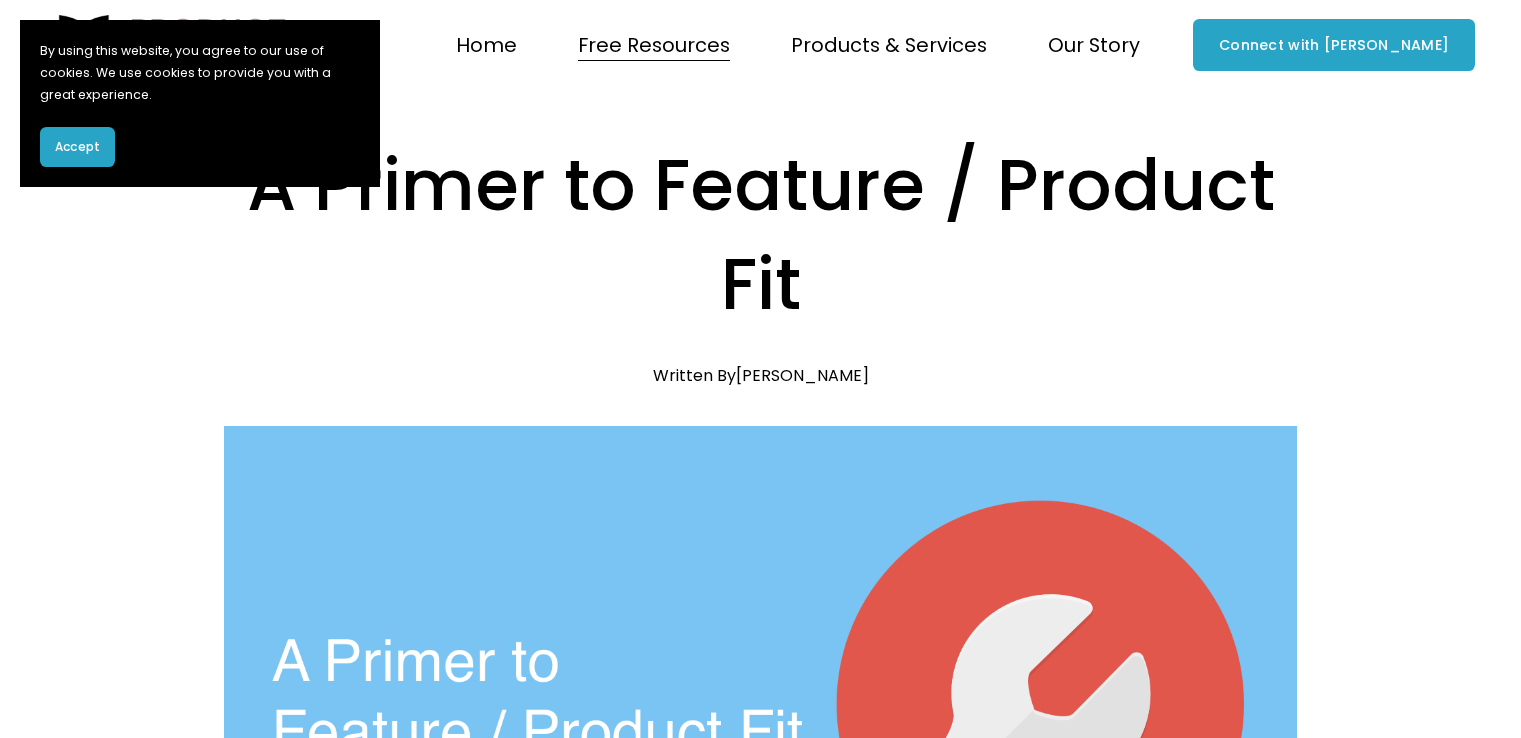 scroll, scrollTop: 0, scrollLeft: 0, axis: both 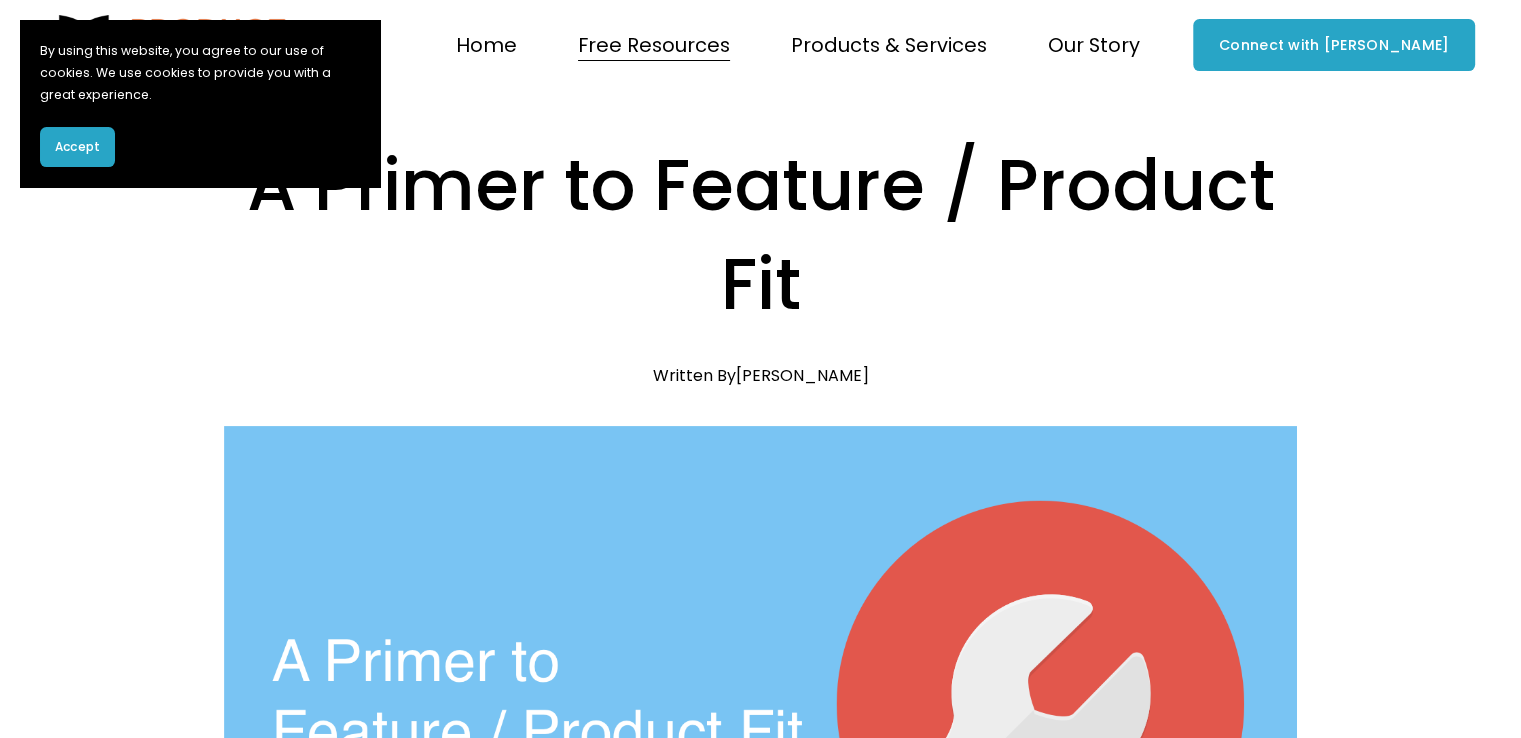 click on "Accept" at bounding box center (77, 147) 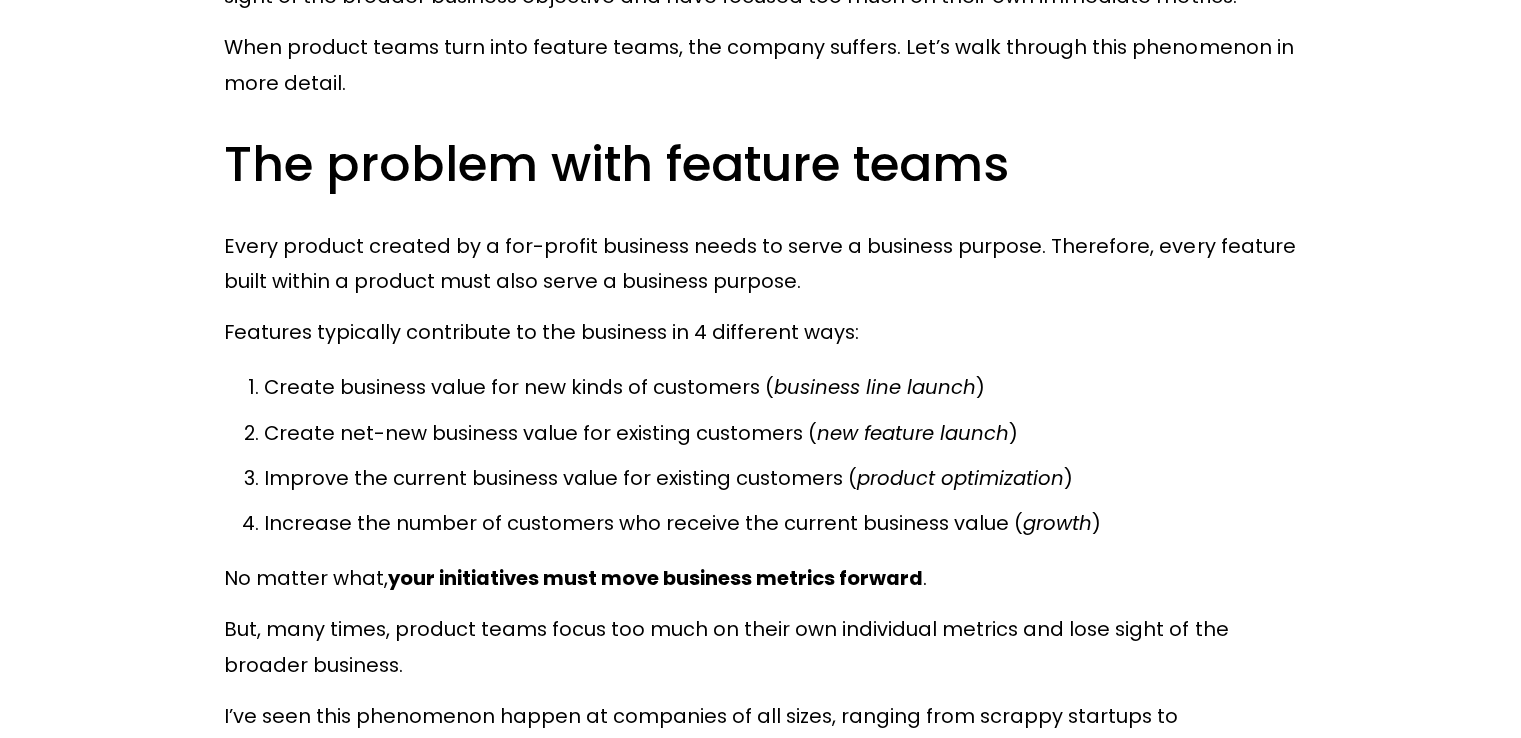 scroll, scrollTop: 3884, scrollLeft: 0, axis: vertical 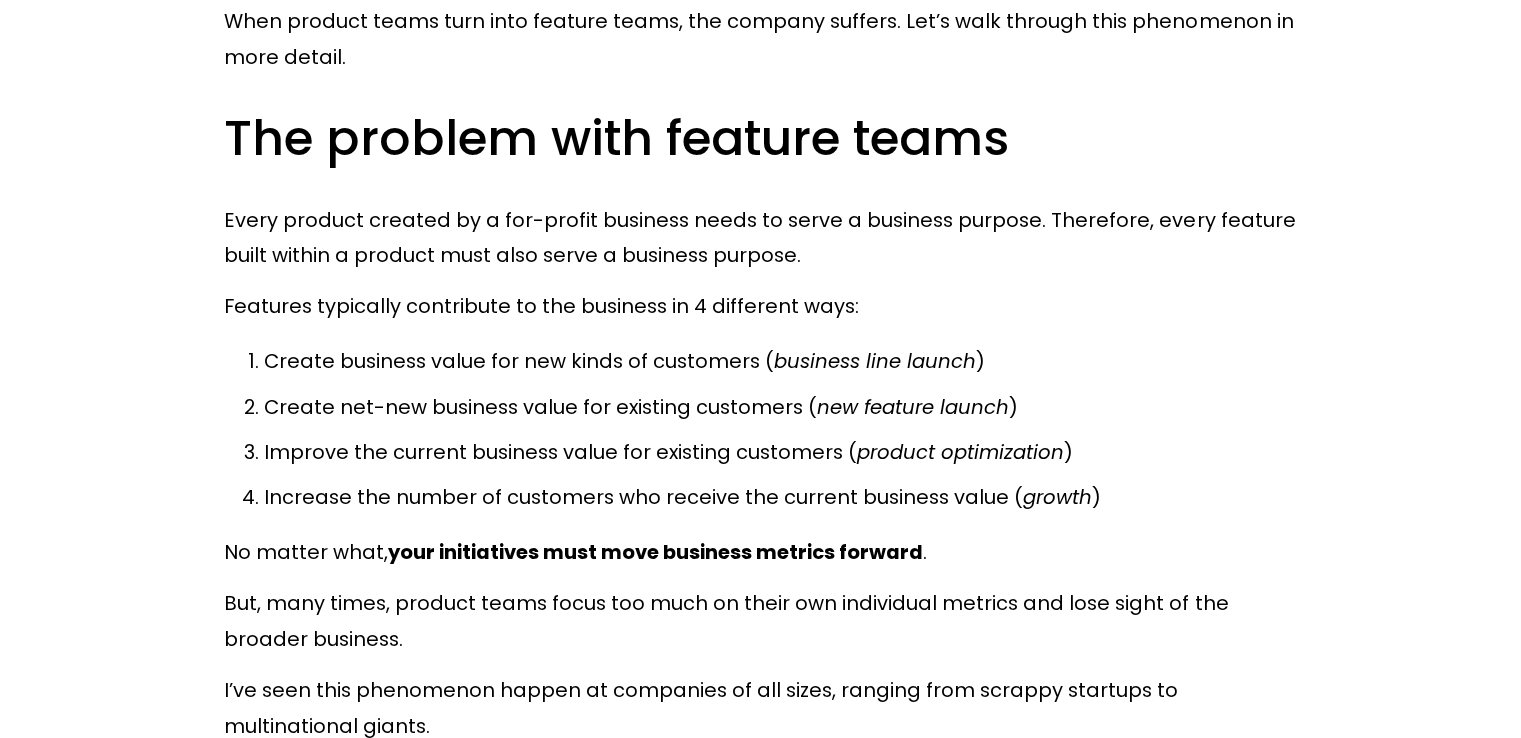 click on "A Primer to Feature / Product Fit
[DATE]
Written By  [PERSON_NAME]
As a product manager, you need to ensure that your features don’t just move their own metrics; instead, you need to ensure that your features fit into the broader value proposition of your core product offering. In  our second part In  our third and final part The definition of feature / product fit ." at bounding box center [760, 1873] 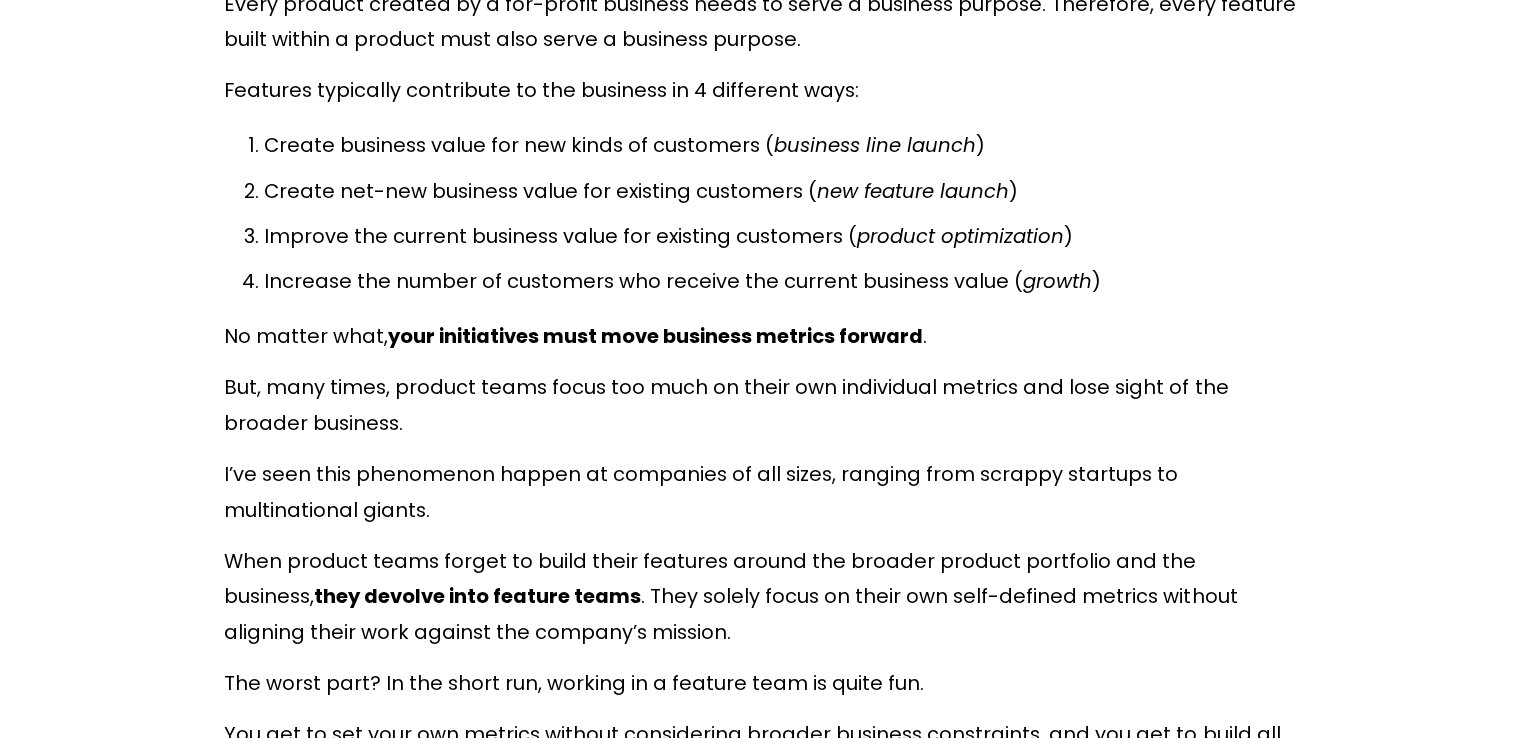 scroll, scrollTop: 4117, scrollLeft: 0, axis: vertical 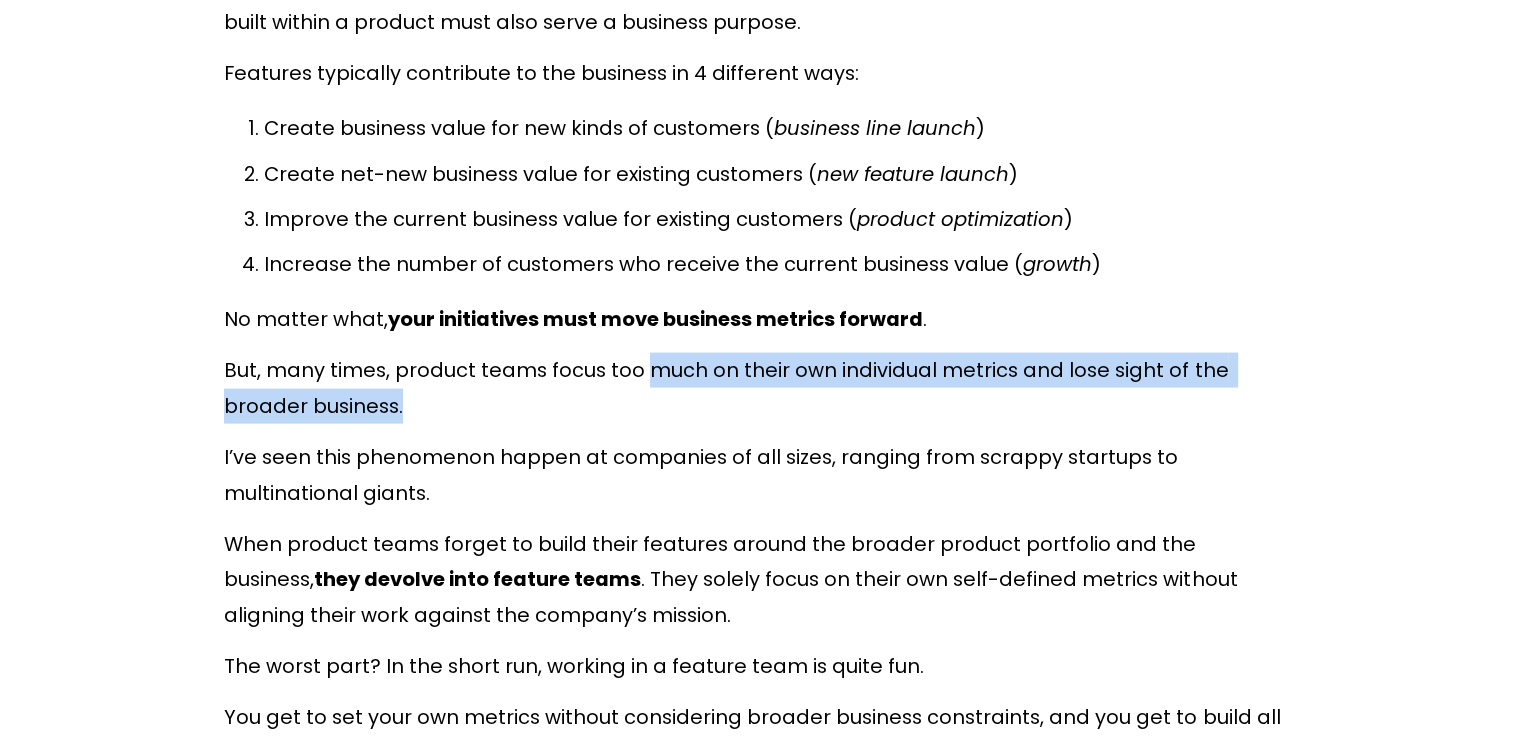 click on "But, many times, product teams focus too much on their own individual metrics and lose sight of the broader business." at bounding box center (760, 388) 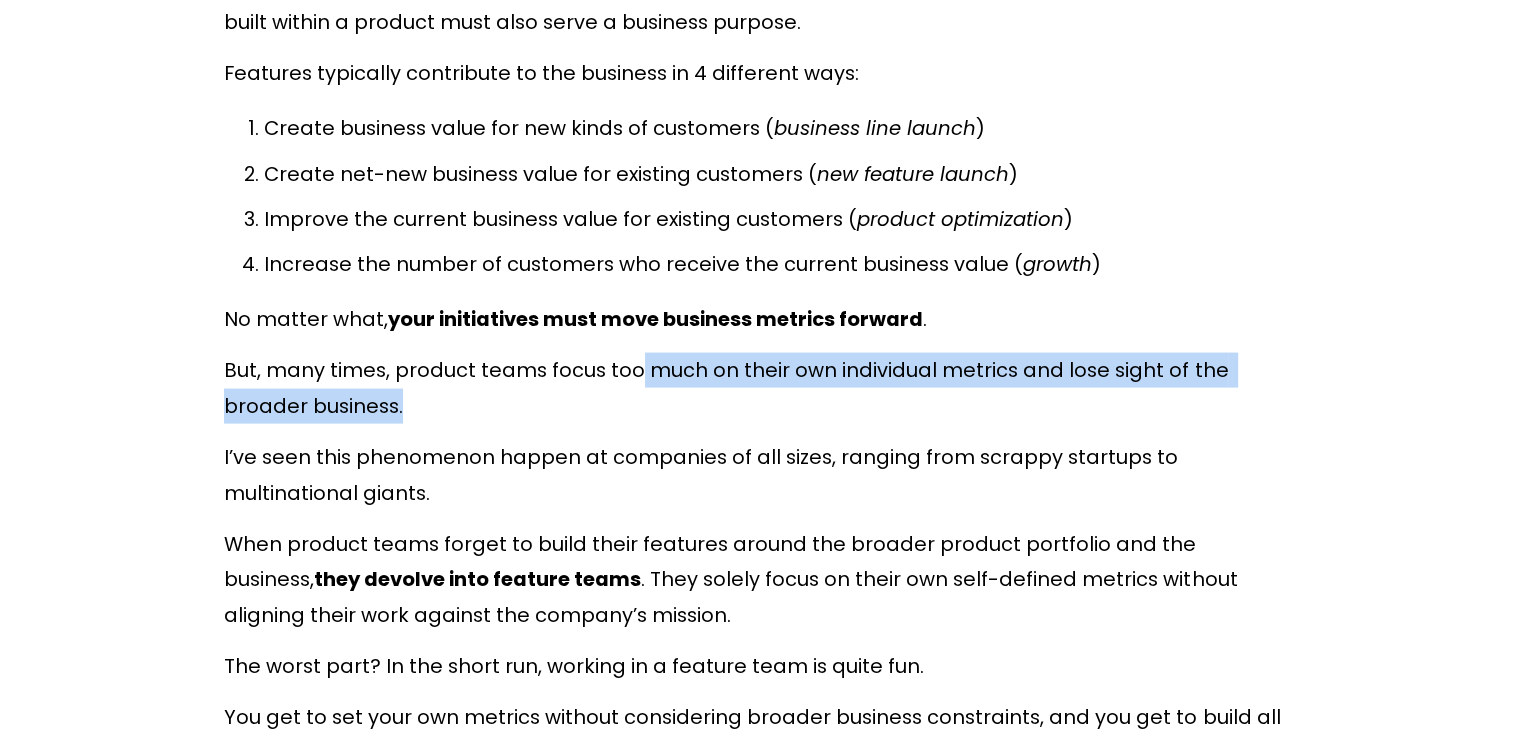 drag, startPoint x: 642, startPoint y: 394, endPoint x: 647, endPoint y: 416, distance: 22.561028 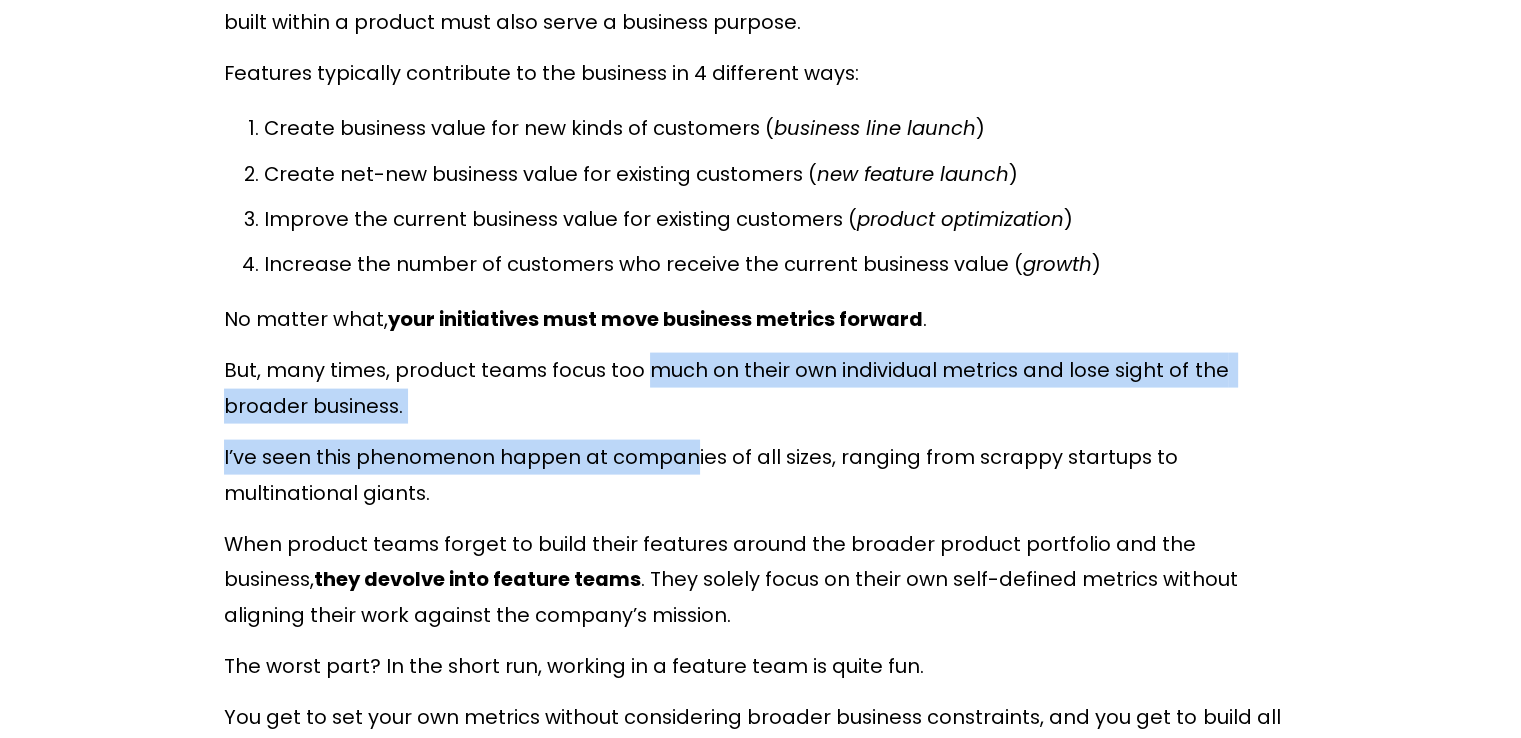click on "As a product manager, you need to ensure that your features don’t just move their own metrics; instead, you need to ensure that your features fit into the broader value proposition of your core product offering. And, as a leader of product managers, you need to ensure that your PMs are building for broader business impact - not just within the area that you govern, but across the entire portfolio of products that your company provides to customers. The way to ensure that our features actually provide value to our products is to use the concept of “feature / product fit” to evaluate whether we’re investing our time and effort into the right initiatives. We’ve created a three-part guide to feature / product fit. In this first part, we define what feature / product fit is, and the consequences for what happens when product teams fail to take feature / product fit into account. In  our second part In  our third and final part So, let’s start by defining what “feature / product fit” means. )" at bounding box center [760, 2] 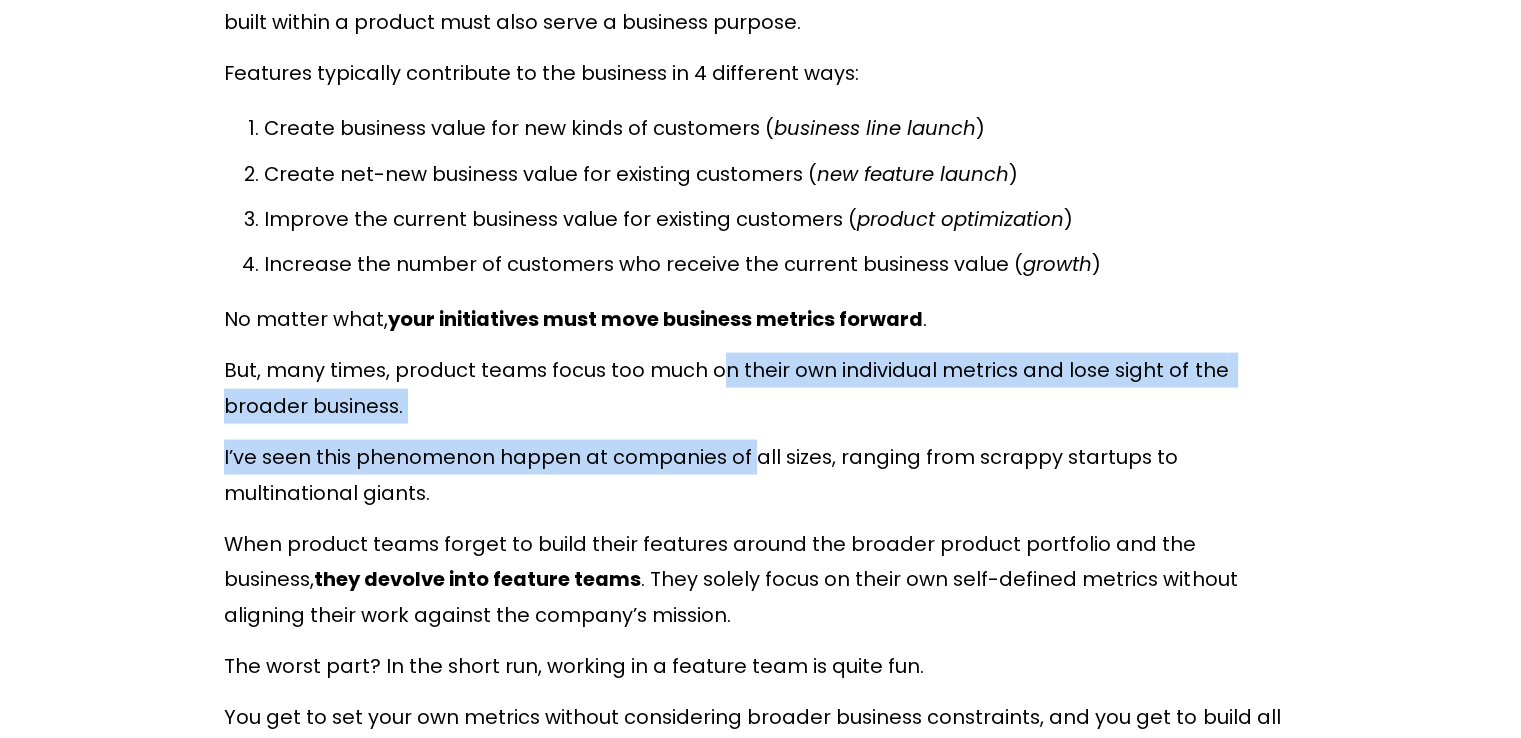 click on "As a product manager, you need to ensure that your features don’t just move their own metrics; instead, you need to ensure that your features fit into the broader value proposition of your core product offering. And, as a leader of product managers, you need to ensure that your PMs are building for broader business impact - not just within the area that you govern, but across the entire portfolio of products that your company provides to customers. The way to ensure that our features actually provide value to our products is to use the concept of “feature / product fit” to evaluate whether we’re investing our time and effort into the right initiatives. We’ve created a three-part guide to feature / product fit. In this first part, we define what feature / product fit is, and the consequences for what happens when product teams fail to take feature / product fit into account. In  our second part In  our third and final part So, let’s start by defining what “feature / product fit” means. )" at bounding box center [760, 2] 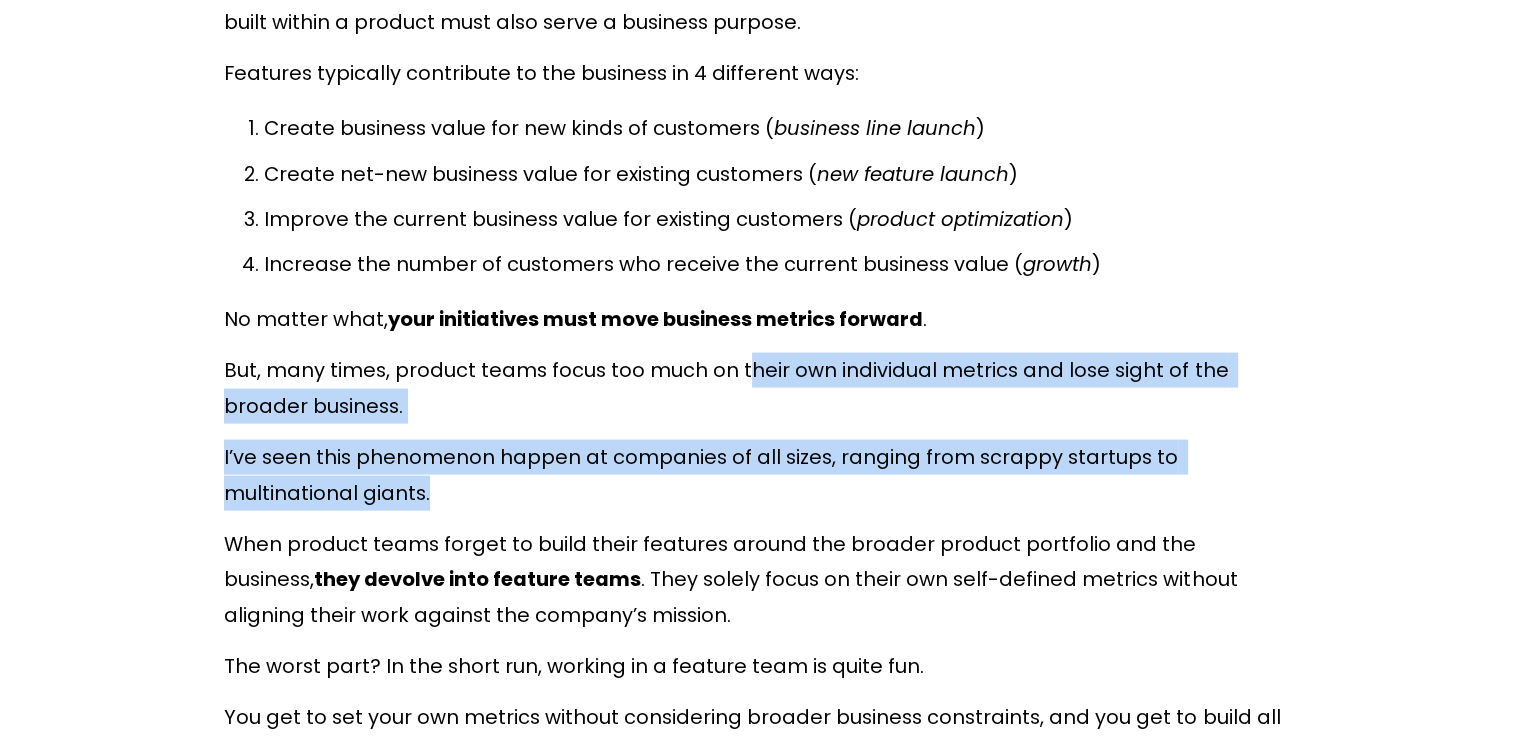 drag, startPoint x: 740, startPoint y: 363, endPoint x: 740, endPoint y: 497, distance: 134 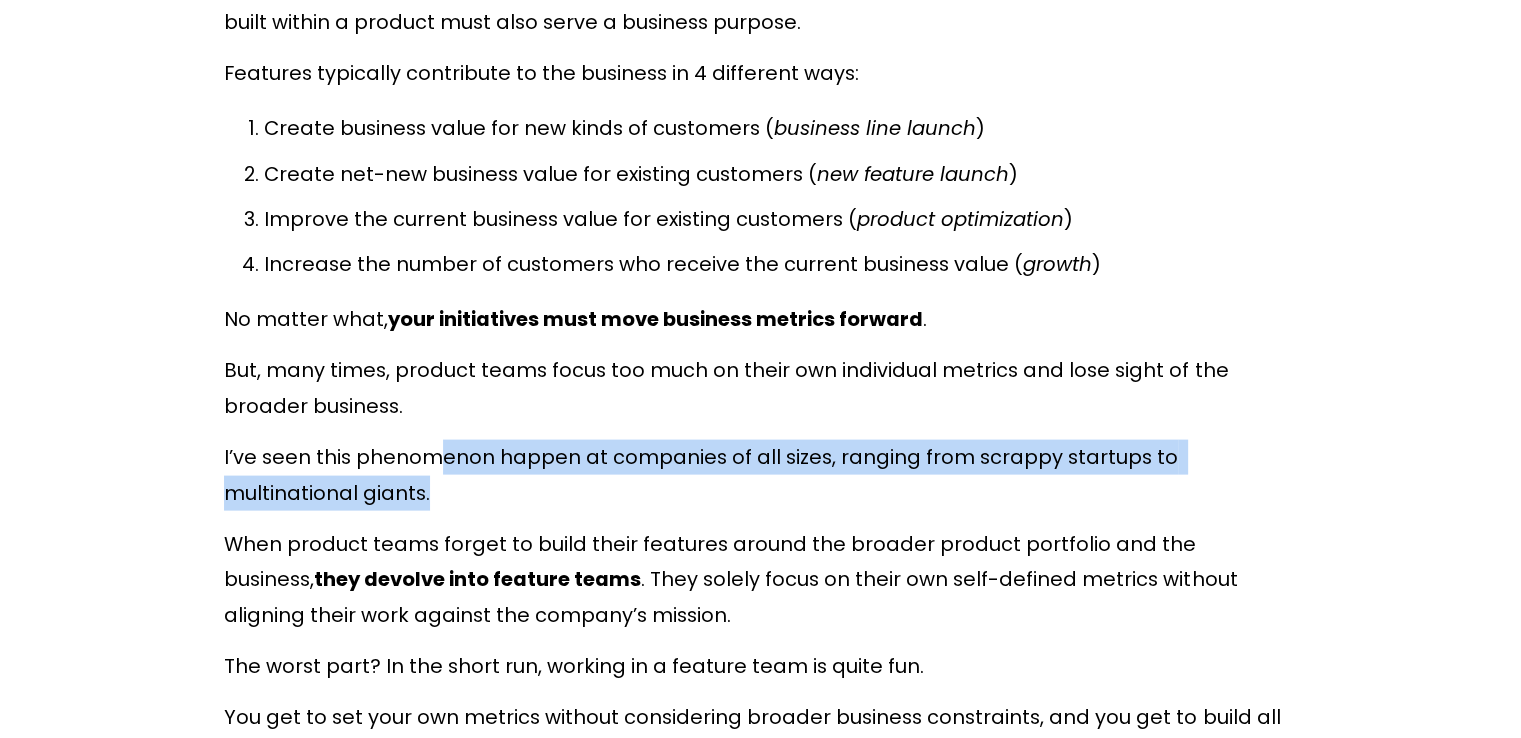 drag, startPoint x: 450, startPoint y: 495, endPoint x: 454, endPoint y: 507, distance: 12.649111 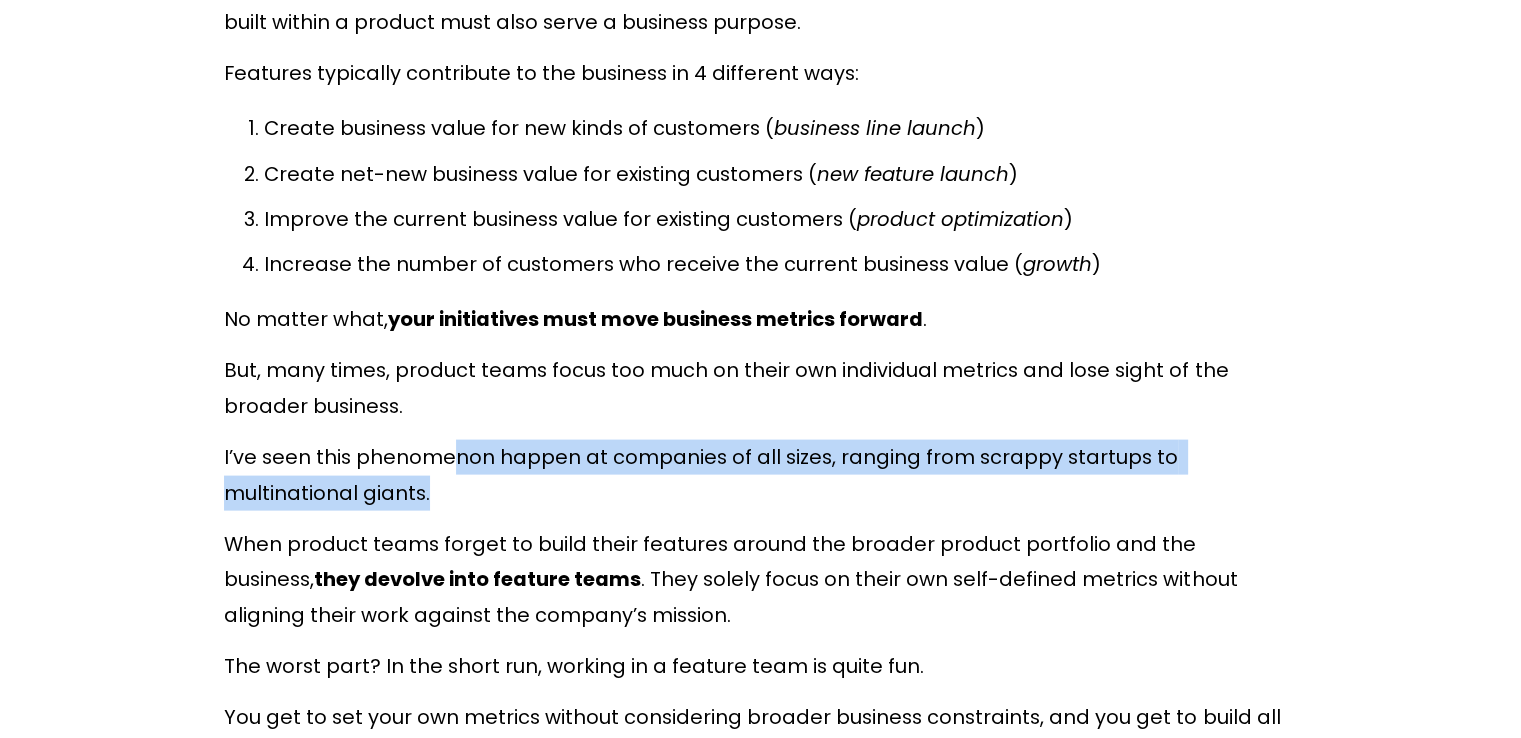 drag, startPoint x: 452, startPoint y: 464, endPoint x: 453, endPoint y: 495, distance: 31.016125 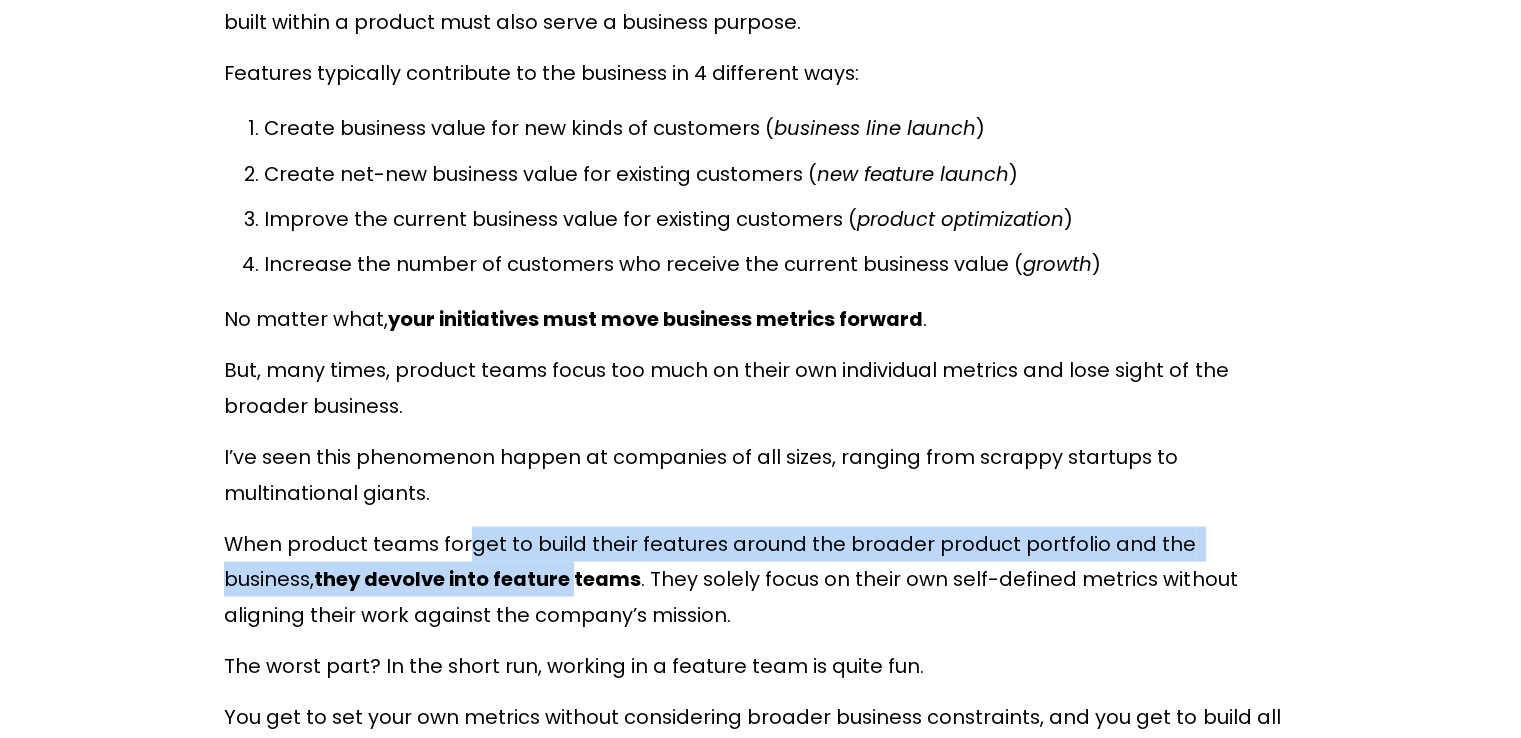 drag, startPoint x: 470, startPoint y: 544, endPoint x: 484, endPoint y: 582, distance: 40.496914 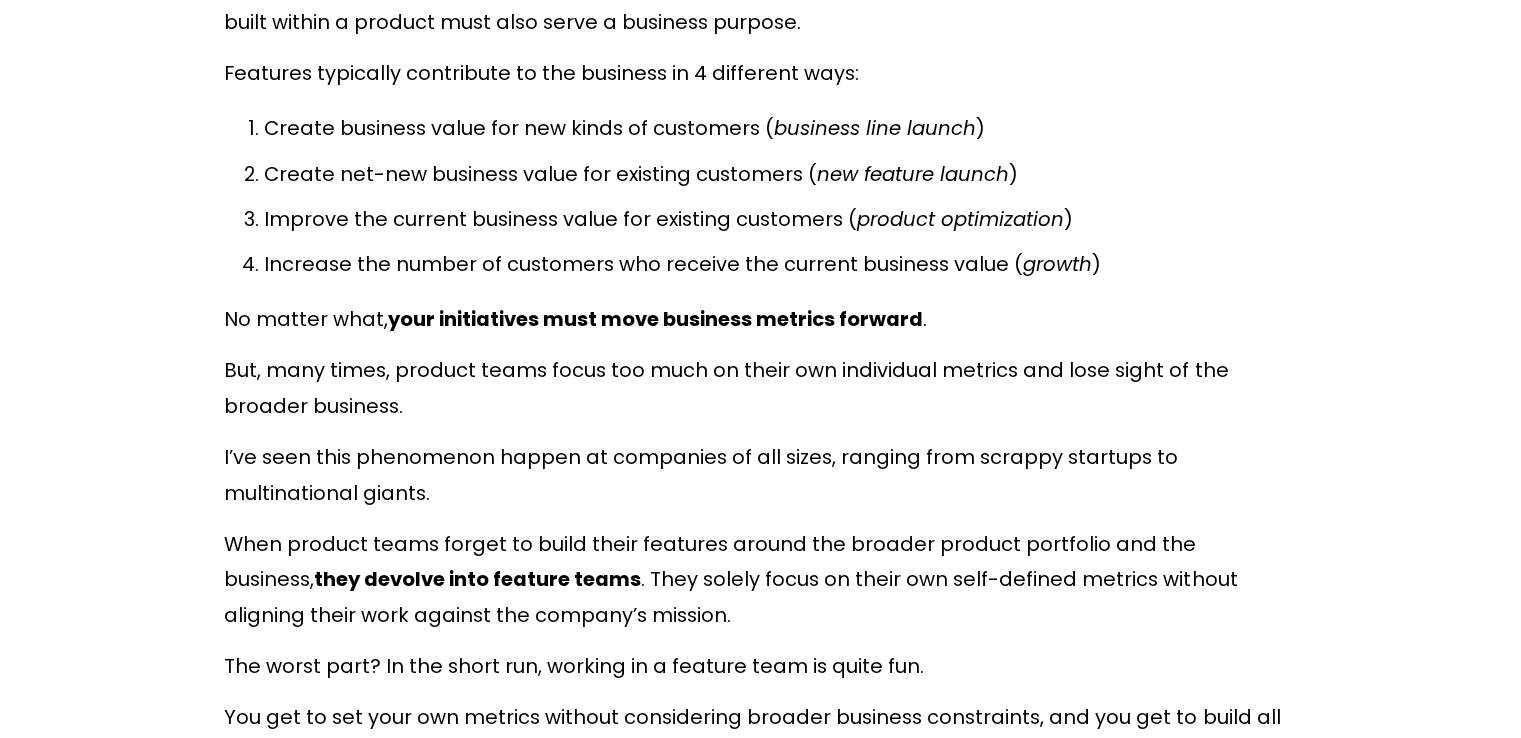 drag, startPoint x: 515, startPoint y: 532, endPoint x: 514, endPoint y: 557, distance: 25.019993 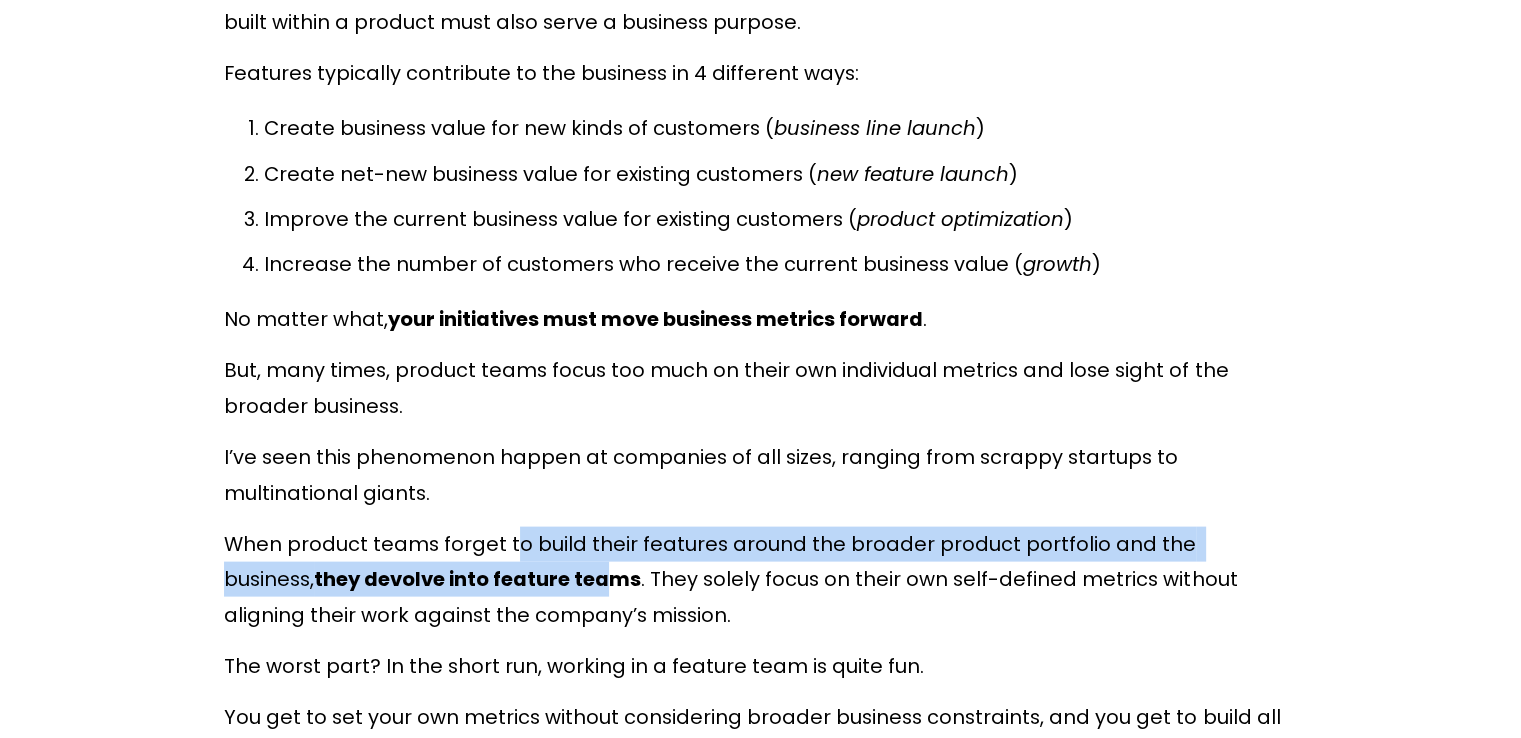 click on "When product teams forget to build their features around the broader product portfolio and the business,  they devolve into feature teams . They solely focus on their own self-defined metrics without aligning their work against the company’s mission." at bounding box center (760, 580) 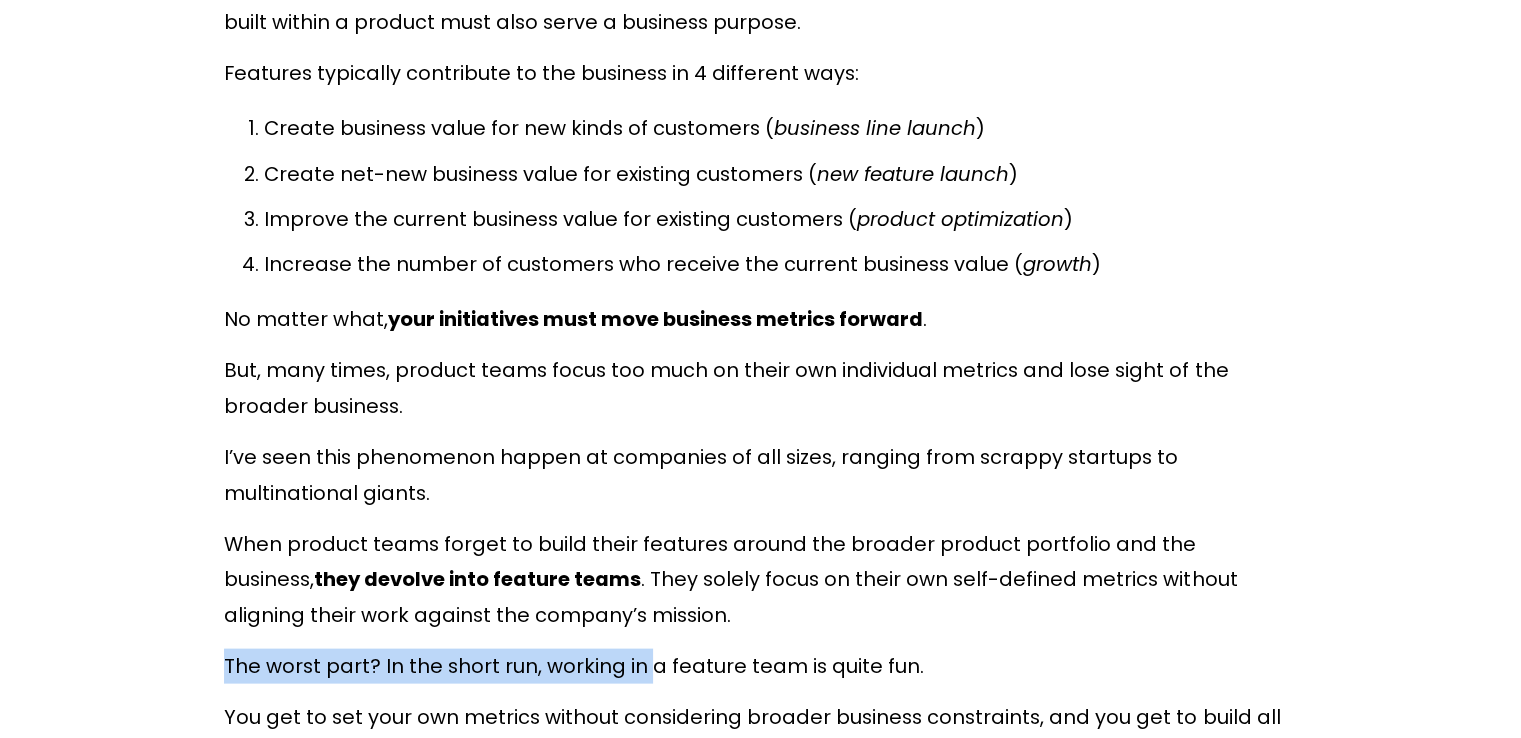 click on "As a product manager, you need to ensure that your features don’t just move their own metrics; instead, you need to ensure that your features fit into the broader value proposition of your core product offering. And, as a leader of product managers, you need to ensure that your PMs are building for broader business impact - not just within the area that you govern, but across the entire portfolio of products that your company provides to customers. The way to ensure that our features actually provide value to our products is to use the concept of “feature / product fit” to evaluate whether we’re investing our time and effort into the right initiatives. We’ve created a three-part guide to feature / product fit. In this first part, we define what feature / product fit is, and the consequences for what happens when product teams fail to take feature / product fit into account. In  our second part In  our third and final part So, let’s start by defining what “feature / product fit” means. )" at bounding box center [760, 2] 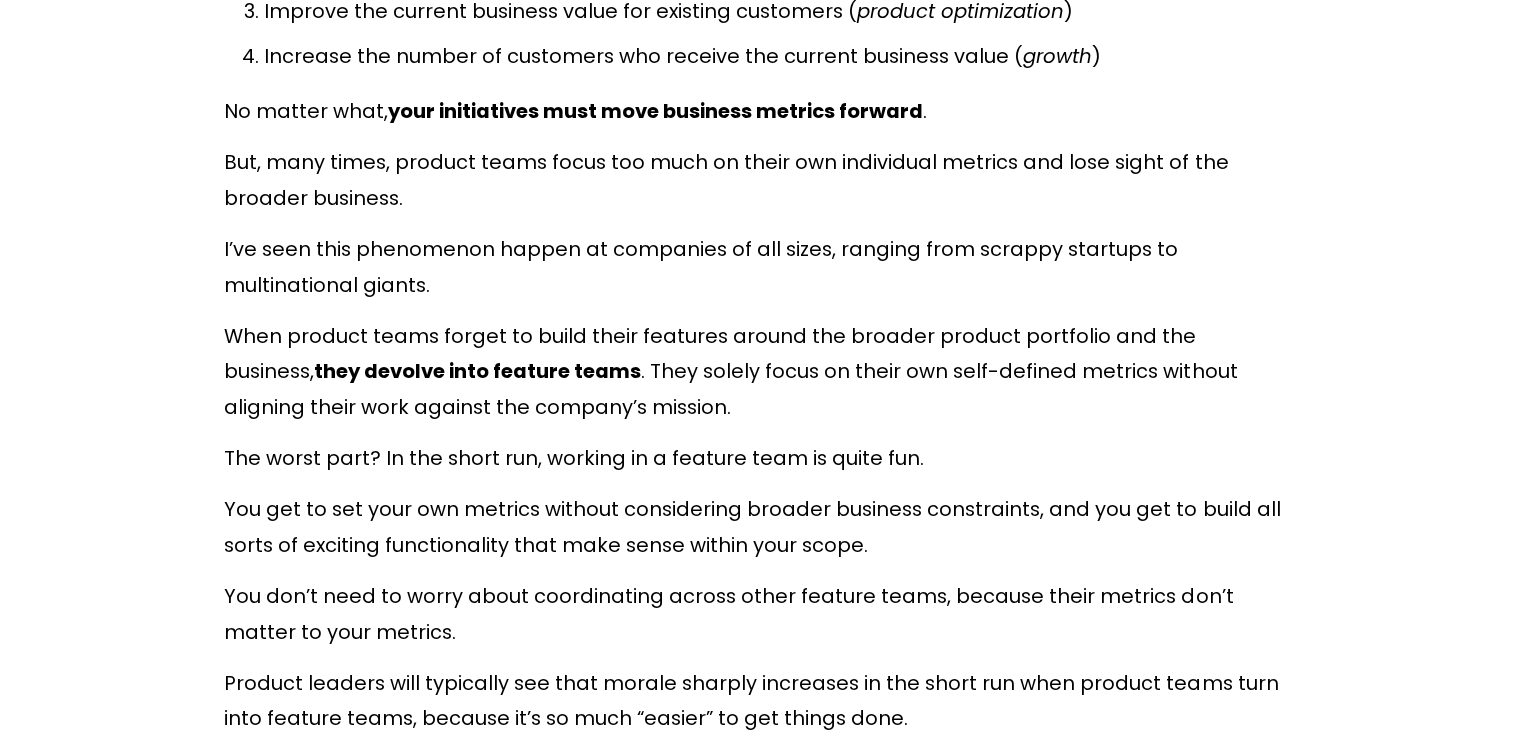 scroll, scrollTop: 4350, scrollLeft: 0, axis: vertical 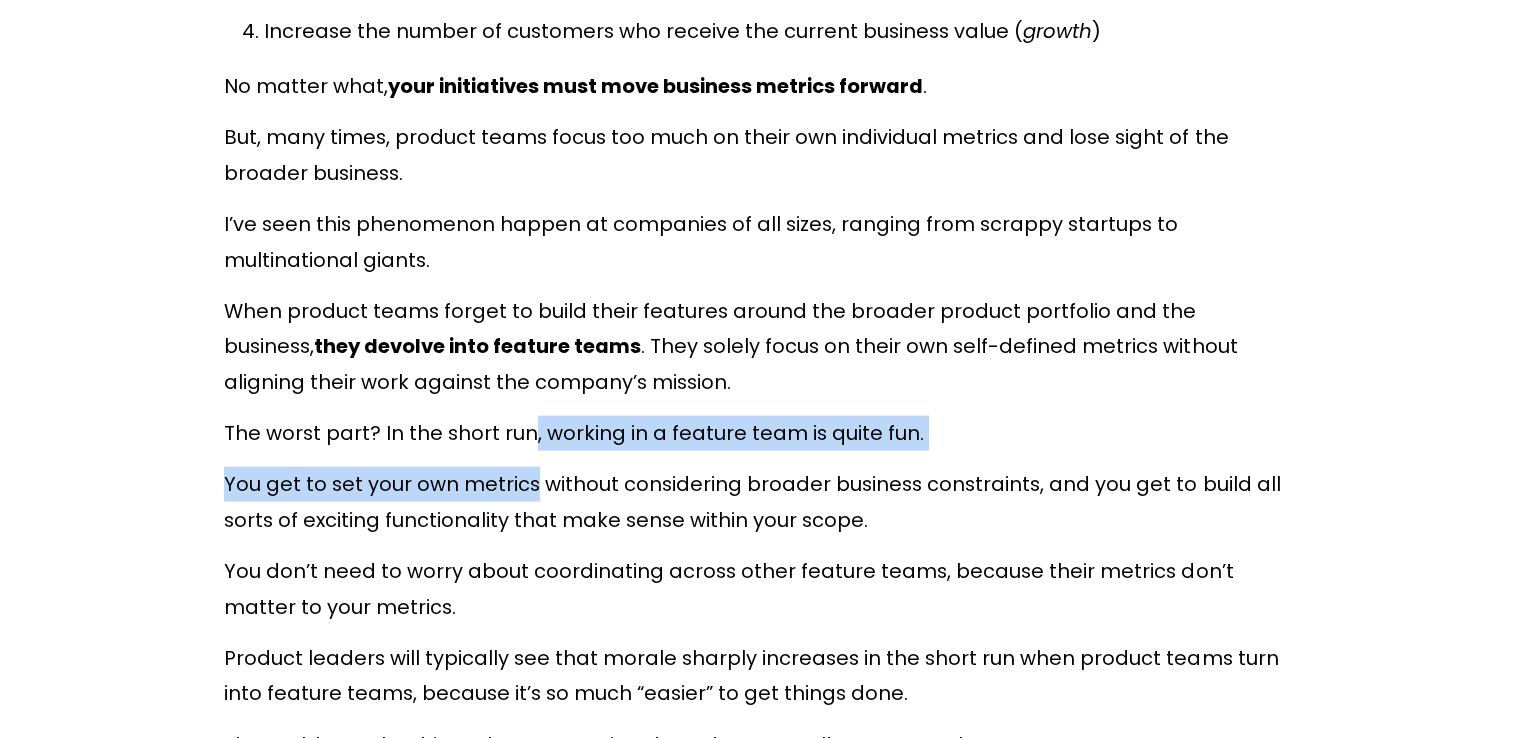 drag, startPoint x: 526, startPoint y: 447, endPoint x: 539, endPoint y: 517, distance: 71.19691 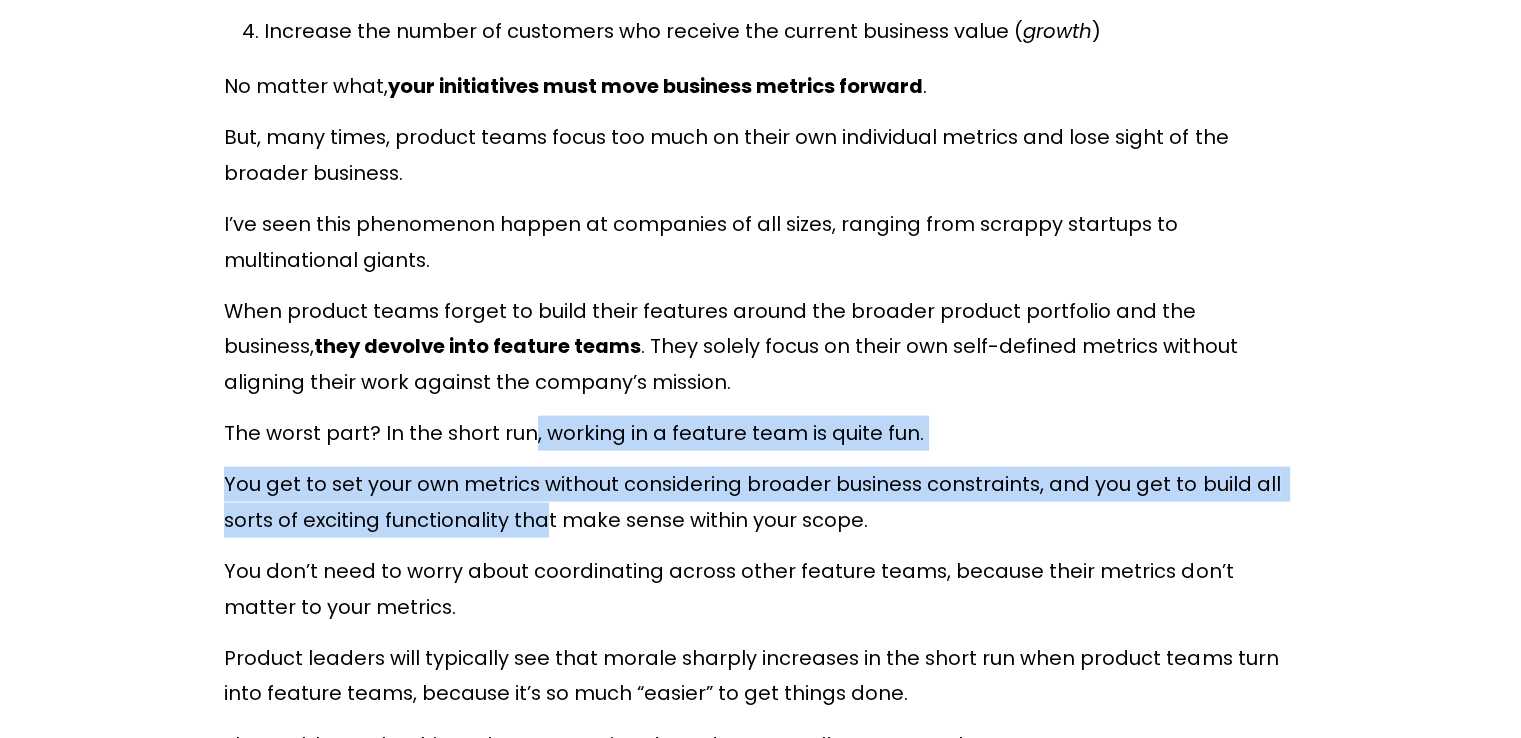 click on "You get to set your own metrics without considering broader business constraints, and you get to build all sorts of exciting functionality that make sense within your scope." at bounding box center (760, 502) 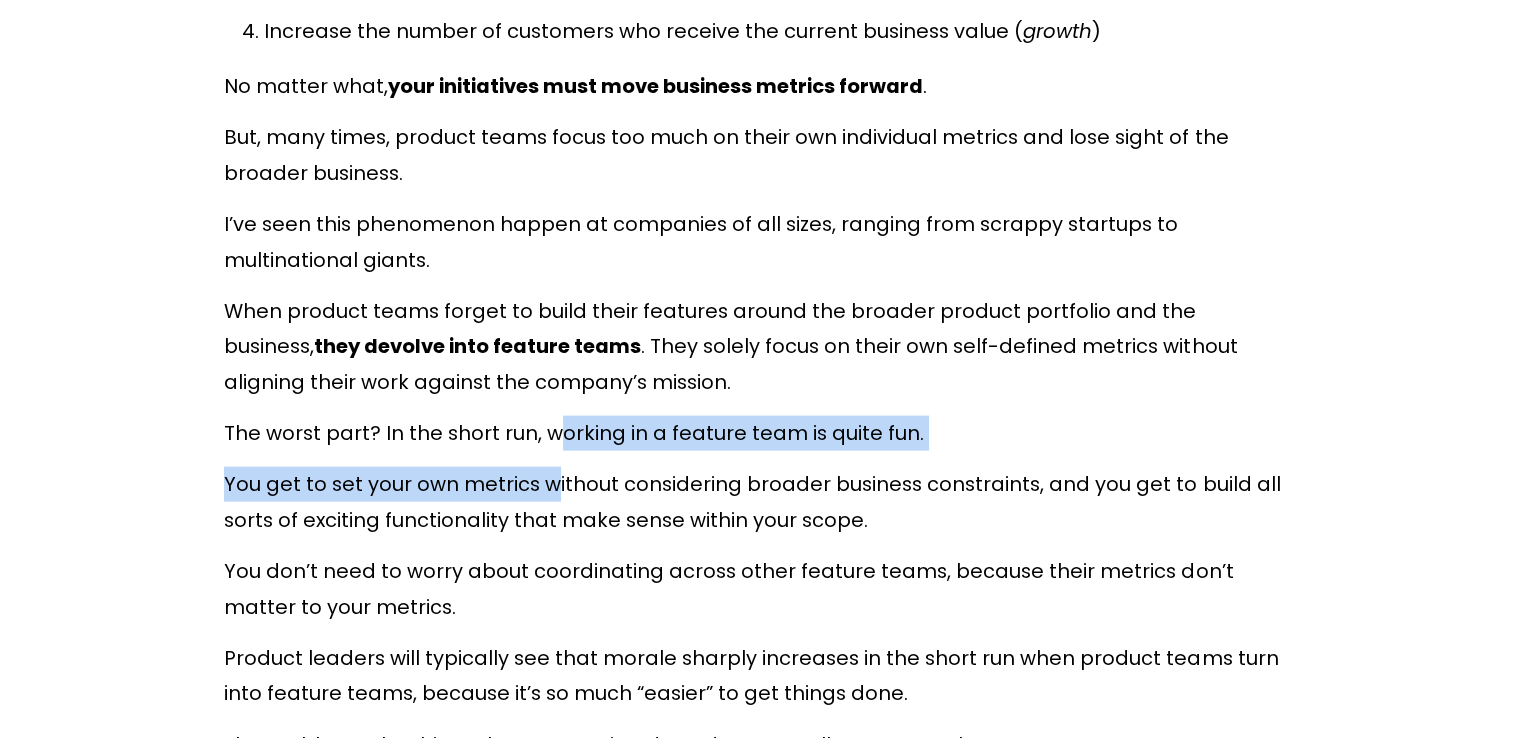 click on "As a product manager, you need to ensure that your features don’t just move their own metrics; instead, you need to ensure that your features fit into the broader value proposition of your core product offering. And, as a leader of product managers, you need to ensure that your PMs are building for broader business impact - not just within the area that you govern, but across the entire portfolio of products that your company provides to customers. The way to ensure that our features actually provide value to our products is to use the concept of “feature / product fit” to evaluate whether we’re investing our time and effort into the right initiatives. We’ve created a three-part guide to feature / product fit. In this first part, we define what feature / product fit is, and the consequences for what happens when product teams fail to take feature / product fit into account. In  our second part In  our third and final part So, let’s start by defining what “feature / product fit” means. )" at bounding box center (760, -231) 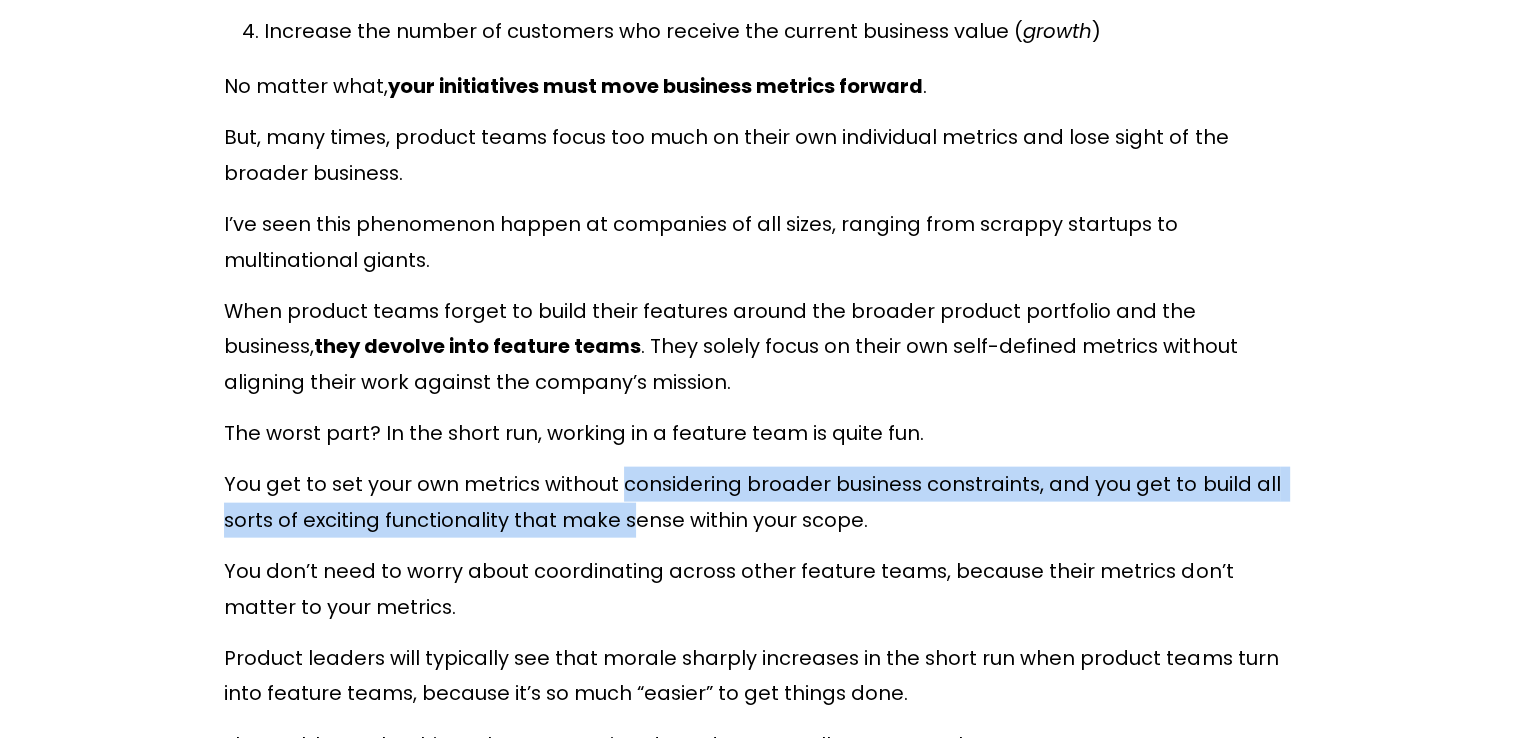 drag, startPoint x: 624, startPoint y: 504, endPoint x: 634, endPoint y: 544, distance: 41.231056 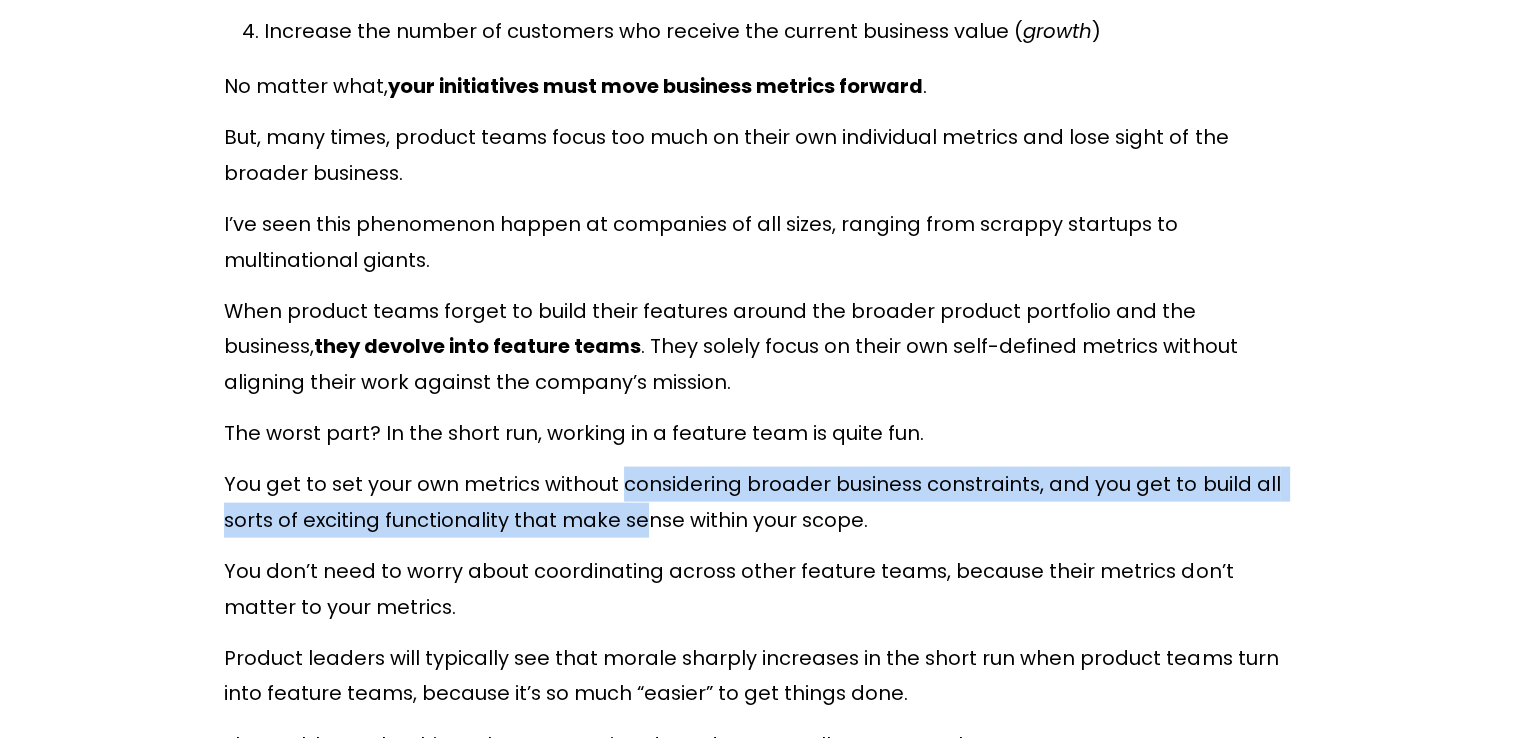 click on "You get to set your own metrics without considering broader business constraints, and you get to build all sorts of exciting functionality that make sense within your scope." at bounding box center [760, 502] 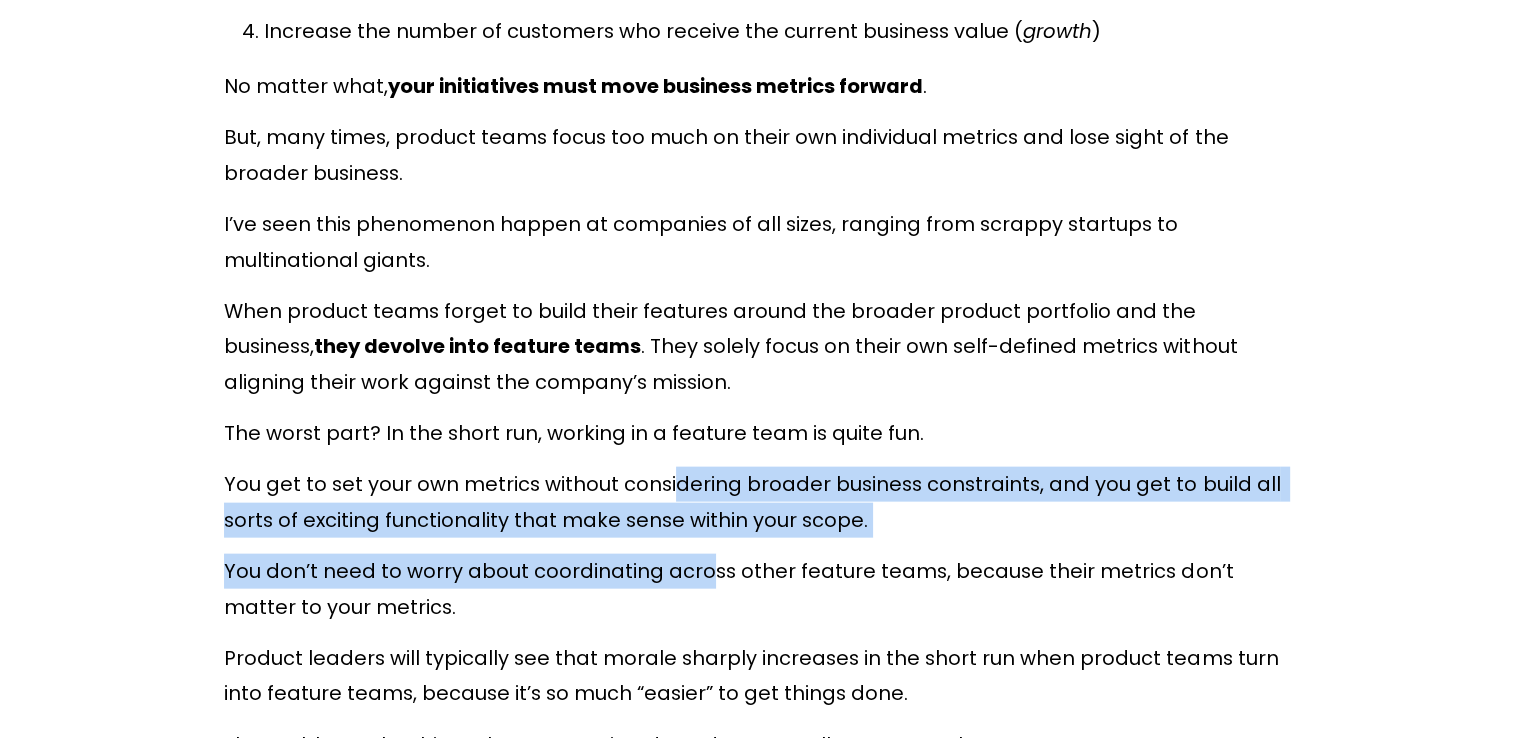 click on "As a product manager, you need to ensure that your features don’t just move their own metrics; instead, you need to ensure that your features fit into the broader value proposition of your core product offering. And, as a leader of product managers, you need to ensure that your PMs are building for broader business impact - not just within the area that you govern, but across the entire portfolio of products that your company provides to customers. The way to ensure that our features actually provide value to our products is to use the concept of “feature / product fit” to evaluate whether we’re investing our time and effort into the right initiatives. We’ve created a three-part guide to feature / product fit. In this first part, we define what feature / product fit is, and the consequences for what happens when product teams fail to take feature / product fit into account. In  our second part In  our third and final part So, let’s start by defining what “feature / product fit” means. )" at bounding box center [760, -231] 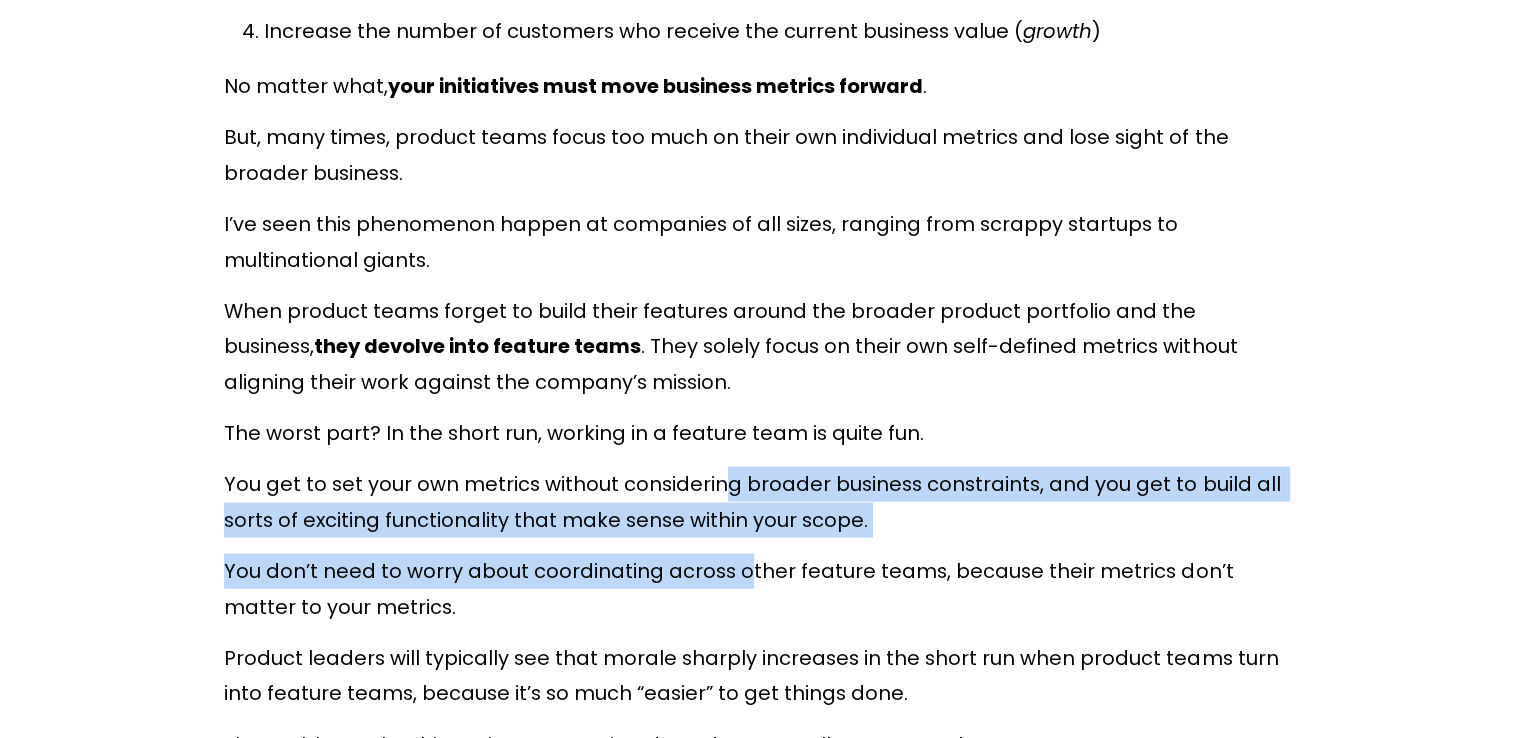 drag, startPoint x: 737, startPoint y: 545, endPoint x: 742, endPoint y: 565, distance: 20.615528 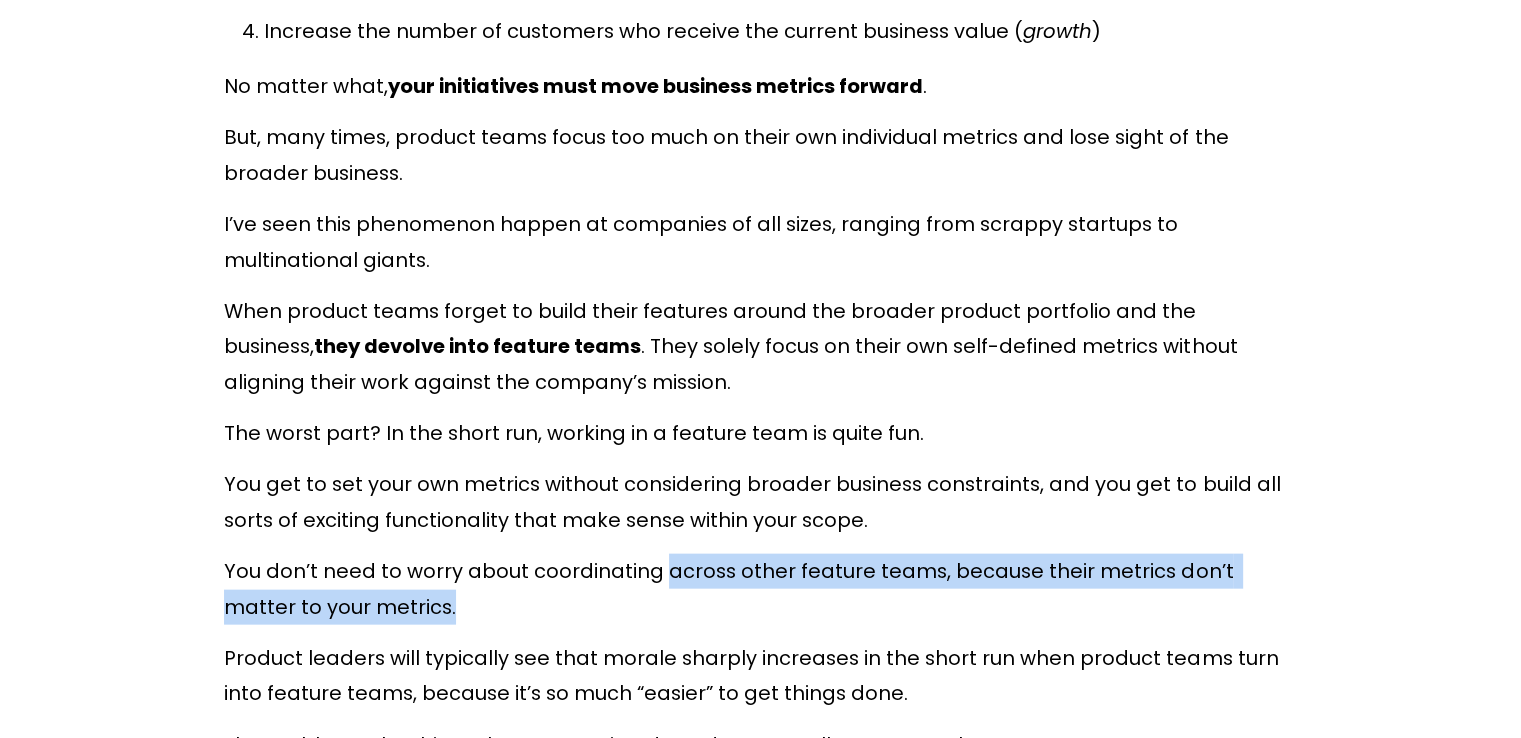 click on "As a product manager, you need to ensure that your features don’t just move their own metrics; instead, you need to ensure that your features fit into the broader value proposition of your core product offering. And, as a leader of product managers, you need to ensure that your PMs are building for broader business impact - not just within the area that you govern, but across the entire portfolio of products that your company provides to customers. The way to ensure that our features actually provide value to our products is to use the concept of “feature / product fit” to evaluate whether we’re investing our time and effort into the right initiatives. We’ve created a three-part guide to feature / product fit. In this first part, we define what feature / product fit is, and the consequences for what happens when product teams fail to take feature / product fit into account. In  our second part In  our third and final part So, let’s start by defining what “feature / product fit” means. )" at bounding box center [760, -231] 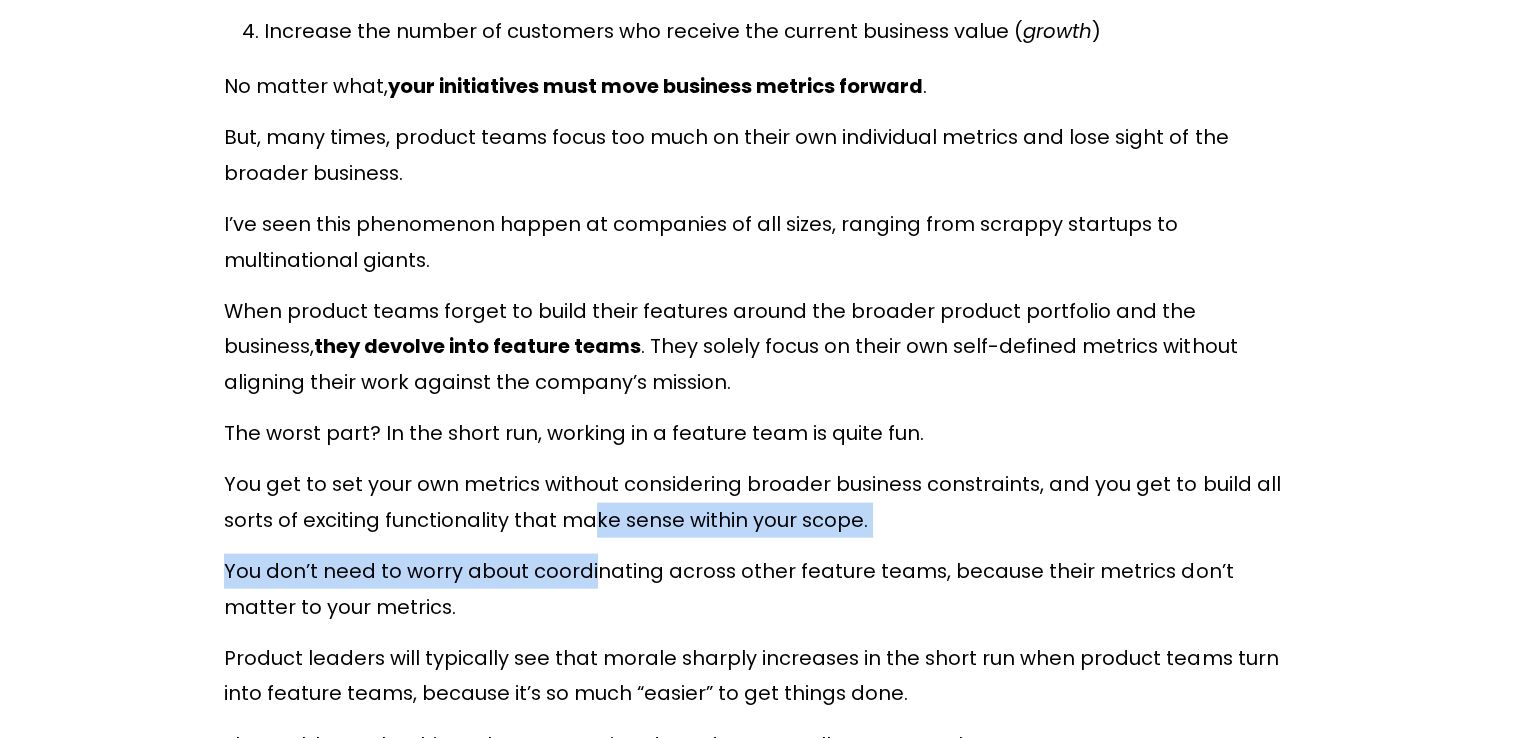 drag, startPoint x: 592, startPoint y: 525, endPoint x: 592, endPoint y: 583, distance: 58 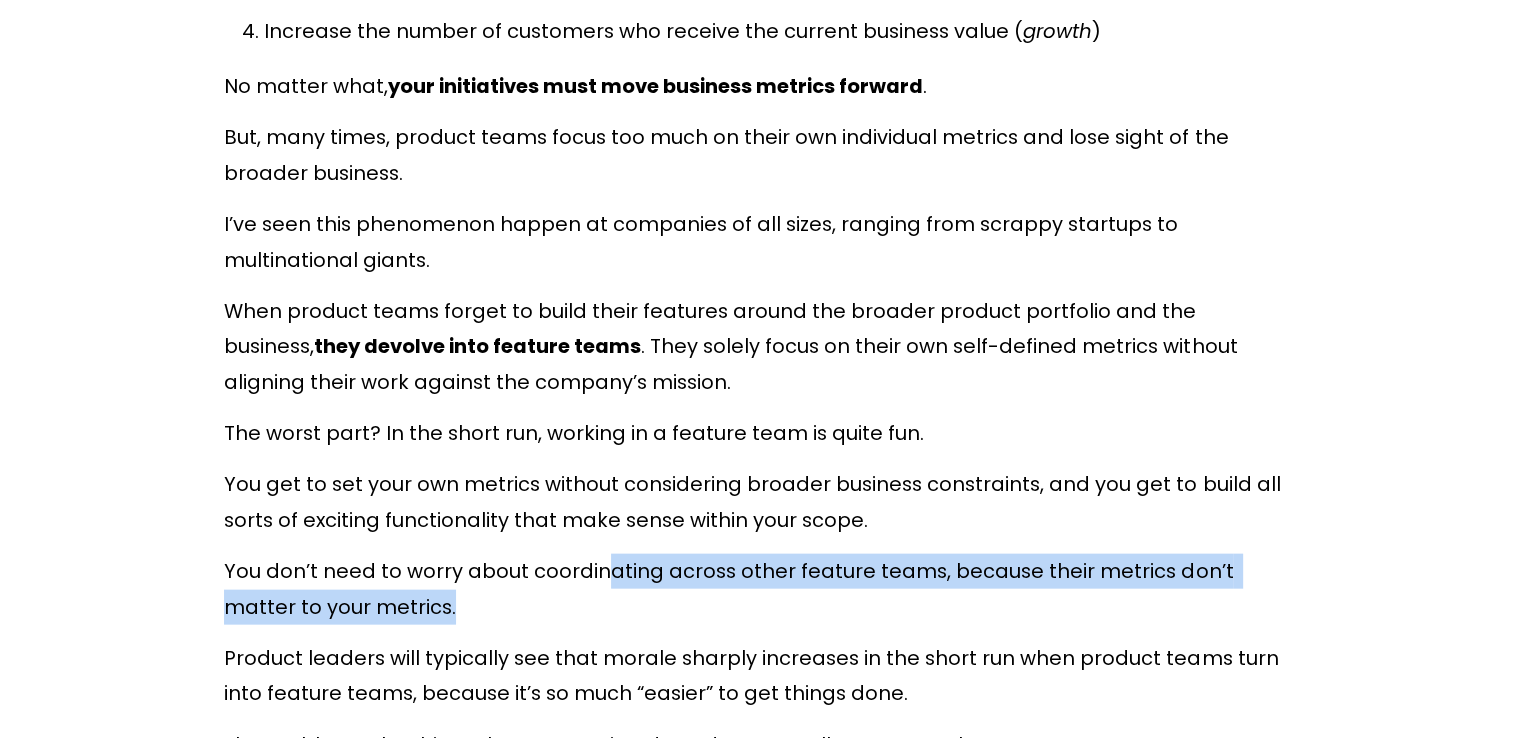 drag, startPoint x: 610, startPoint y: 609, endPoint x: 616, endPoint y: 622, distance: 14.3178215 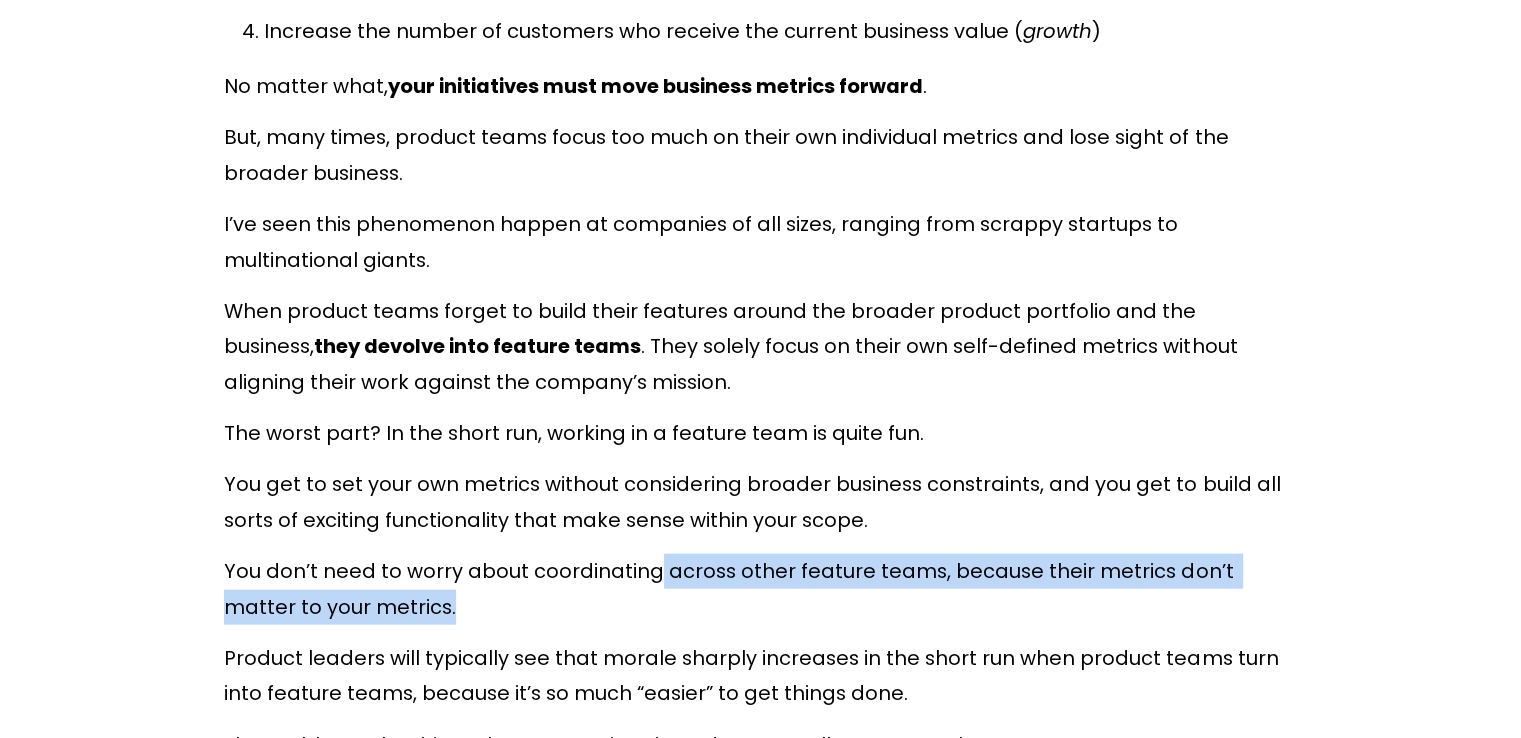 click on "As a product manager, you need to ensure that your features don’t just move their own metrics; instead, you need to ensure that your features fit into the broader value proposition of your core product offering. And, as a leader of product managers, you need to ensure that your PMs are building for broader business impact - not just within the area that you govern, but across the entire portfolio of products that your company provides to customers. The way to ensure that our features actually provide value to our products is to use the concept of “feature / product fit” to evaluate whether we’re investing our time and effort into the right initiatives. We’ve created a three-part guide to feature / product fit. In this first part, we define what feature / product fit is, and the consequences for what happens when product teams fail to take feature / product fit into account. In  our second part In  our third and final part So, let’s start by defining what “feature / product fit” means. )" at bounding box center [760, -231] 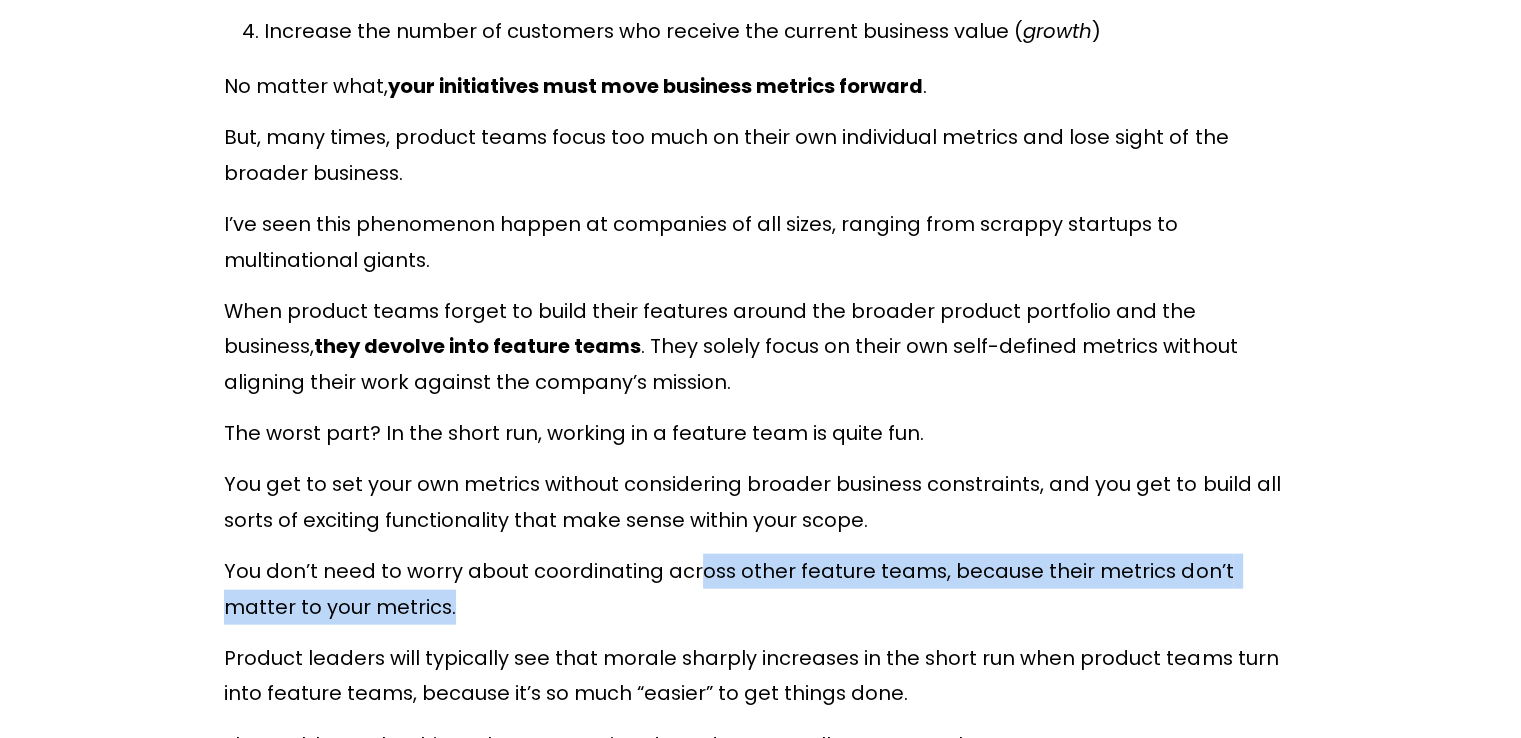 click on "You don’t need to worry about coordinating across other feature teams, because their metrics don’t matter to your metrics." at bounding box center [760, 589] 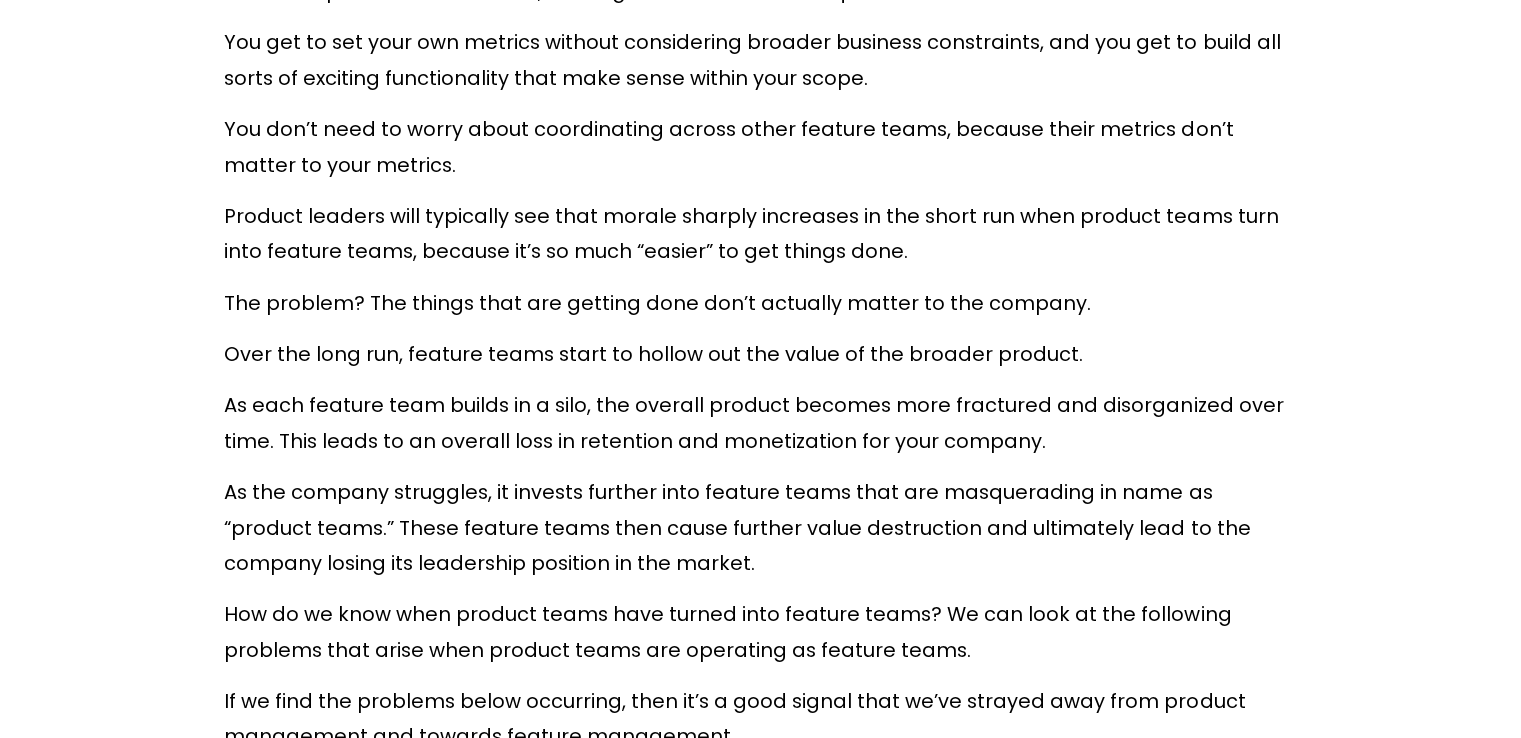 scroll, scrollTop: 4817, scrollLeft: 0, axis: vertical 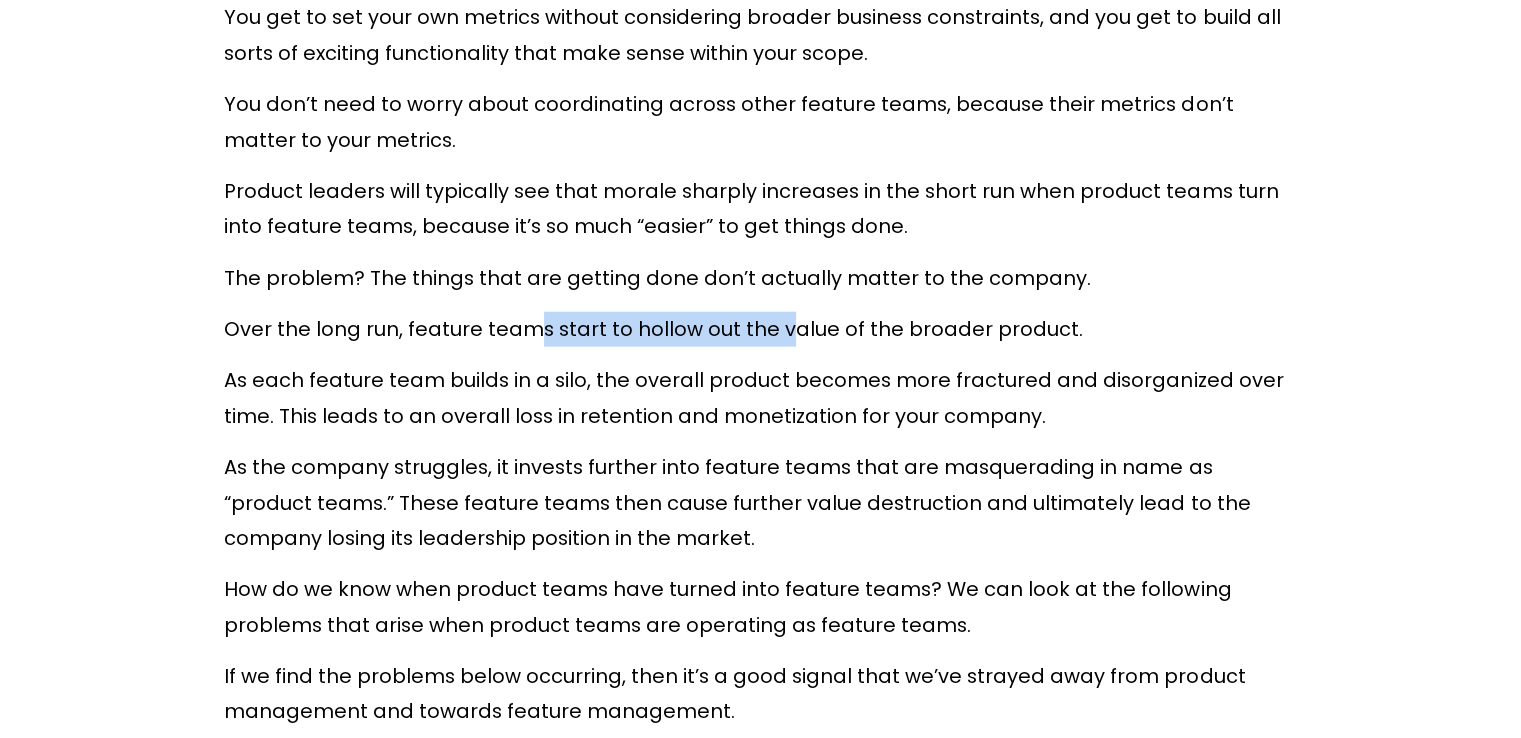 drag, startPoint x: 534, startPoint y: 337, endPoint x: 783, endPoint y: 342, distance: 249.0502 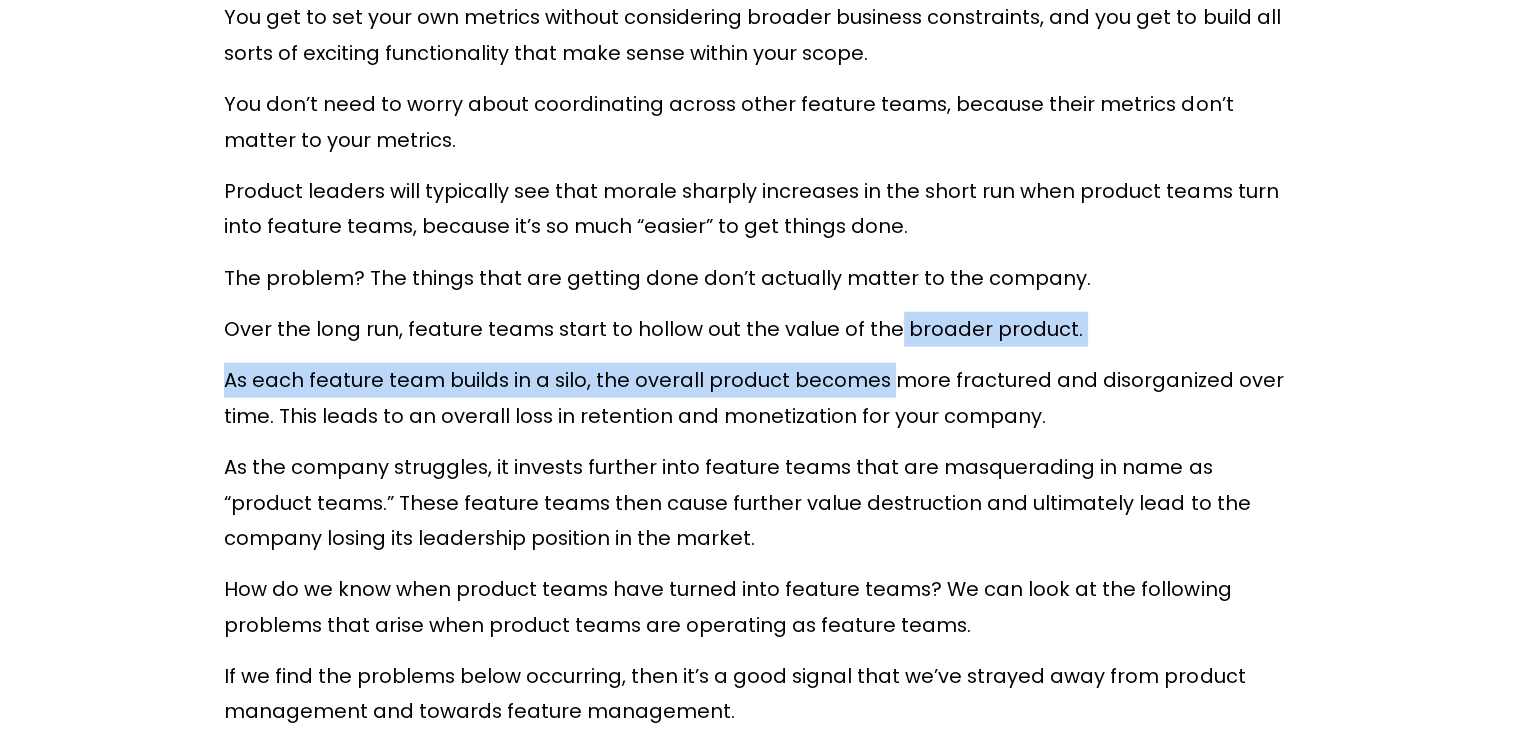 drag, startPoint x: 883, startPoint y: 349, endPoint x: 883, endPoint y: 400, distance: 51 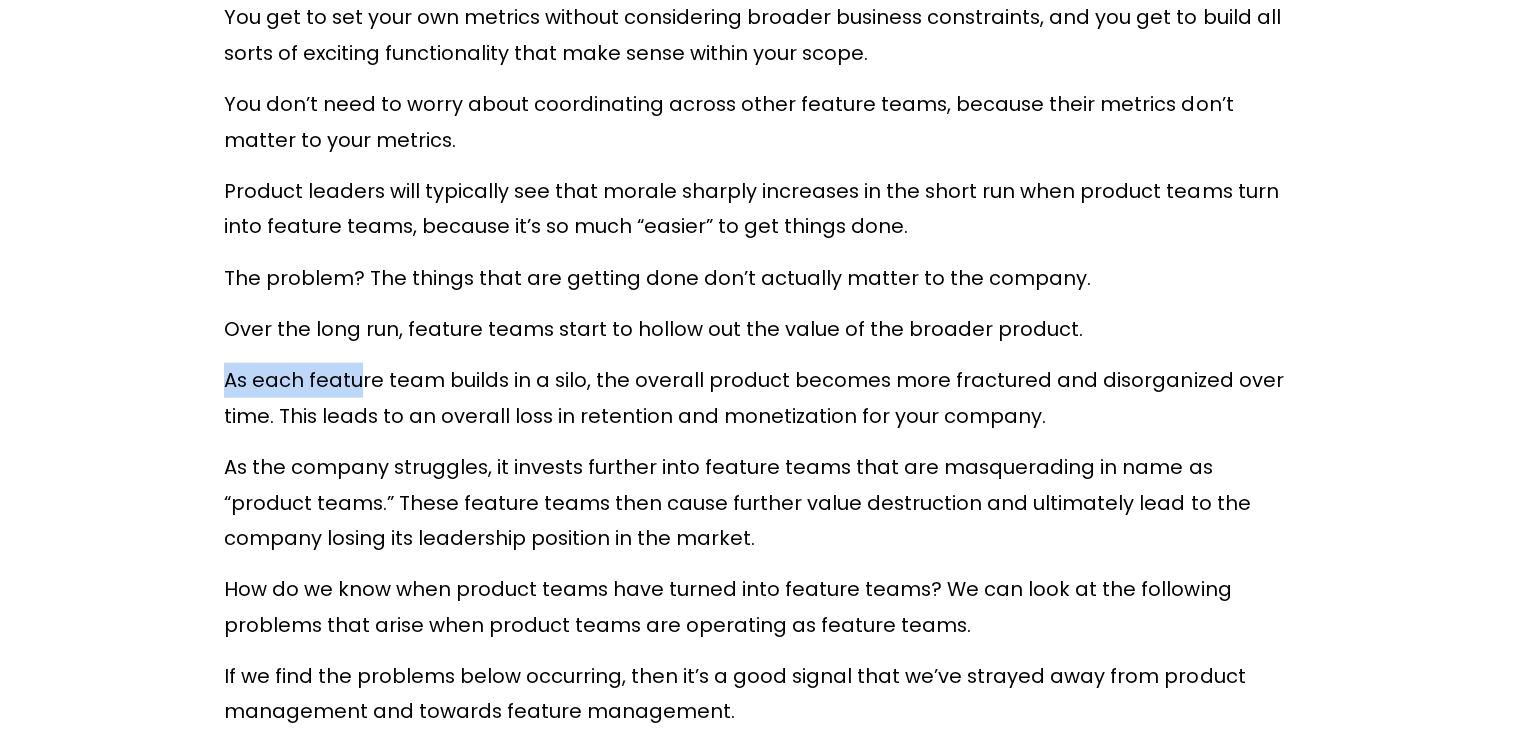 drag, startPoint x: 237, startPoint y: 386, endPoint x: 387, endPoint y: 407, distance: 151.46286 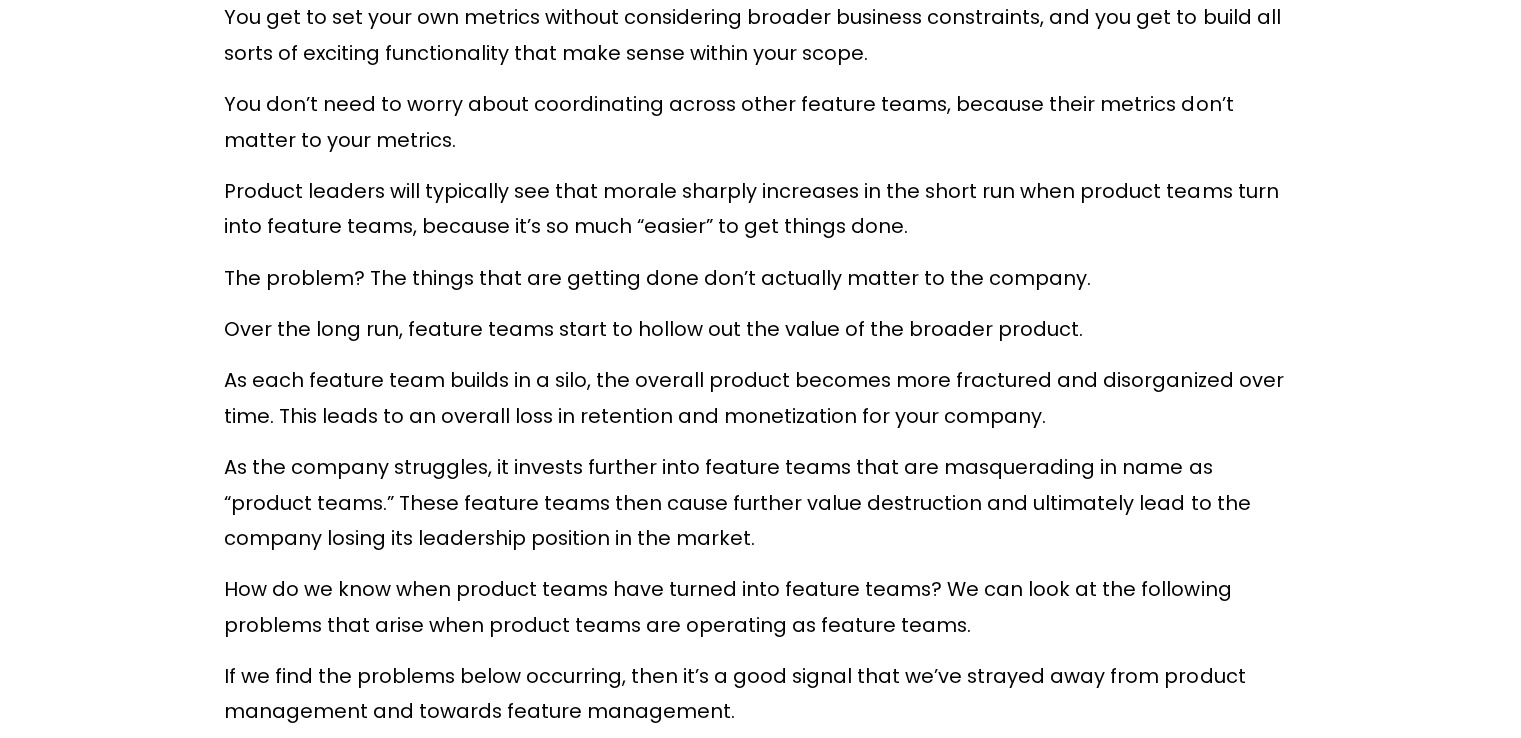 click on "As each feature team builds in a silo, the overall product becomes more fractured and disorganized over time. This leads to an overall loss in retention and monetization for your company." at bounding box center [760, 398] 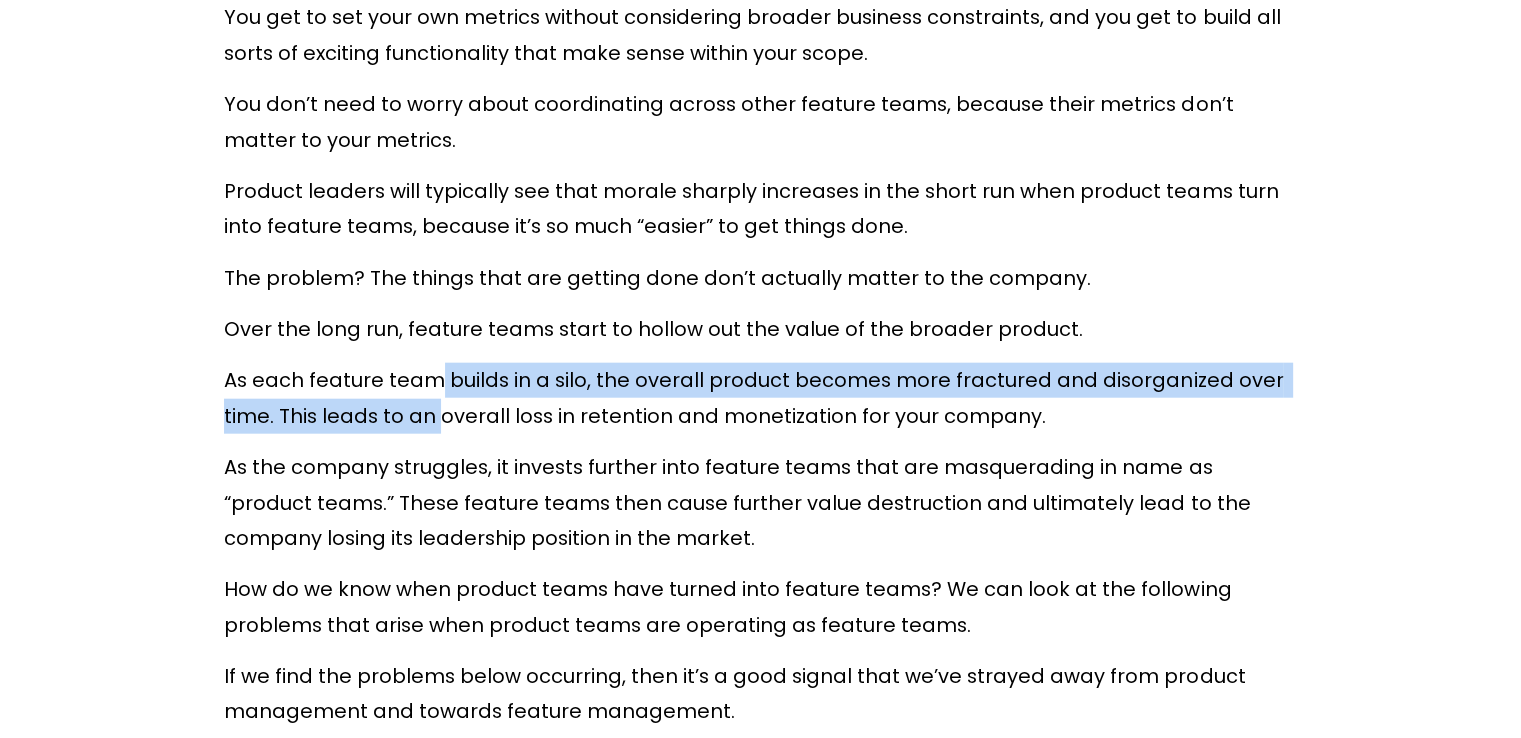 drag, startPoint x: 429, startPoint y: 385, endPoint x: 436, endPoint y: 429, distance: 44.553337 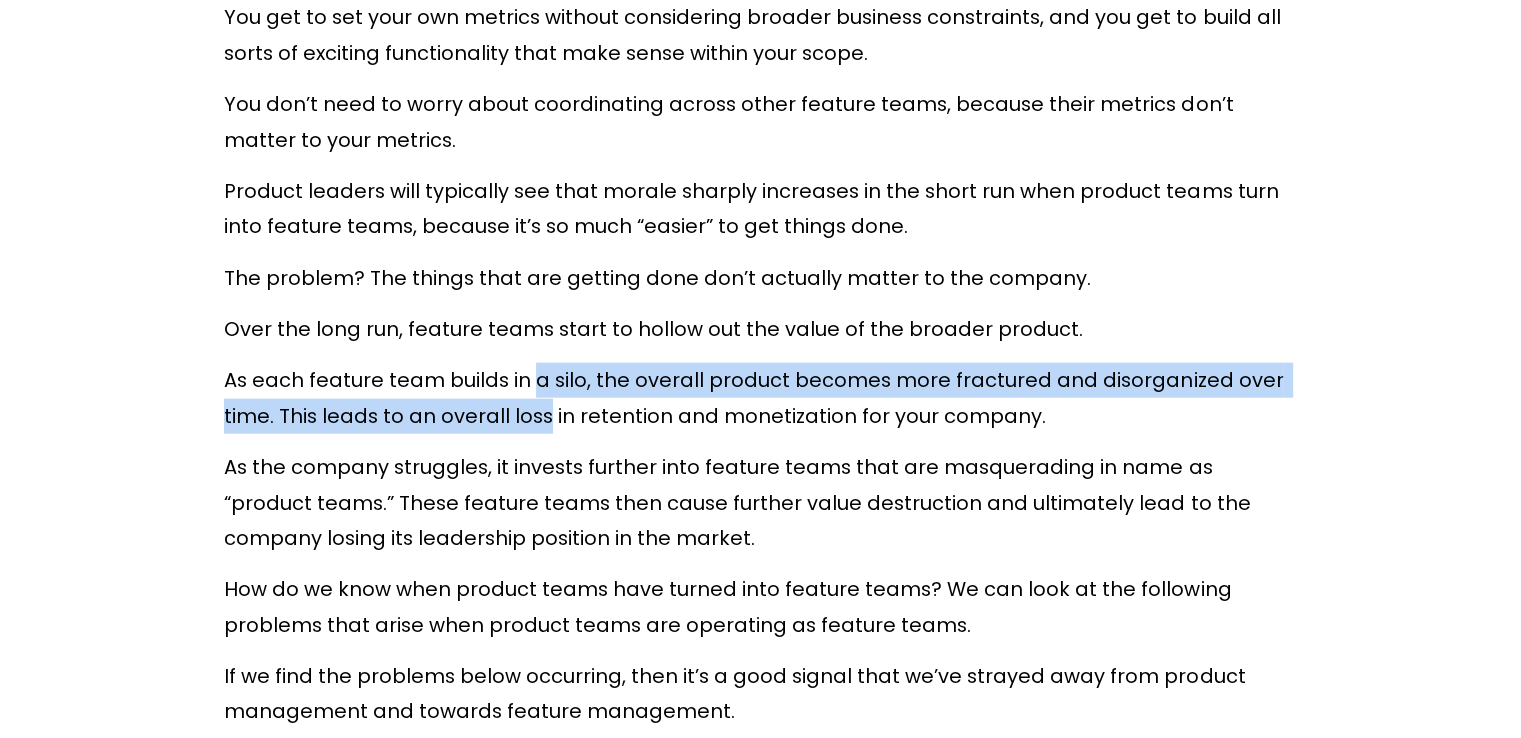 click on "As each feature team builds in a silo, the overall product becomes more fractured and disorganized over time. This leads to an overall loss in retention and monetization for your company." at bounding box center (760, 398) 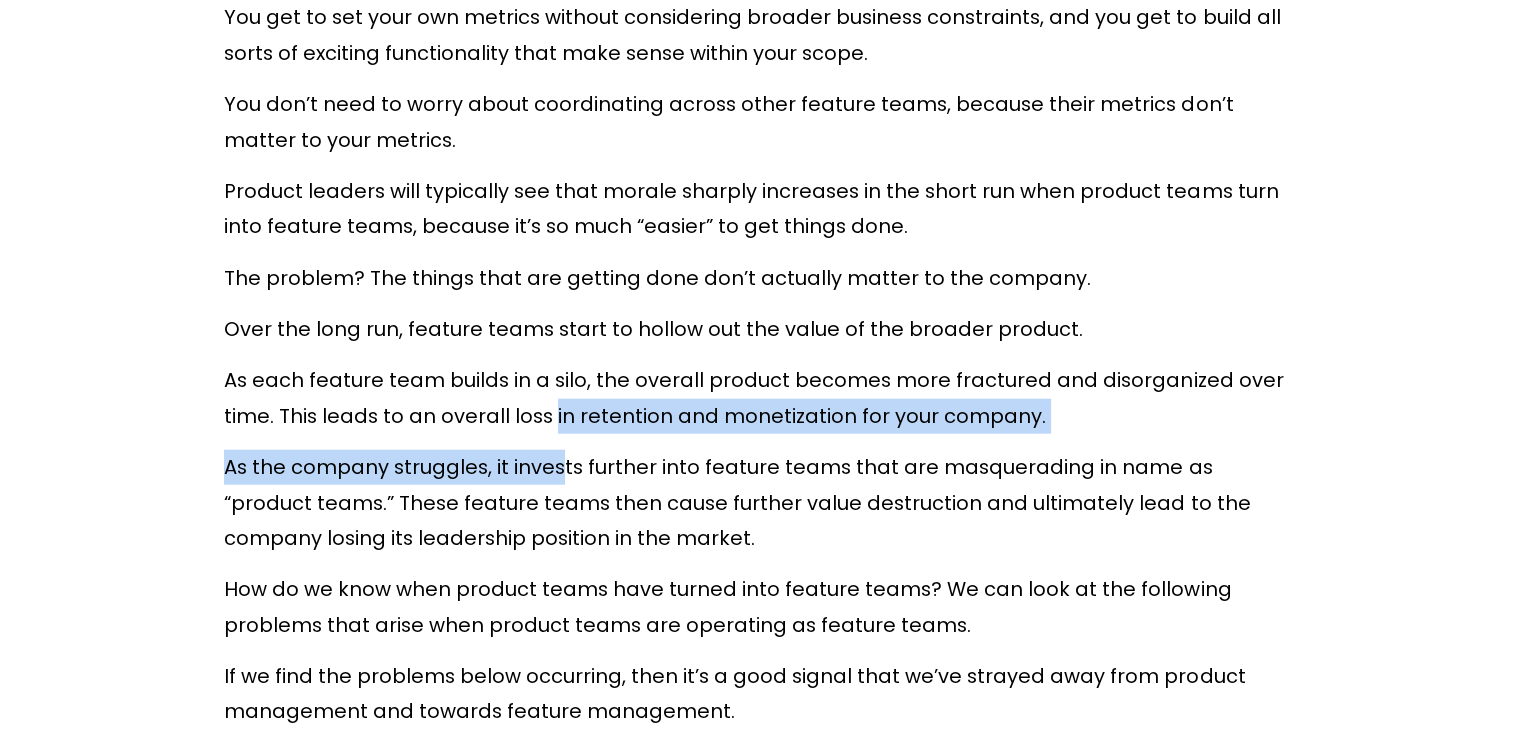 drag, startPoint x: 552, startPoint y: 425, endPoint x: 559, endPoint y: 476, distance: 51.47815 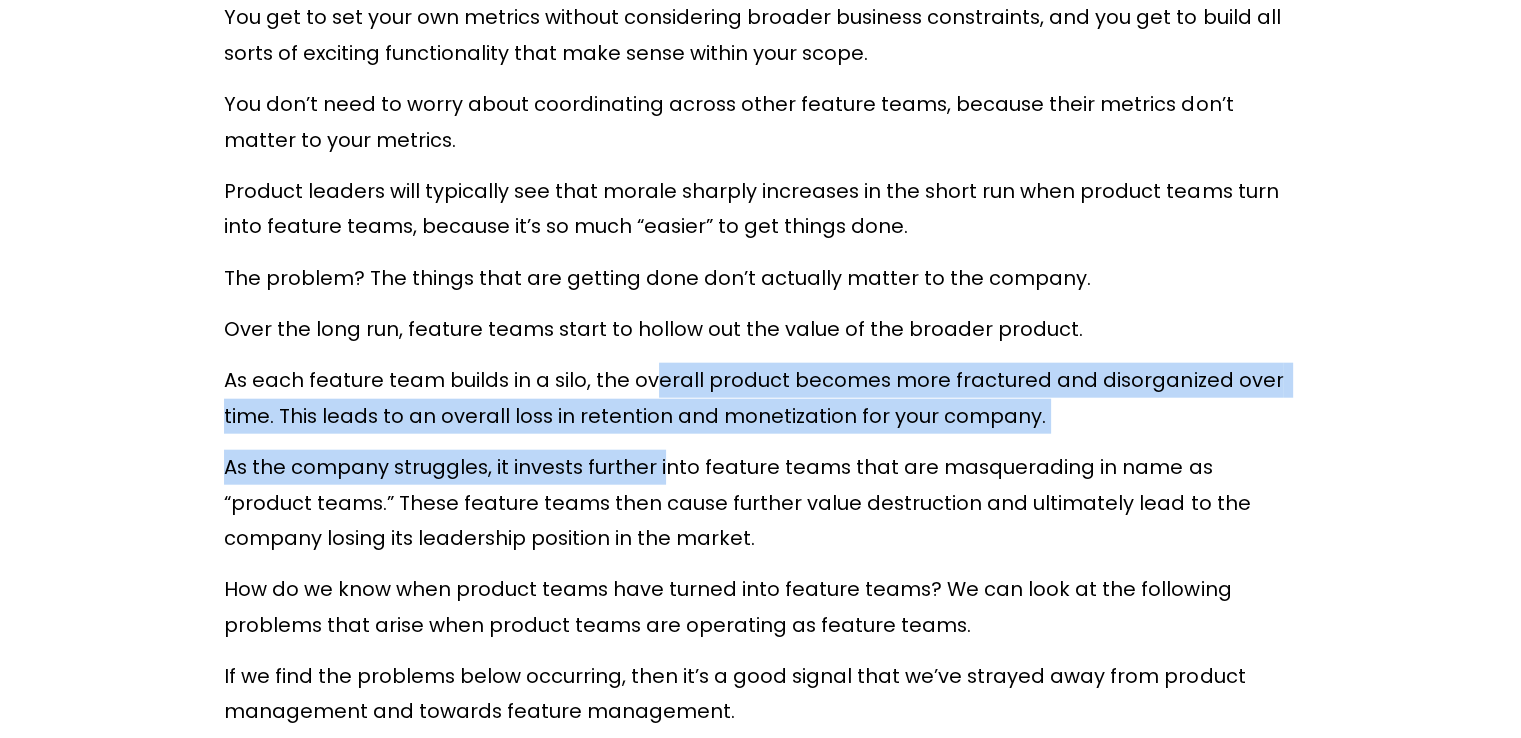 drag, startPoint x: 652, startPoint y: 390, endPoint x: 663, endPoint y: 461, distance: 71.84706 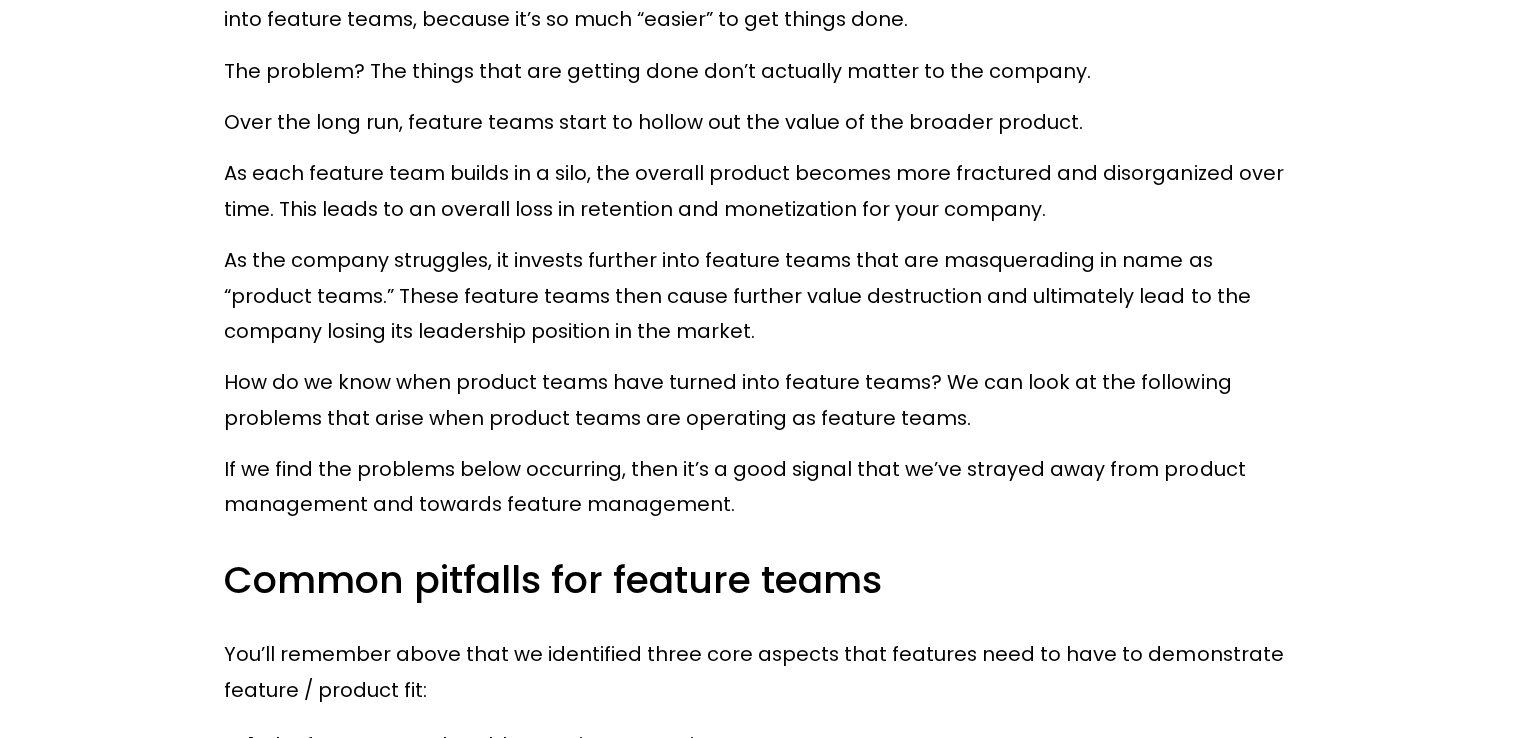 scroll, scrollTop: 5050, scrollLeft: 0, axis: vertical 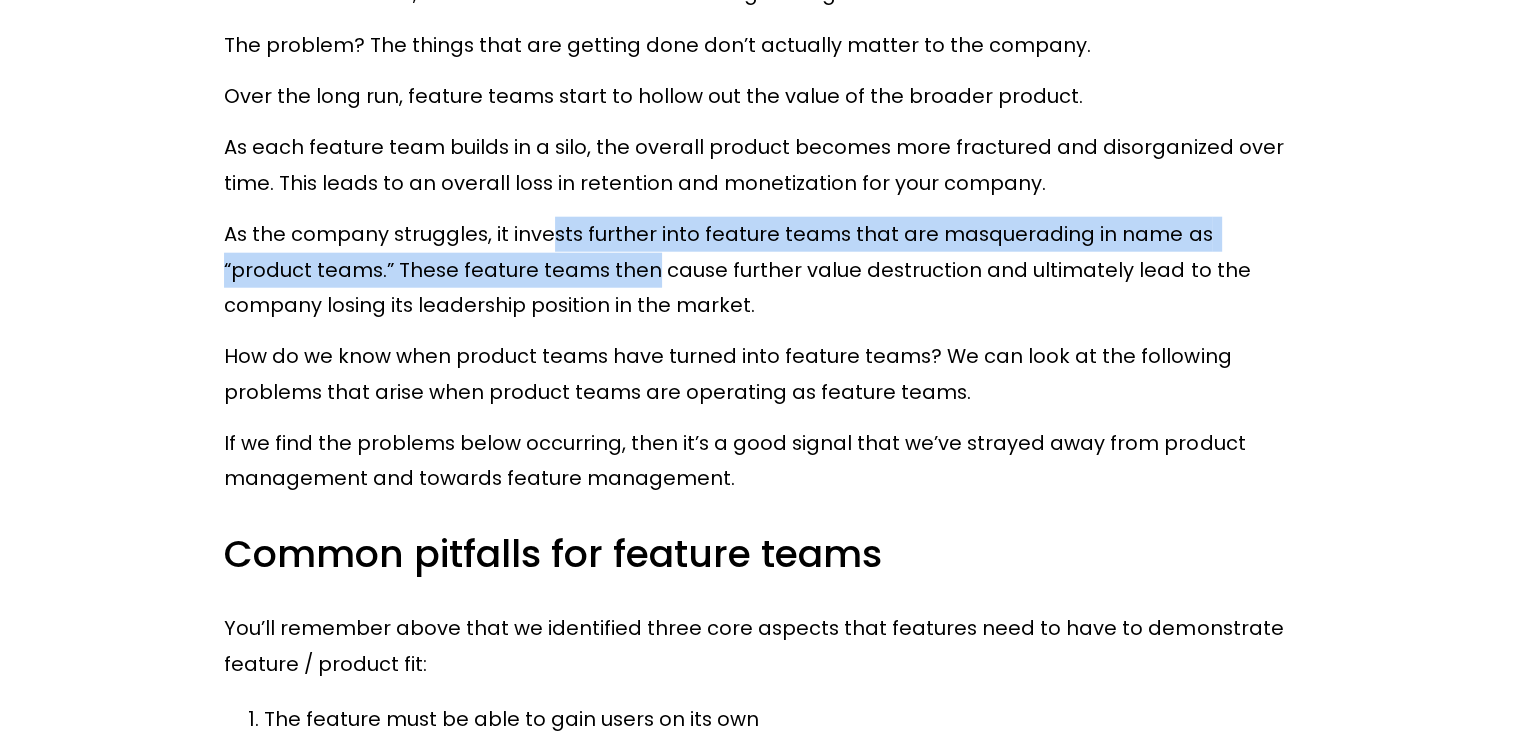 click on "As a product manager, you need to ensure that your features don’t just move their own metrics; instead, you need to ensure that your features fit into the broader value proposition of your core product offering. And, as a leader of product managers, you need to ensure that your PMs are building for broader business impact - not just within the area that you govern, but across the entire portfolio of products that your company provides to customers. The way to ensure that our features actually provide value to our products is to use the concept of “feature / product fit” to evaluate whether we’re investing our time and effort into the right initiatives. We’ve created a three-part guide to feature / product fit. In this first part, we define what feature / product fit is, and the consequences for what happens when product teams fail to take feature / product fit into account. In  our second part In  our third and final part So, let’s start by defining what “feature / product fit” means. )" at bounding box center [760, -931] 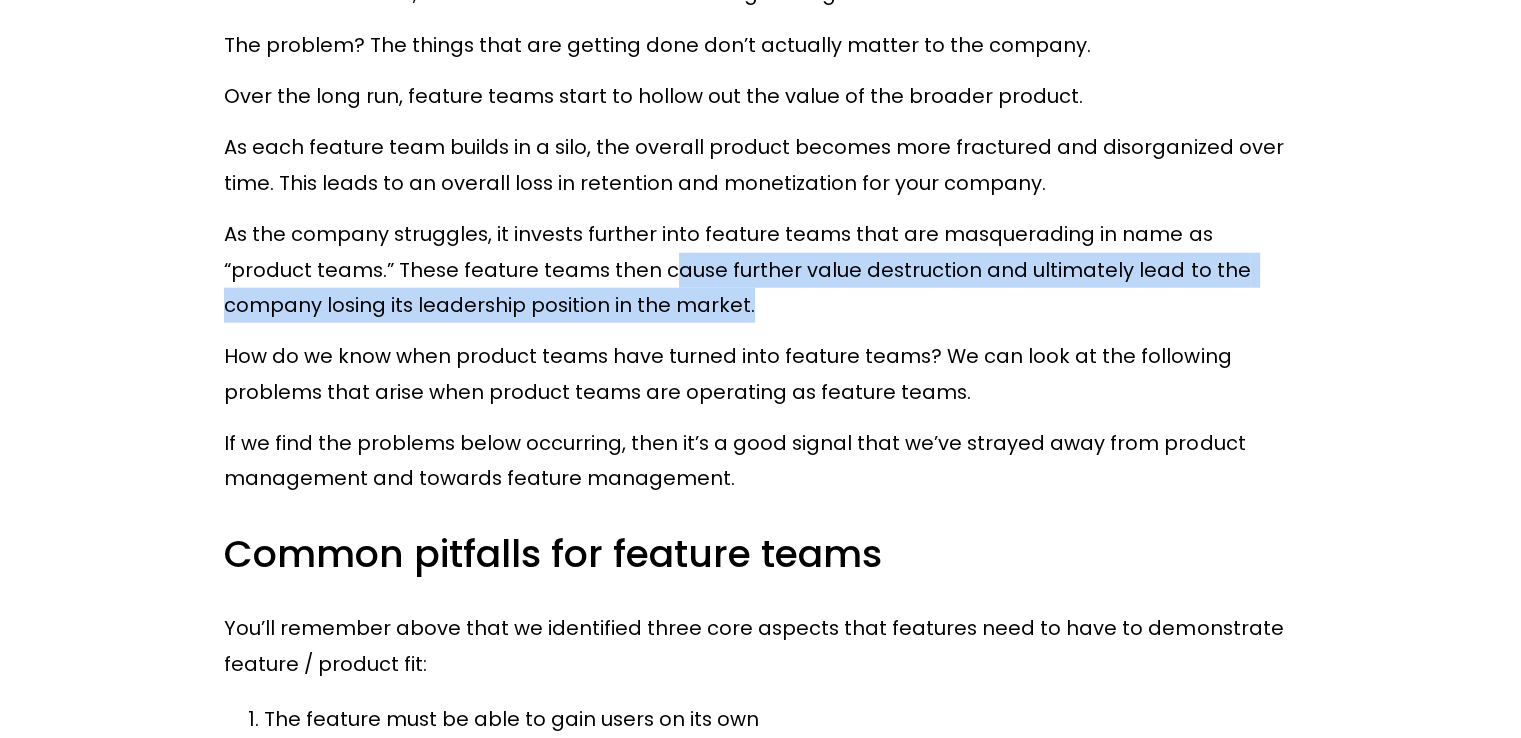 click on "As the company struggles, it invests further into feature teams that are masquerading in name as “product teams.” These feature teams then cause further value destruction and ultimately lead to the company losing its leadership position in the market." at bounding box center [760, 270] 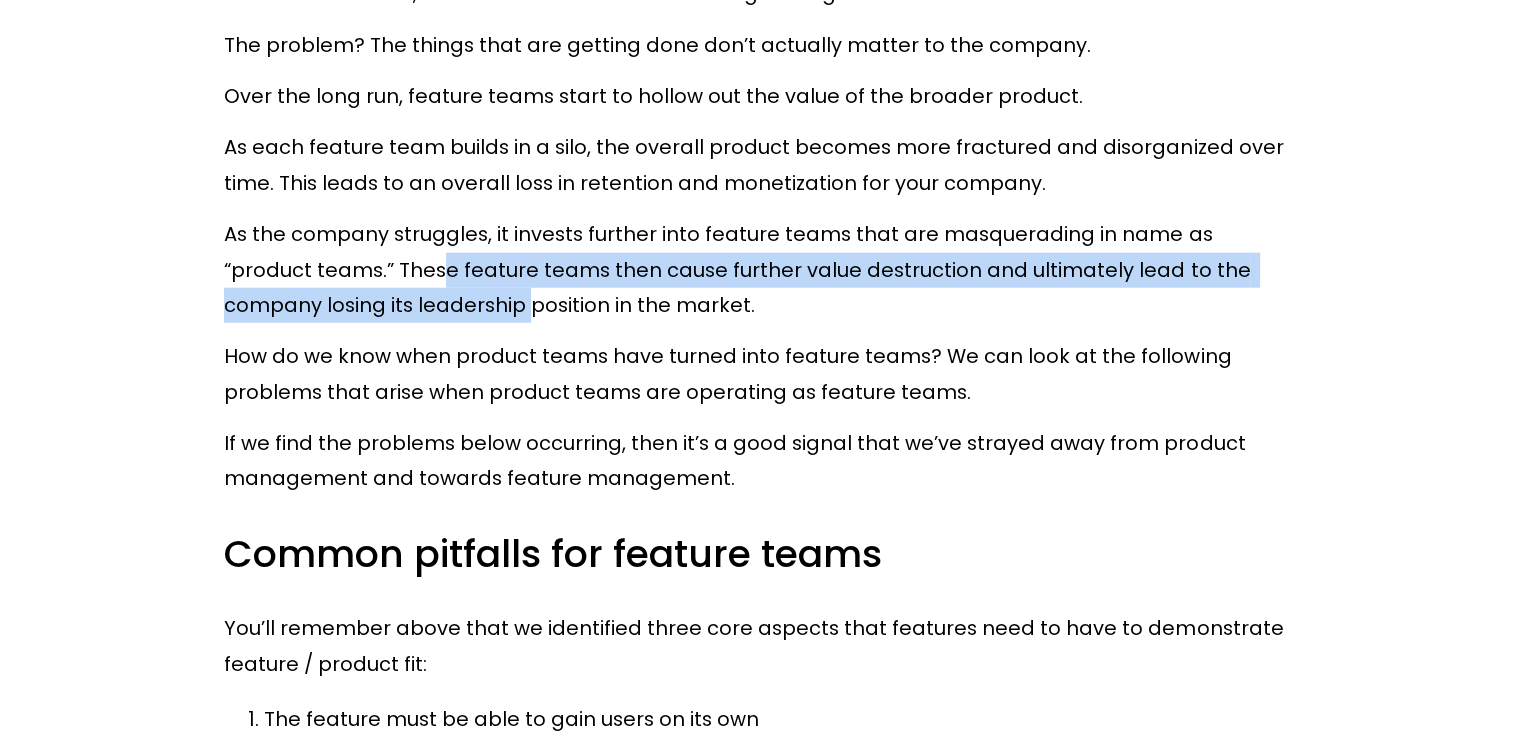 drag, startPoint x: 352, startPoint y: 263, endPoint x: 360, endPoint y: 305, distance: 42.755116 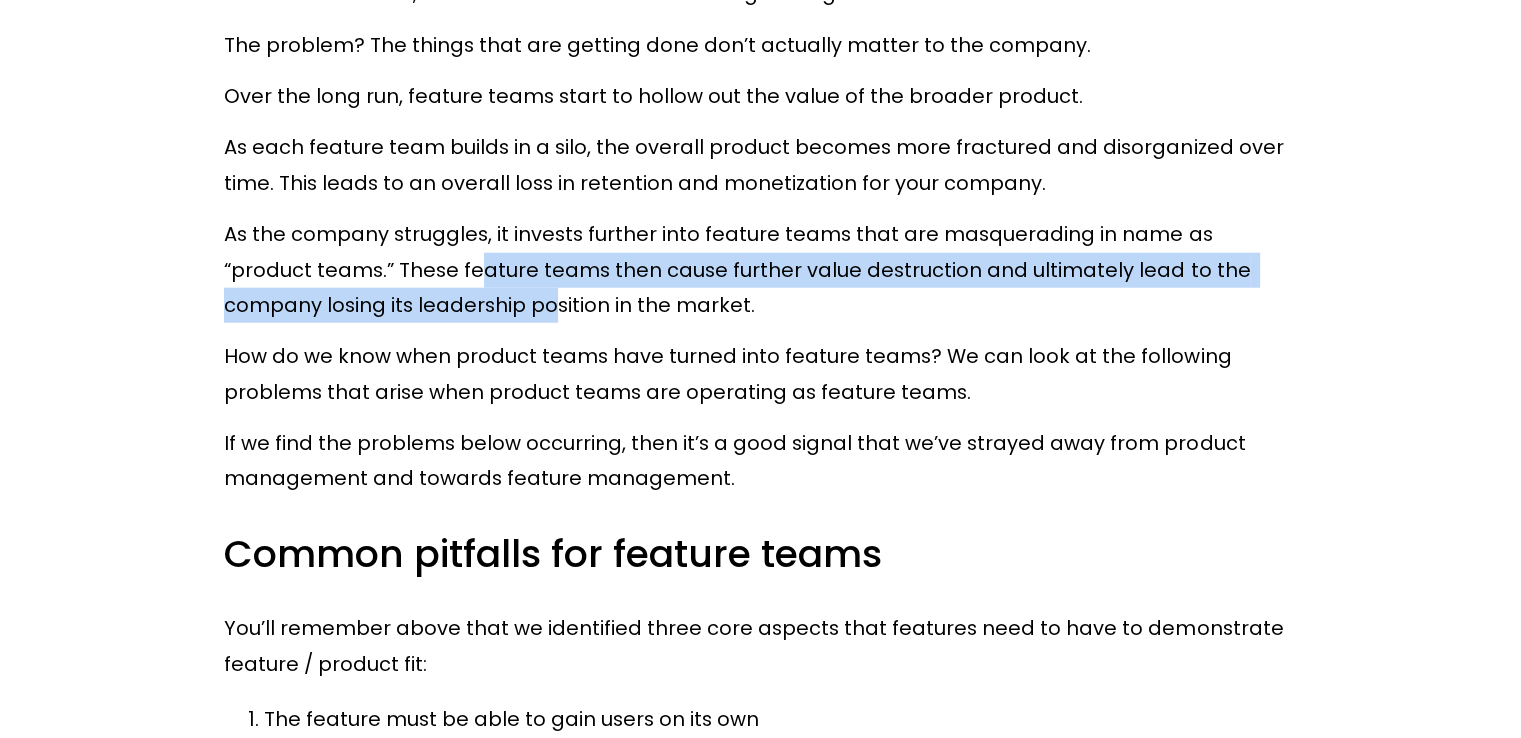 drag, startPoint x: 384, startPoint y: 292, endPoint x: 387, endPoint y: 313, distance: 21.213203 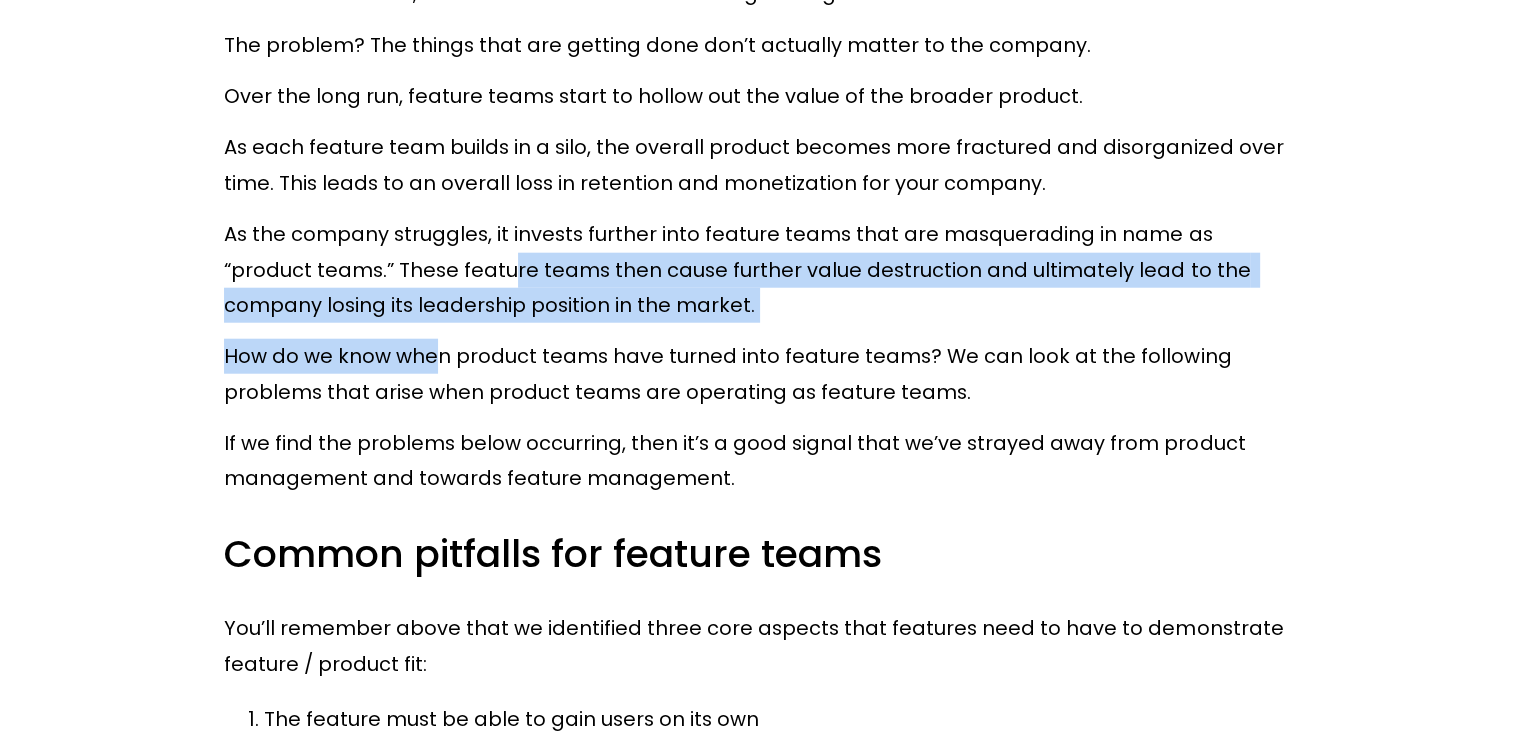 drag, startPoint x: 422, startPoint y: 270, endPoint x: 434, endPoint y: 347, distance: 77.92946 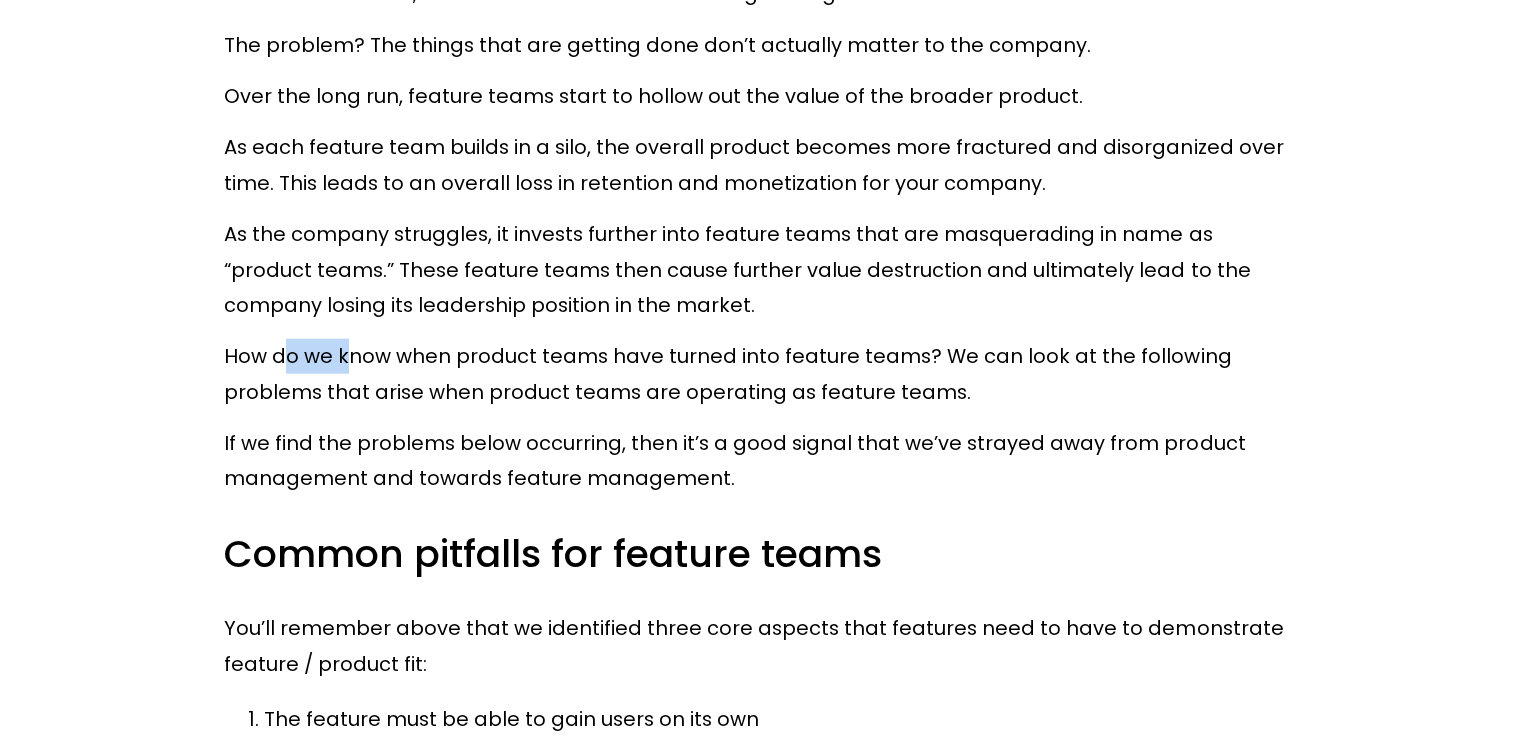 drag, startPoint x: 300, startPoint y: 372, endPoint x: 372, endPoint y: 378, distance: 72.249565 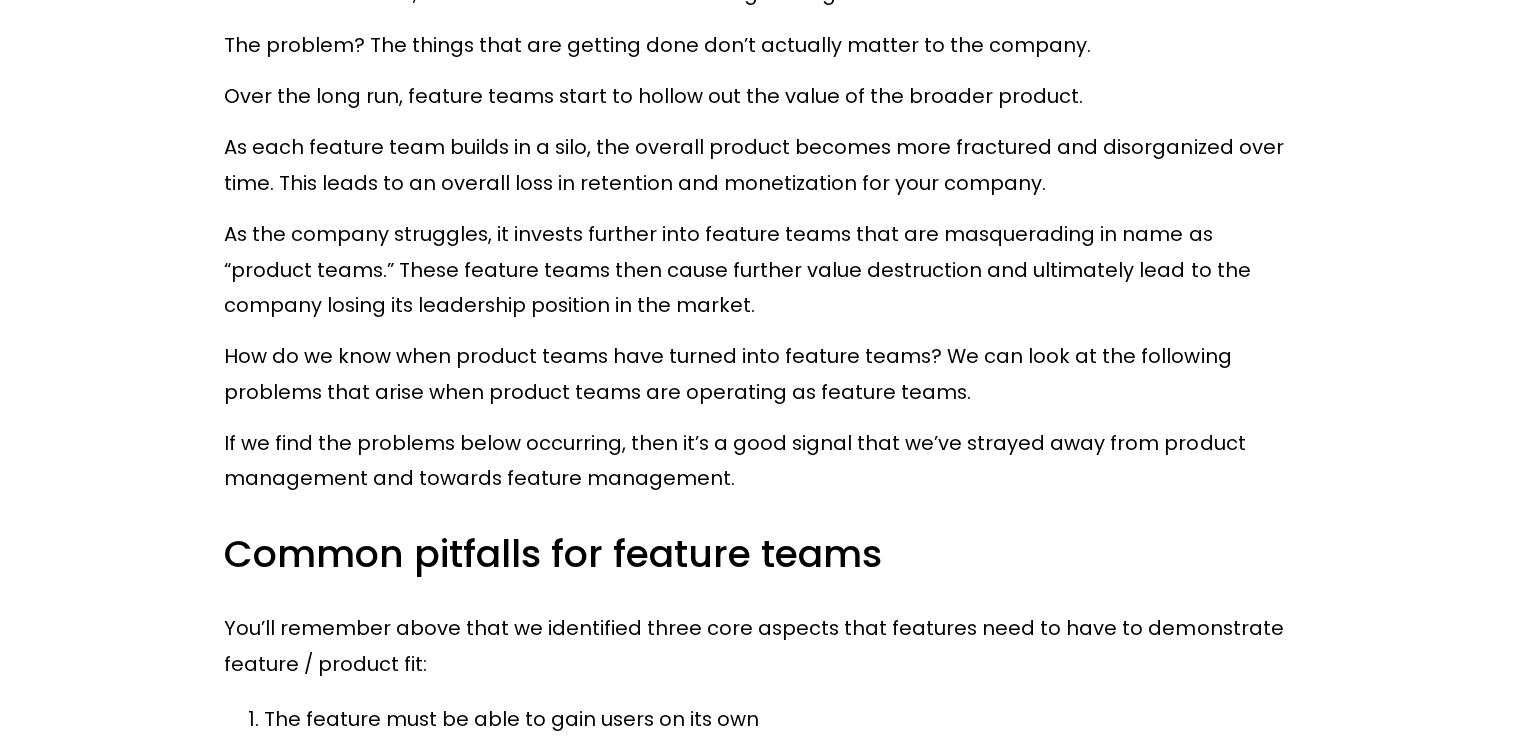 click on "How do we know when product teams have turned into feature teams? We can look at the following problems that arise when product teams are operating as feature teams." at bounding box center (760, 374) 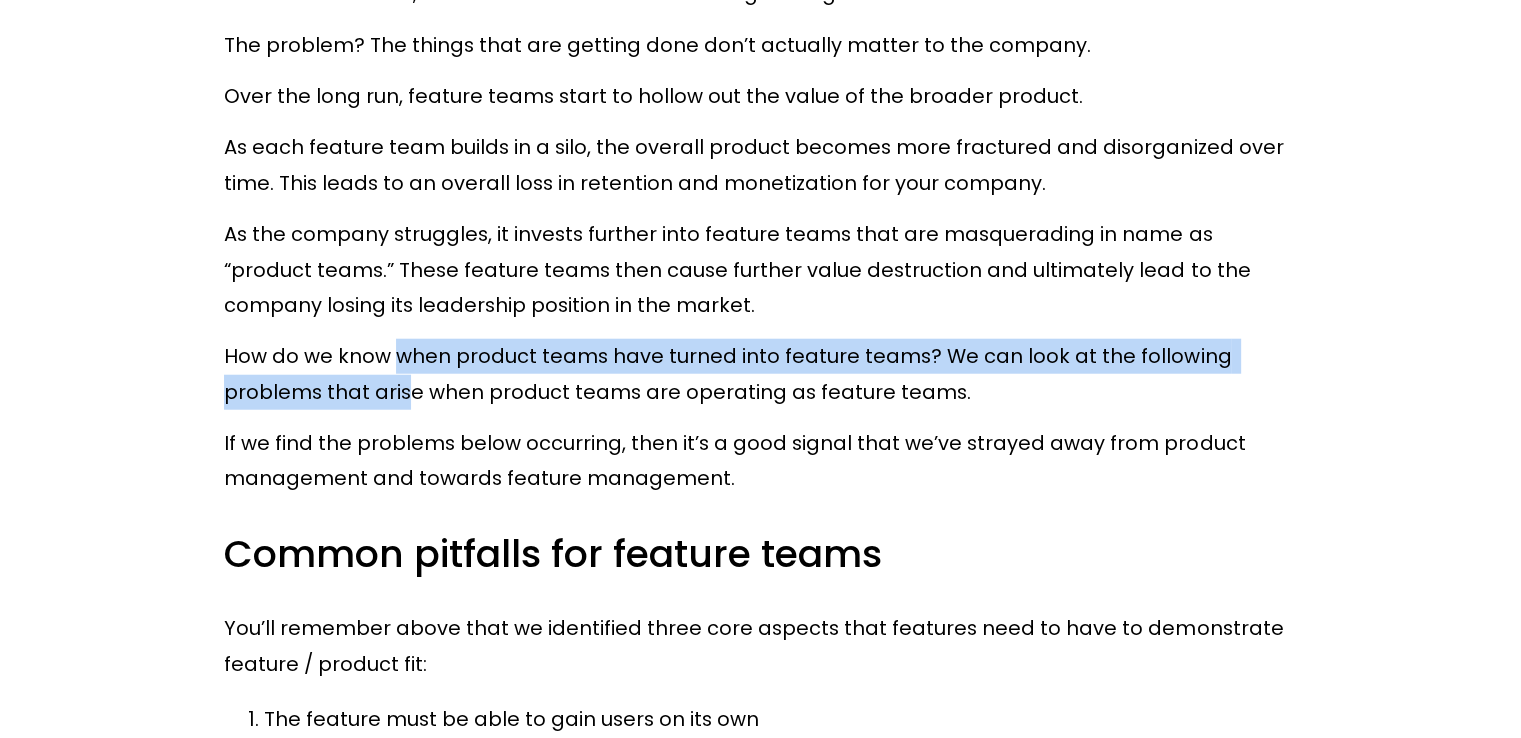 drag, startPoint x: 398, startPoint y: 373, endPoint x: 406, endPoint y: 397, distance: 25.298222 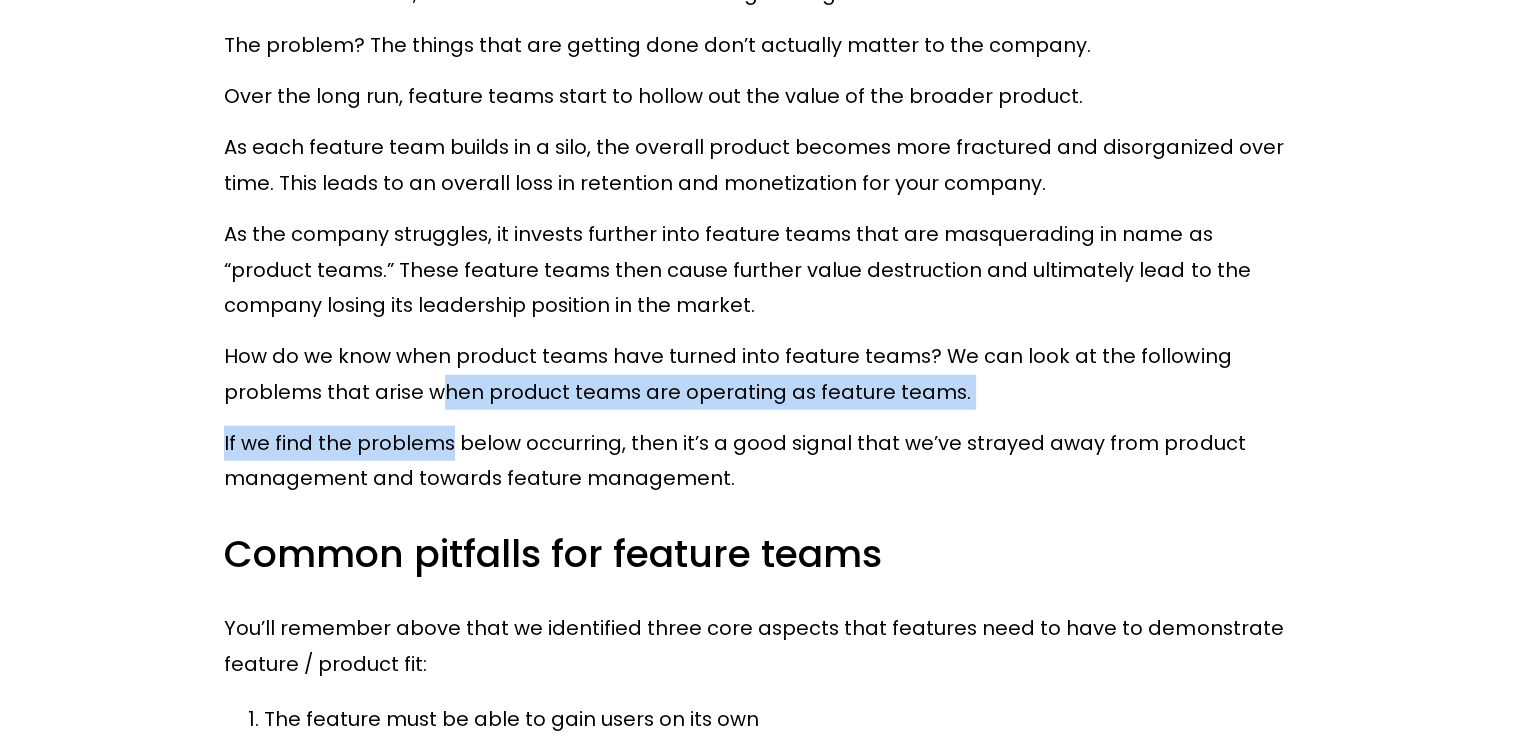 click on "As a product manager, you need to ensure that your features don’t just move their own metrics; instead, you need to ensure that your features fit into the broader value proposition of your core product offering. And, as a leader of product managers, you need to ensure that your PMs are building for broader business impact - not just within the area that you govern, but across the entire portfolio of products that your company provides to customers. The way to ensure that our features actually provide value to our products is to use the concept of “feature / product fit” to evaluate whether we’re investing our time and effort into the right initiatives. We’ve created a three-part guide to feature / product fit. In this first part, we define what feature / product fit is, and the consequences for what happens when product teams fail to take feature / product fit into account. In  our second part In  our third and final part So, let’s start by defining what “feature / product fit” means. )" at bounding box center (760, -931) 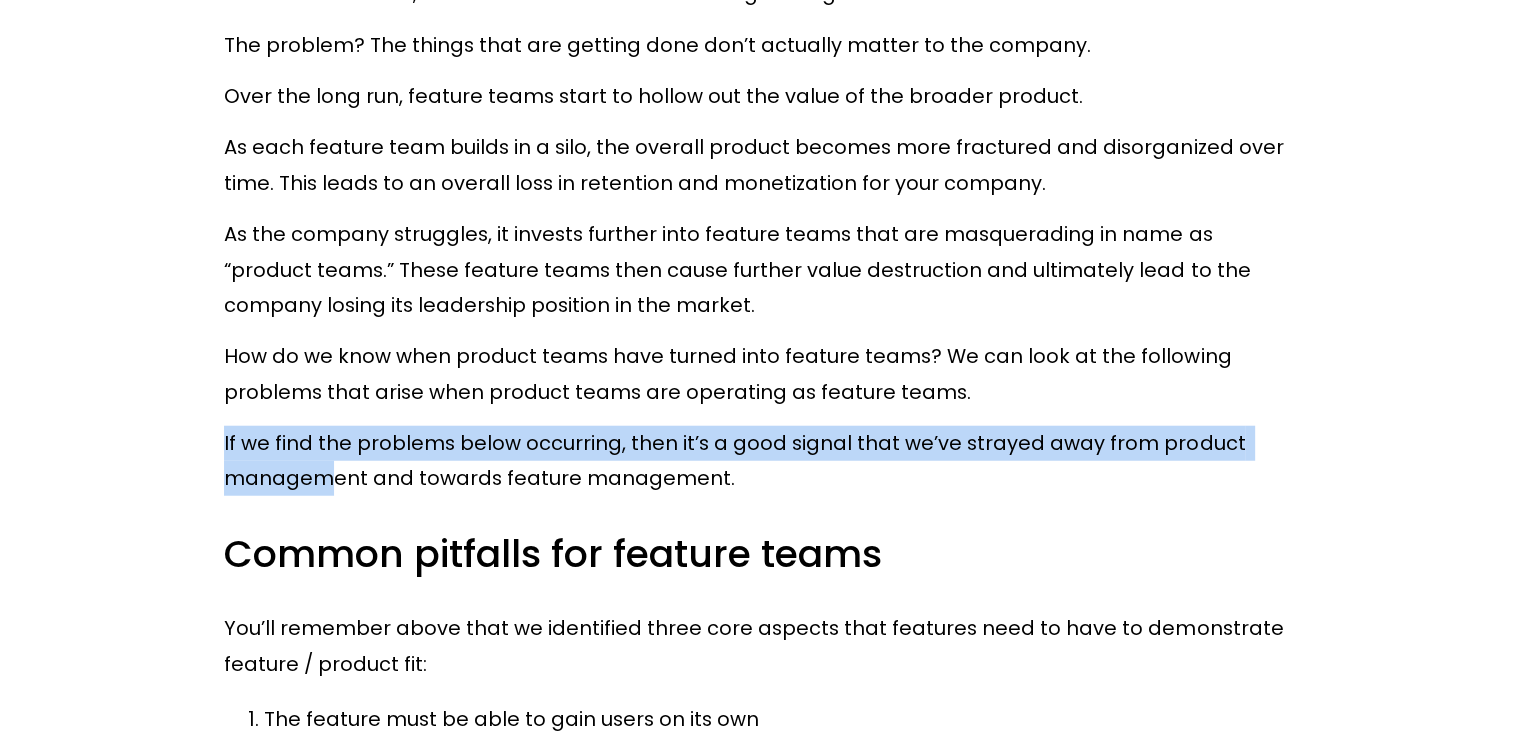 drag, startPoint x: 220, startPoint y: 441, endPoint x: 333, endPoint y: 479, distance: 119.218285 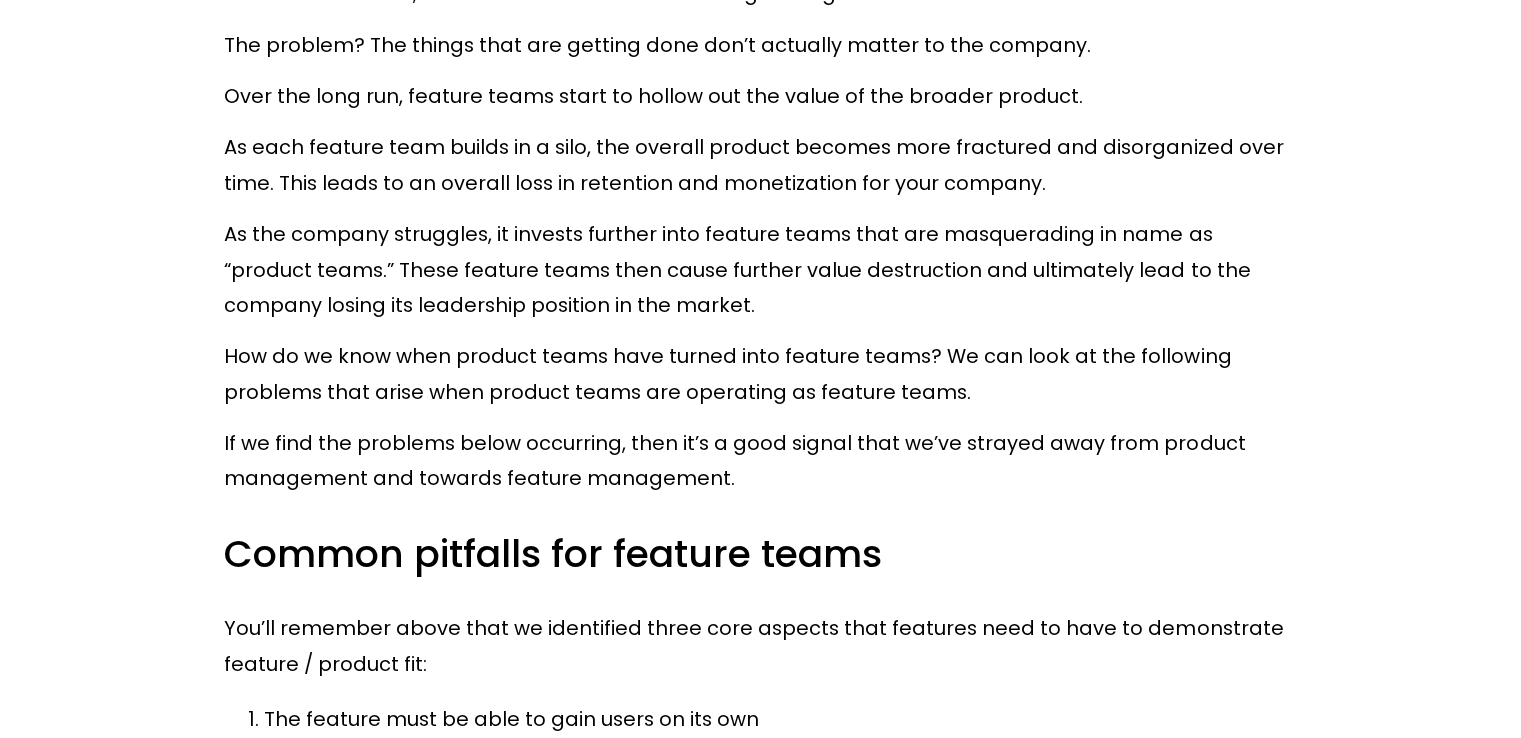 click on "If we find the problems below occurring, then it’s a good signal that we’ve strayed away from product management and towards feature management." at bounding box center [760, 461] 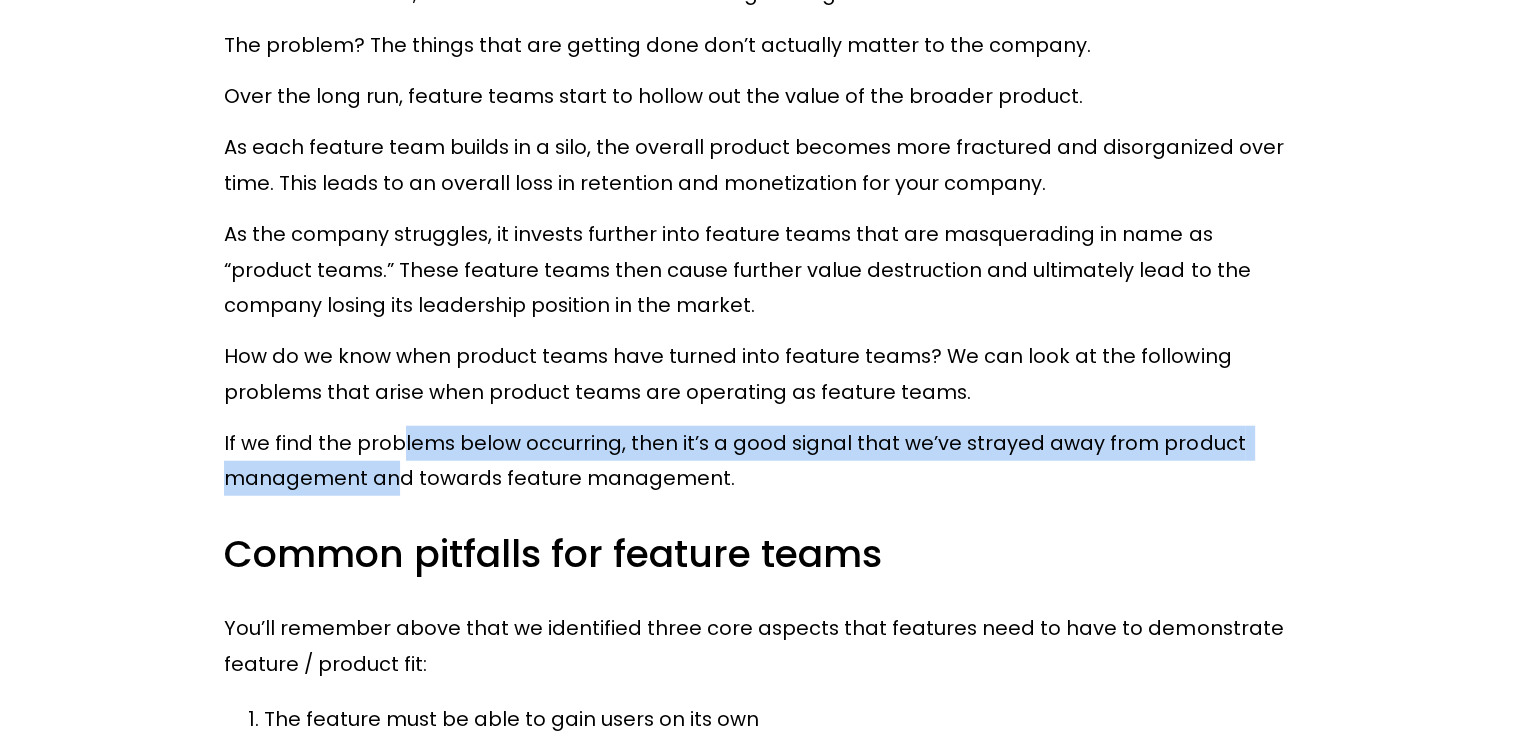drag, startPoint x: 394, startPoint y: 456, endPoint x: 394, endPoint y: 480, distance: 24 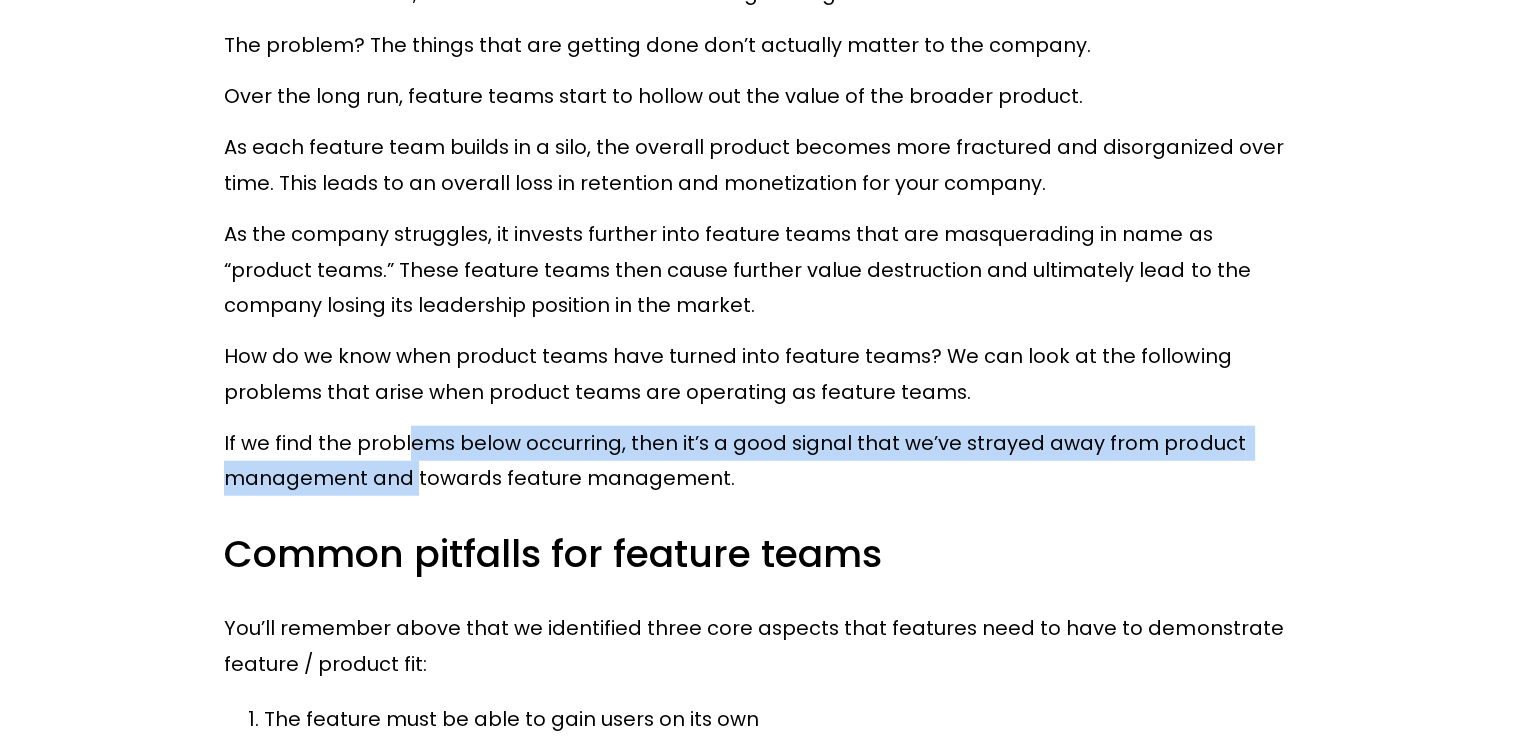 drag, startPoint x: 411, startPoint y: 455, endPoint x: 411, endPoint y: 485, distance: 30 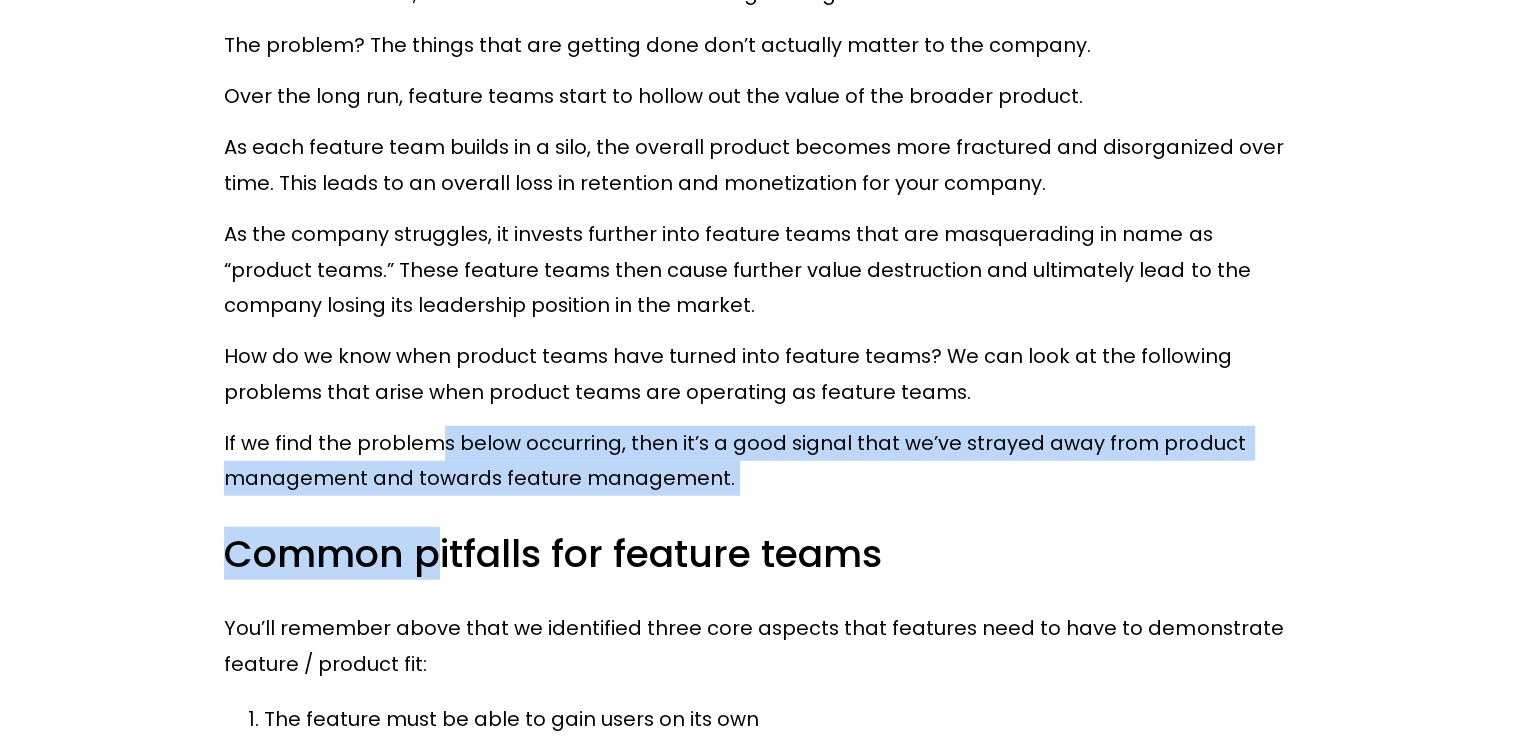 click on "As a product manager, you need to ensure that your features don’t just move their own metrics; instead, you need to ensure that your features fit into the broader value proposition of your core product offering. And, as a leader of product managers, you need to ensure that your PMs are building for broader business impact - not just within the area that you govern, but across the entire portfolio of products that your company provides to customers. The way to ensure that our features actually provide value to our products is to use the concept of “feature / product fit” to evaluate whether we’re investing our time and effort into the right initiatives. We’ve created a three-part guide to feature / product fit. In this first part, we define what feature / product fit is, and the consequences for what happens when product teams fail to take feature / product fit into account. In  our second part In  our third and final part So, let’s start by defining what “feature / product fit” means. )" at bounding box center (760, -931) 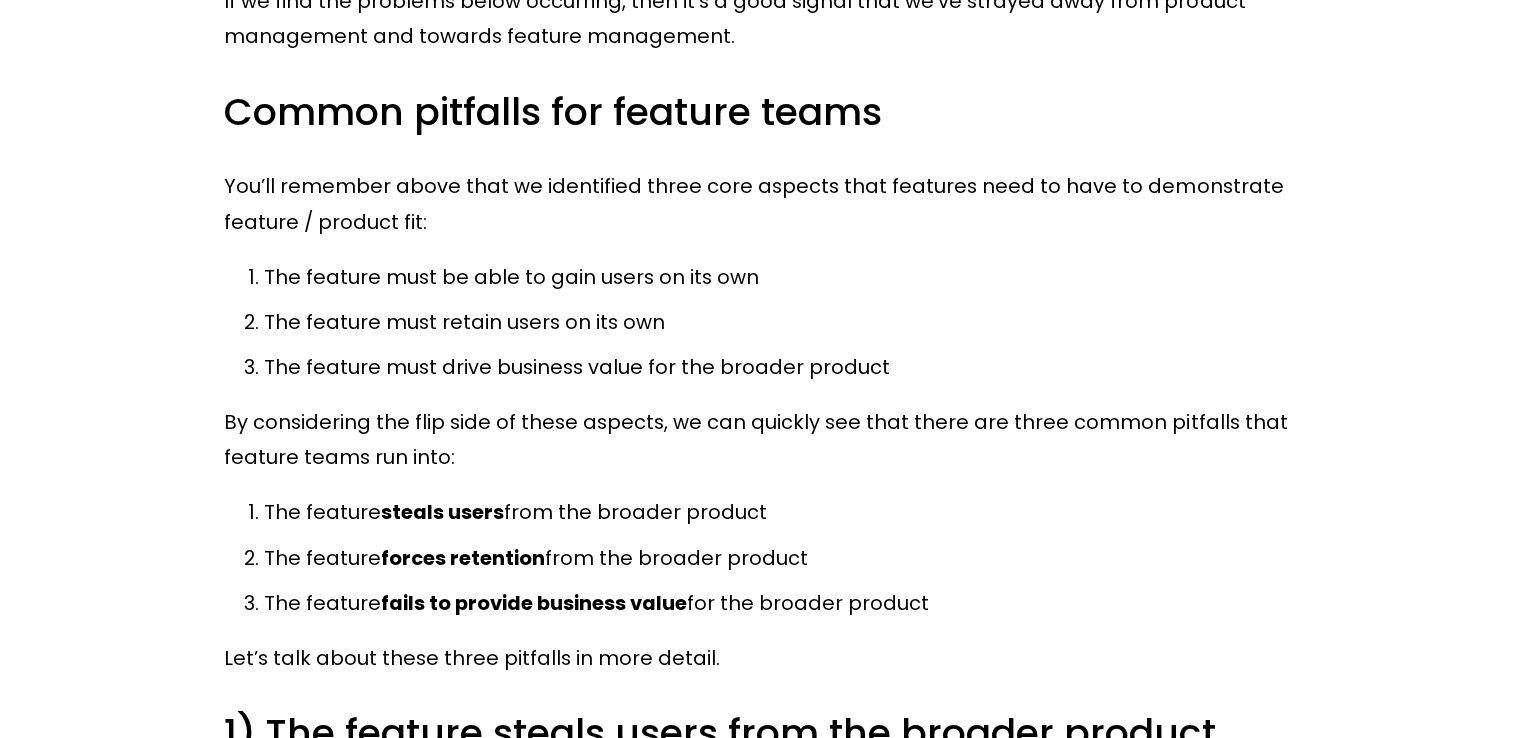 scroll, scrollTop: 5517, scrollLeft: 0, axis: vertical 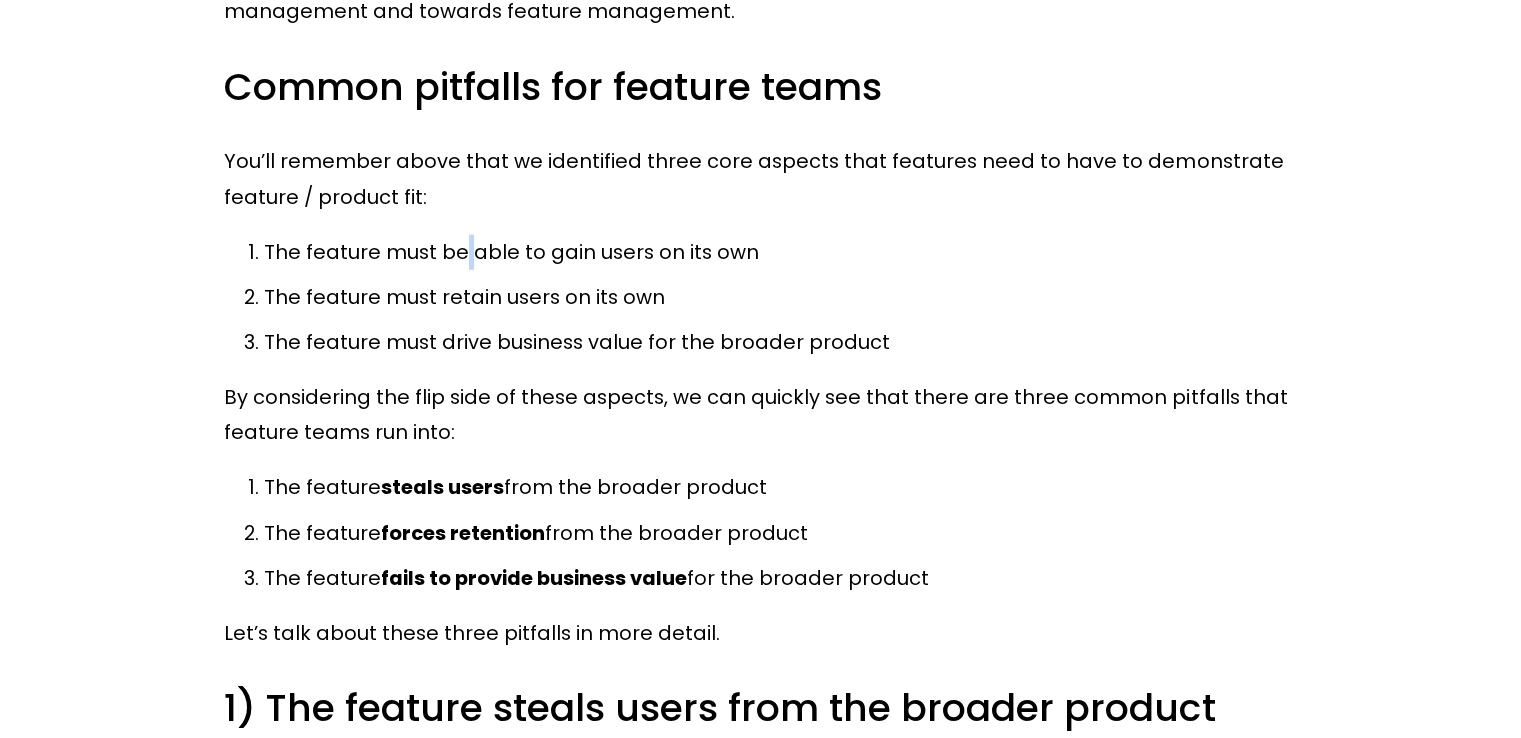 click on "As a product manager, you need to ensure that your features don’t just move their own metrics; instead, you need to ensure that your features fit into the broader value proposition of your core product offering. And, as a leader of product managers, you need to ensure that your PMs are building for broader business impact - not just within the area that you govern, but across the entire portfolio of products that your company provides to customers. The way to ensure that our features actually provide value to our products is to use the concept of “feature / product fit” to evaluate whether we’re investing our time and effort into the right initiatives. We’ve created a three-part guide to feature / product fit. In this first part, we define what feature / product fit is, and the consequences for what happens when product teams fail to take feature / product fit into account. In  our second part In  our third and final part So, let’s start by defining what “feature / product fit” means. )" at bounding box center (760, -1398) 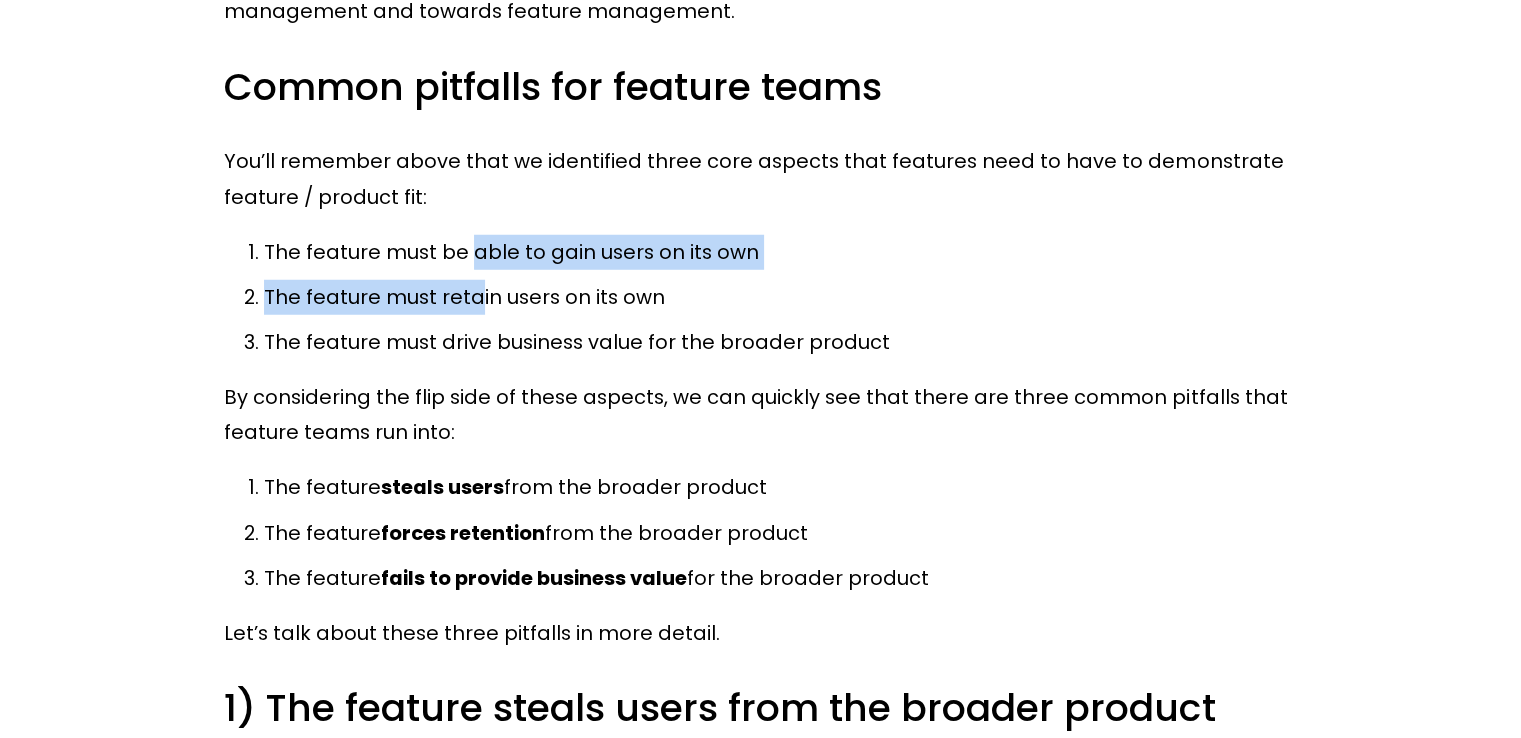 drag, startPoint x: 468, startPoint y: 270, endPoint x: 478, endPoint y: 313, distance: 44.14748 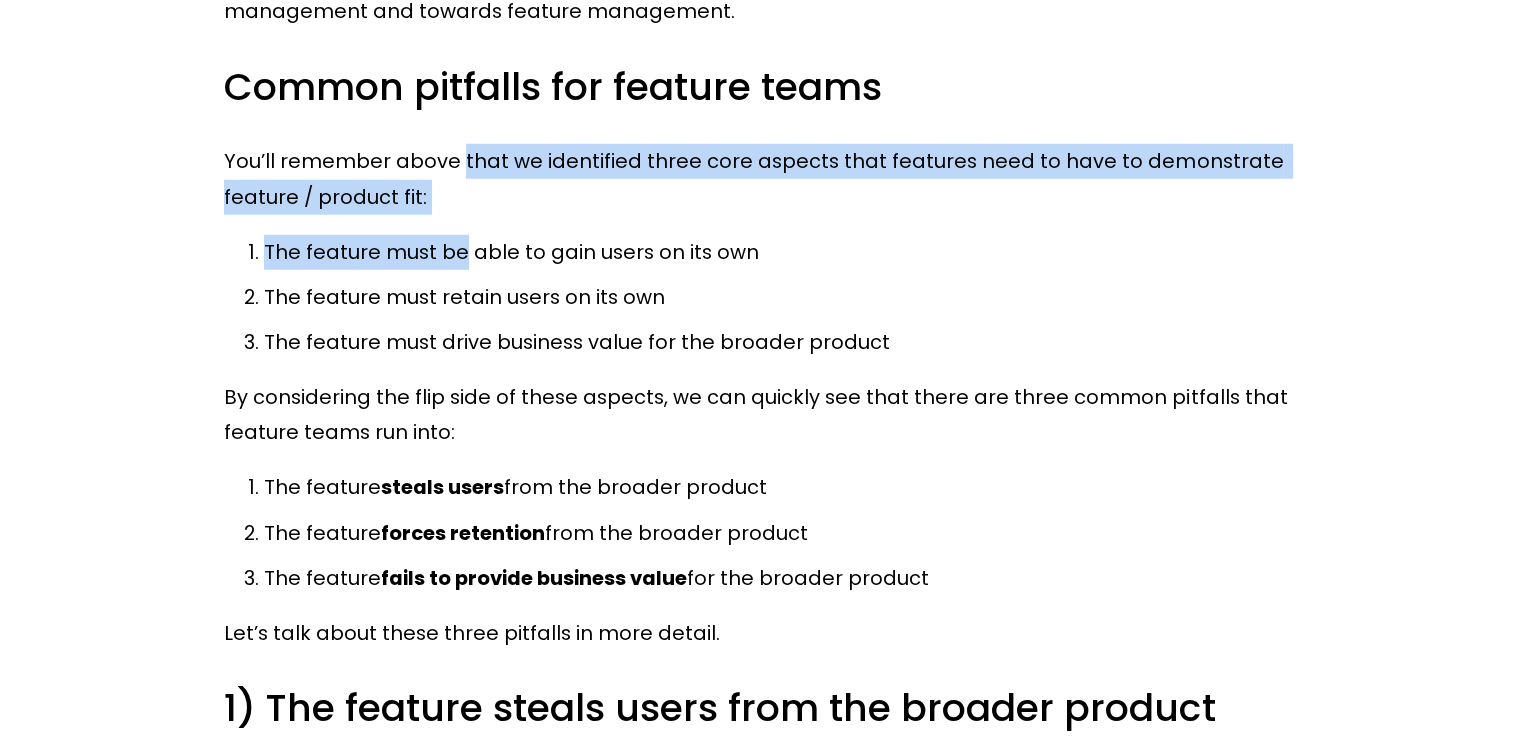 click on "As a product manager, you need to ensure that your features don’t just move their own metrics; instead, you need to ensure that your features fit into the broader value proposition of your core product offering. And, as a leader of product managers, you need to ensure that your PMs are building for broader business impact - not just within the area that you govern, but across the entire portfolio of products that your company provides to customers. The way to ensure that our features actually provide value to our products is to use the concept of “feature / product fit” to evaluate whether we’re investing our time and effort into the right initiatives. We’ve created a three-part guide to feature / product fit. In this first part, we define what feature / product fit is, and the consequences for what happens when product teams fail to take feature / product fit into account. In  our second part In  our third and final part So, let’s start by defining what “feature / product fit” means. )" at bounding box center [760, -1398] 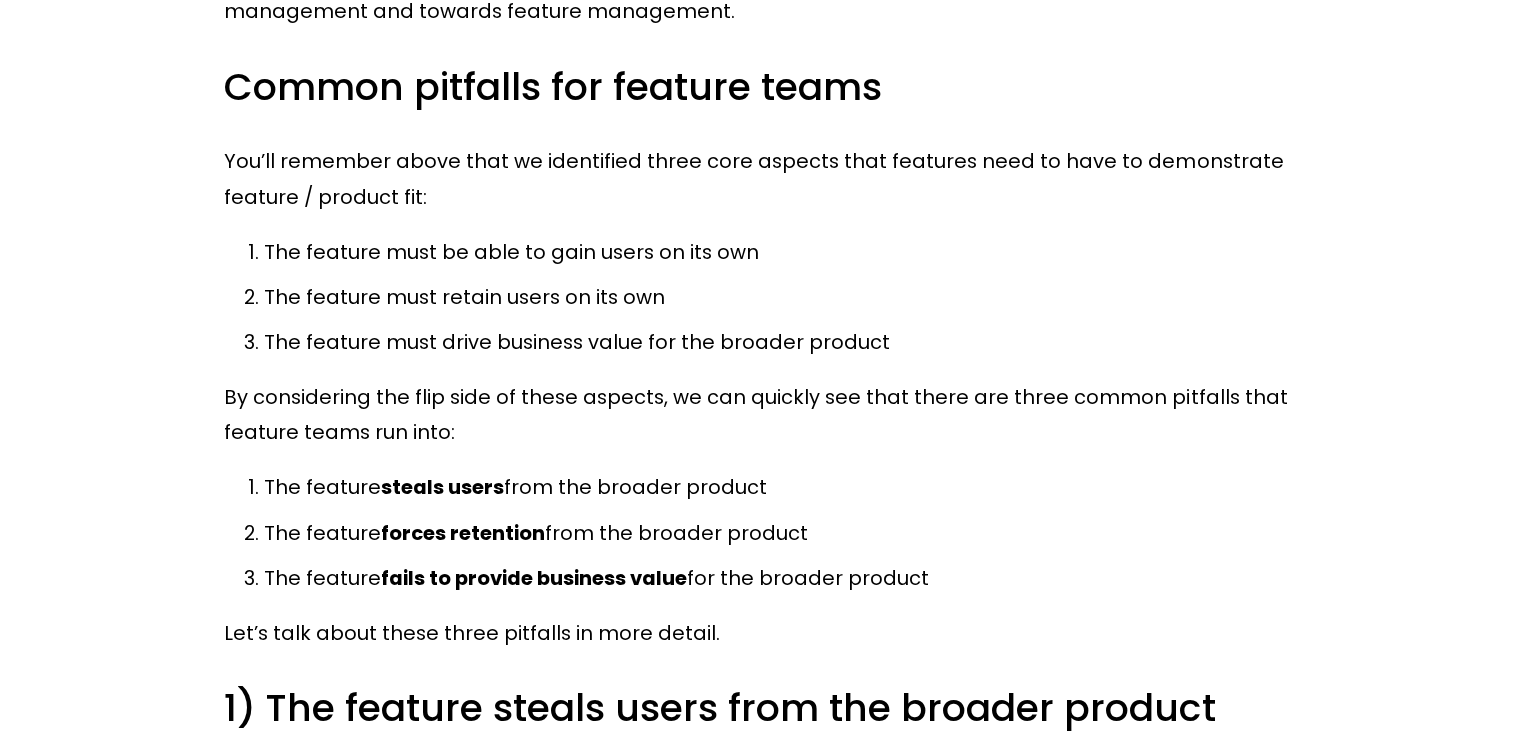 scroll, scrollTop: 5750, scrollLeft: 0, axis: vertical 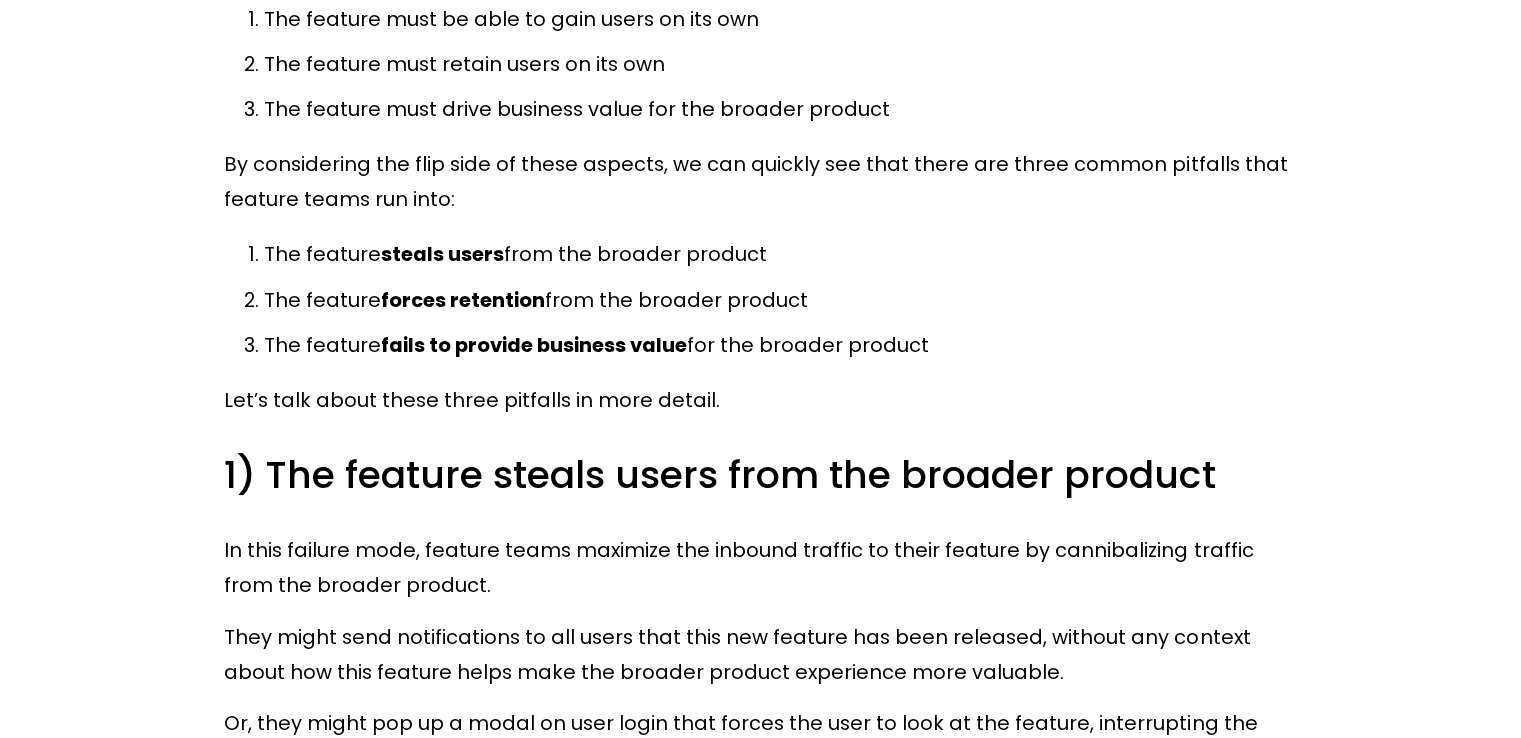 click on "As a product manager, you need to ensure that your features don’t just move their own metrics; instead, you need to ensure that your features fit into the broader value proposition of your core product offering. And, as a leader of product managers, you need to ensure that your PMs are building for broader business impact - not just within the area that you govern, but across the entire portfolio of products that your company provides to customers. The way to ensure that our features actually provide value to our products is to use the concept of “feature / product fit” to evaluate whether we’re investing our time and effort into the right initiatives. We’ve created a three-part guide to feature / product fit. In this first part, we define what feature / product fit is, and the consequences for what happens when product teams fail to take feature / product fit into account. In  our second part In  our third and final part So, let’s start by defining what “feature / product fit” means. )" at bounding box center [760, -1631] 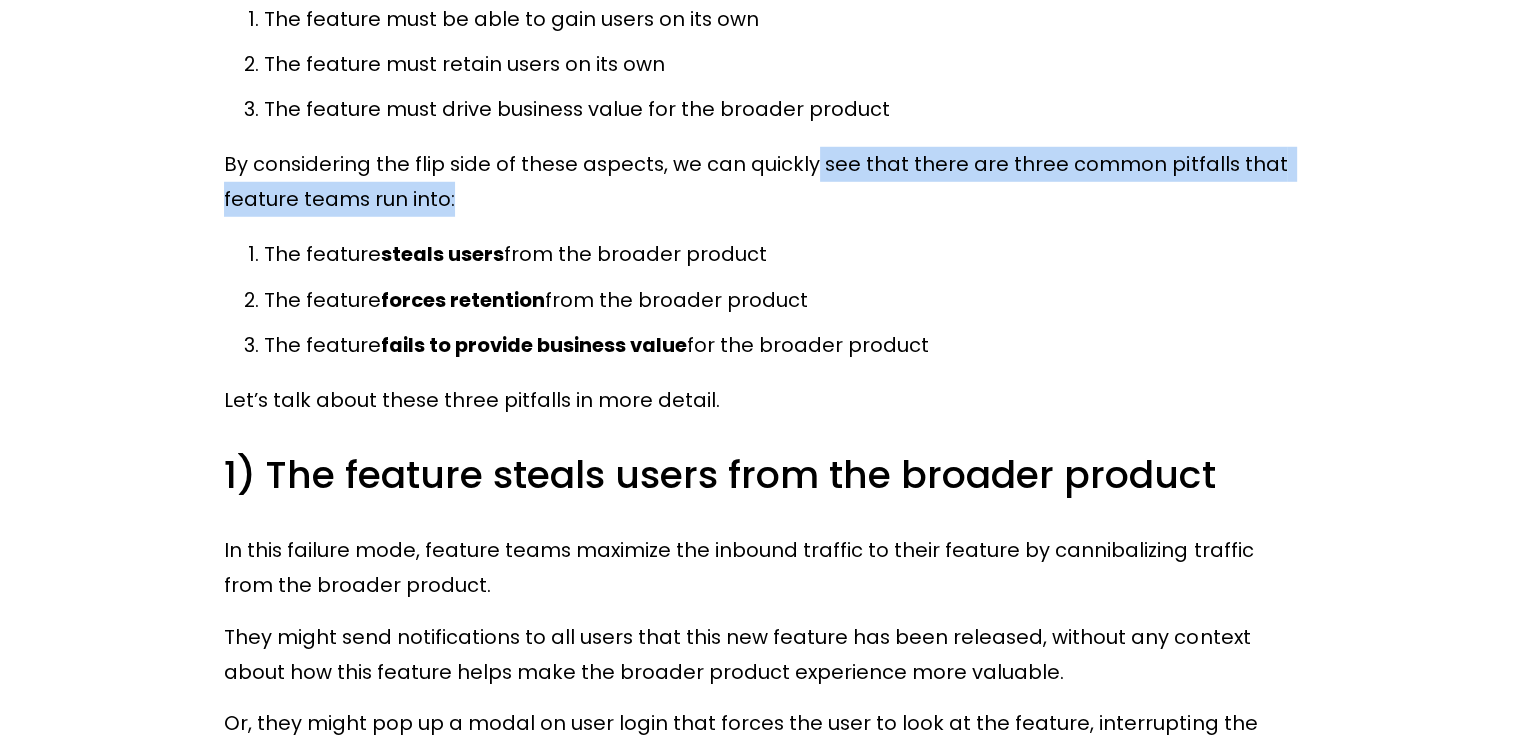 drag, startPoint x: 812, startPoint y: 171, endPoint x: 833, endPoint y: 208, distance: 42.544094 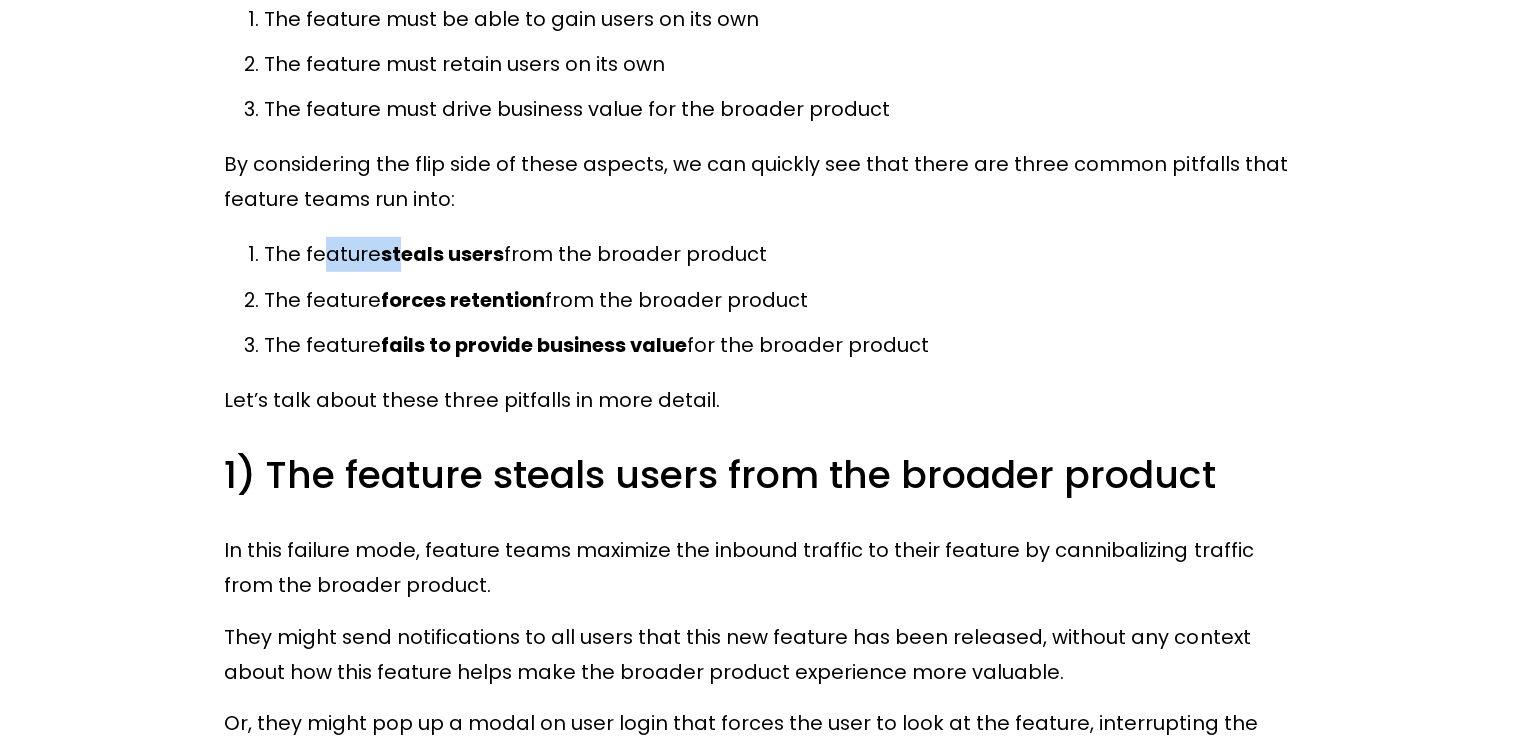 click on "steals users" at bounding box center [442, 254] 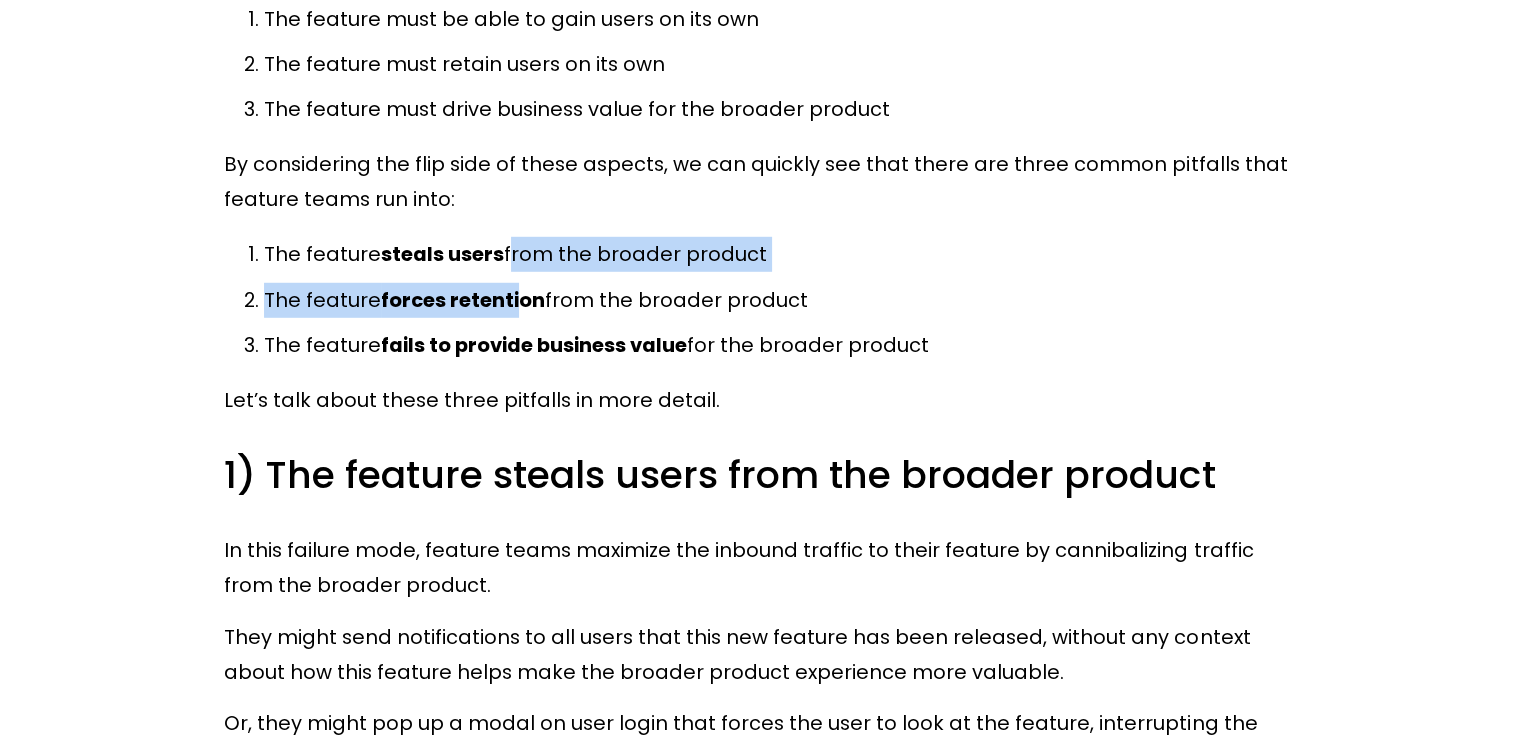 click on "The feature  steals users  from the broader product The feature  forces retention  from the broader product The feature  fails to provide business value  for the broader product" at bounding box center [760, 300] 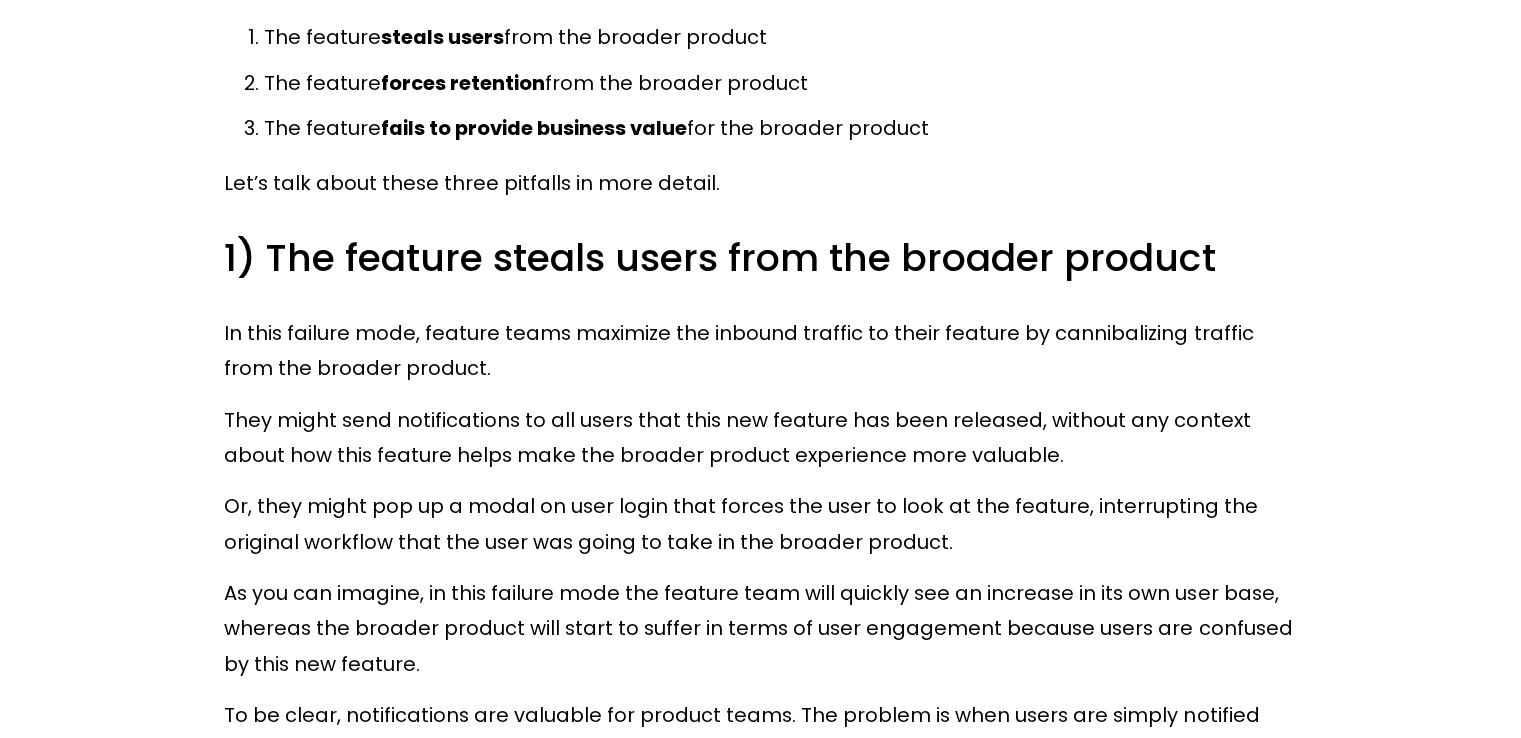 scroll, scrollTop: 5984, scrollLeft: 0, axis: vertical 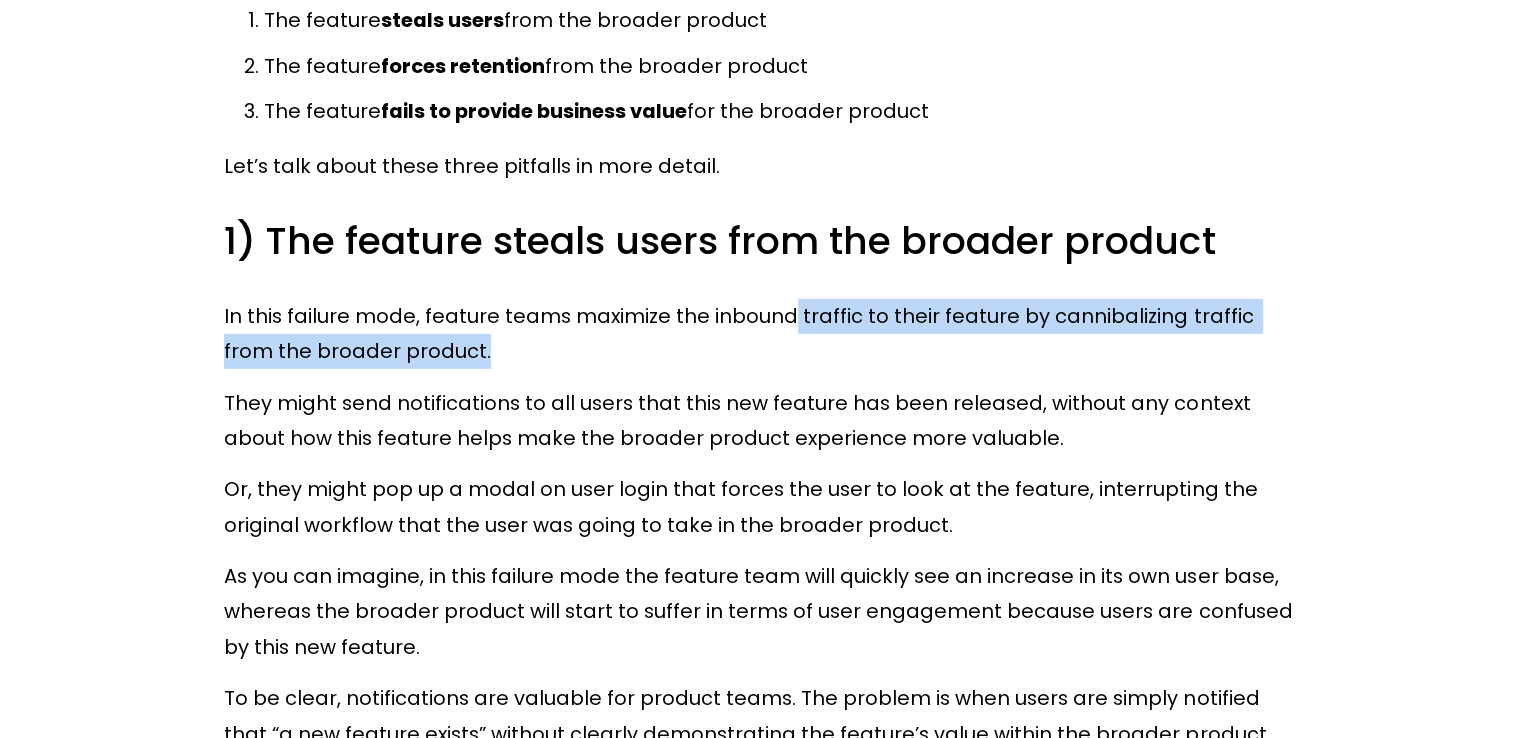 click on "As a product manager, you need to ensure that your features don’t just move their own metrics; instead, you need to ensure that your features fit into the broader value proposition of your core product offering. And, as a leader of product managers, you need to ensure that your PMs are building for broader business impact - not just within the area that you govern, but across the entire portfolio of products that your company provides to customers. The way to ensure that our features actually provide value to our products is to use the concept of “feature / product fit” to evaluate whether we’re investing our time and effort into the right initiatives. We’ve created a three-part guide to feature / product fit. In this first part, we define what feature / product fit is, and the consequences for what happens when product teams fail to take feature / product fit into account. In  our second part In  our third and final part So, let’s start by defining what “feature / product fit” means. )" at bounding box center [760, -1865] 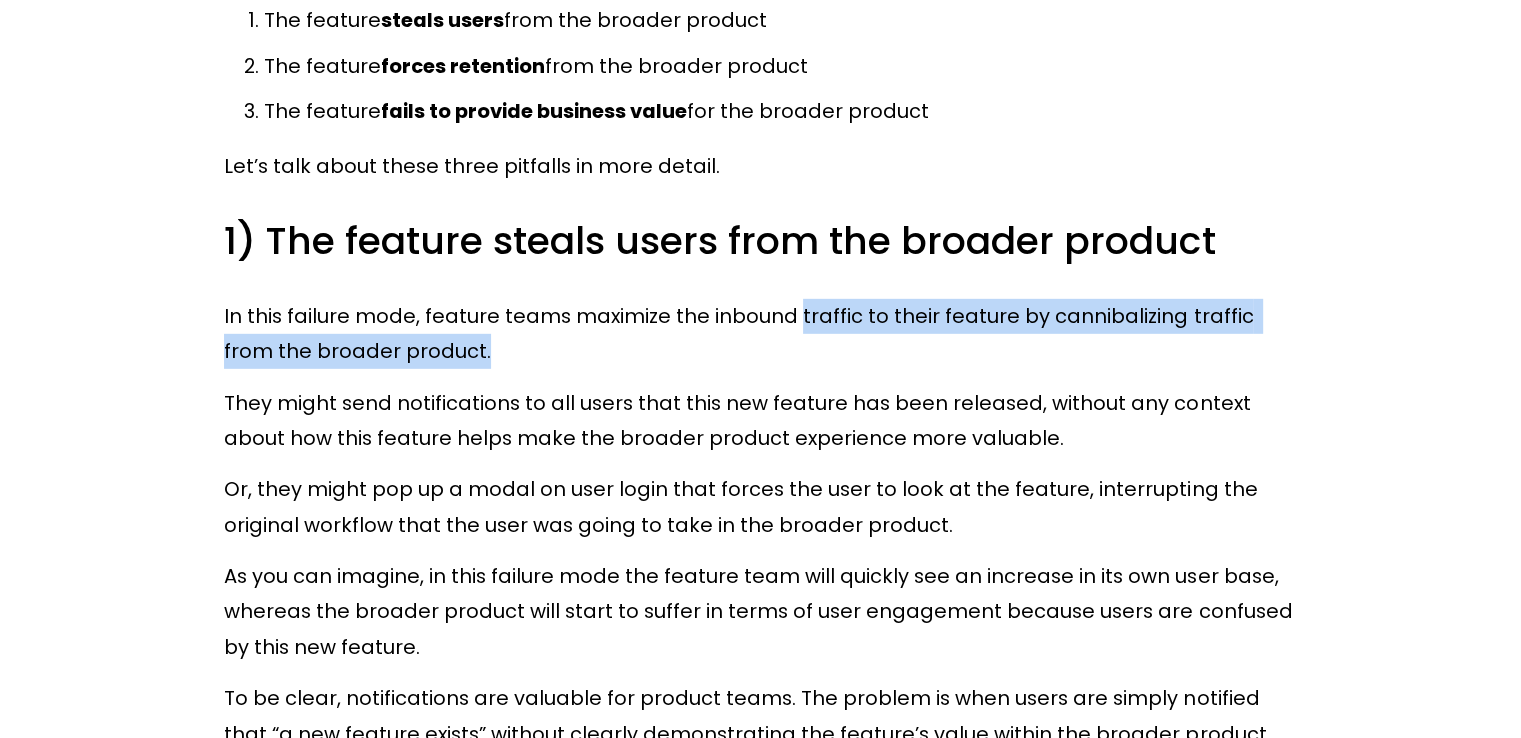 drag, startPoint x: 793, startPoint y: 301, endPoint x: 796, endPoint y: 359, distance: 58.077534 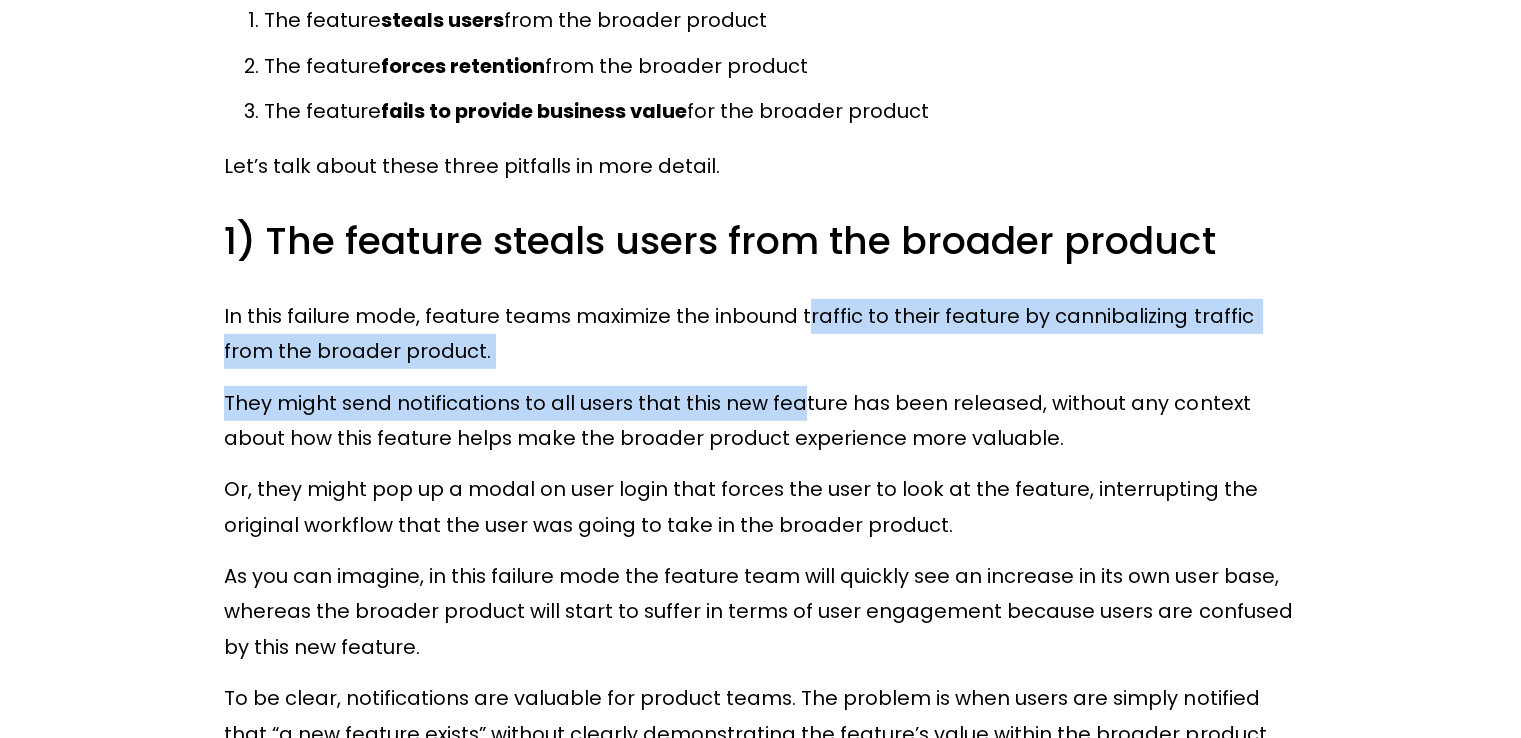 drag, startPoint x: 794, startPoint y: 322, endPoint x: 795, endPoint y: 389, distance: 67.00746 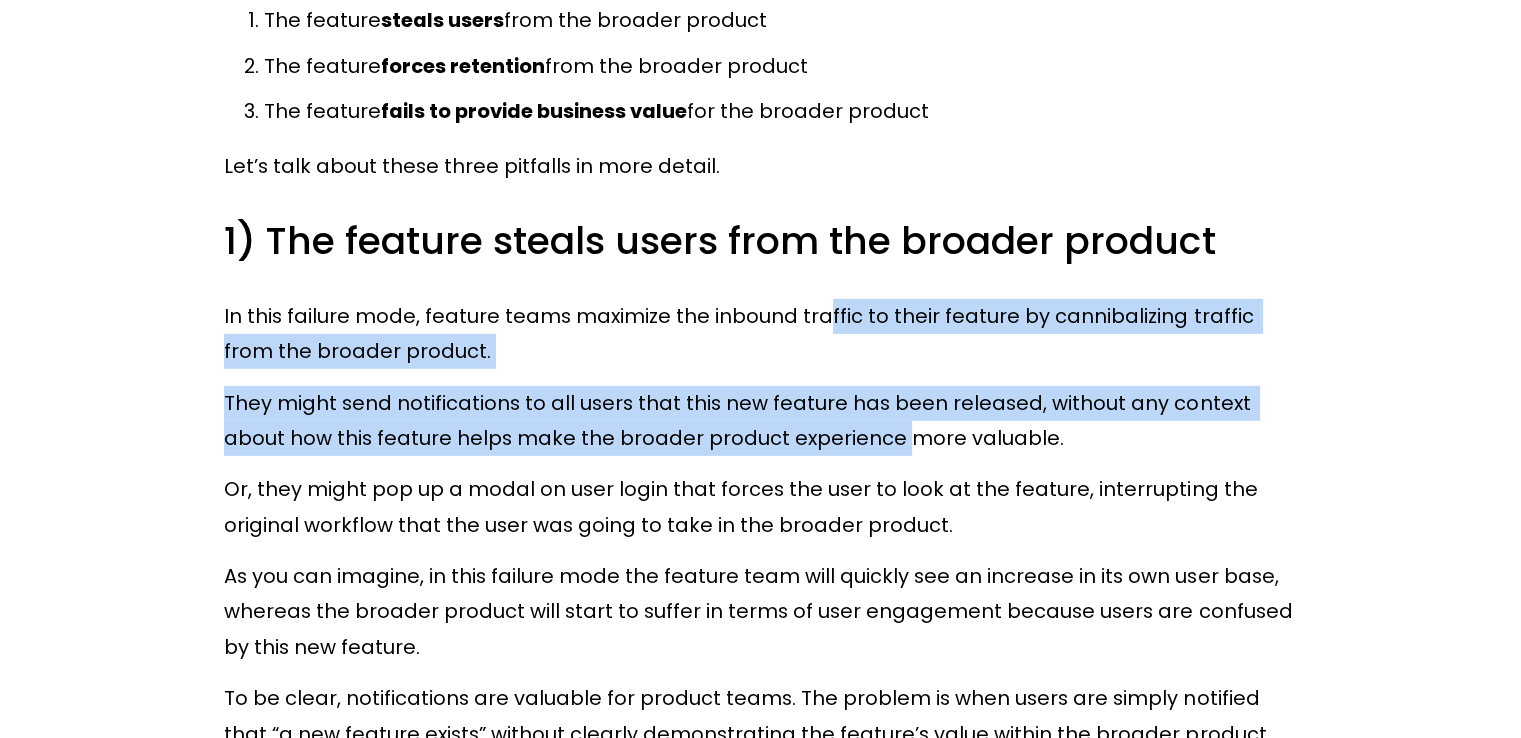 drag, startPoint x: 829, startPoint y: 413, endPoint x: 831, endPoint y: 440, distance: 27.073973 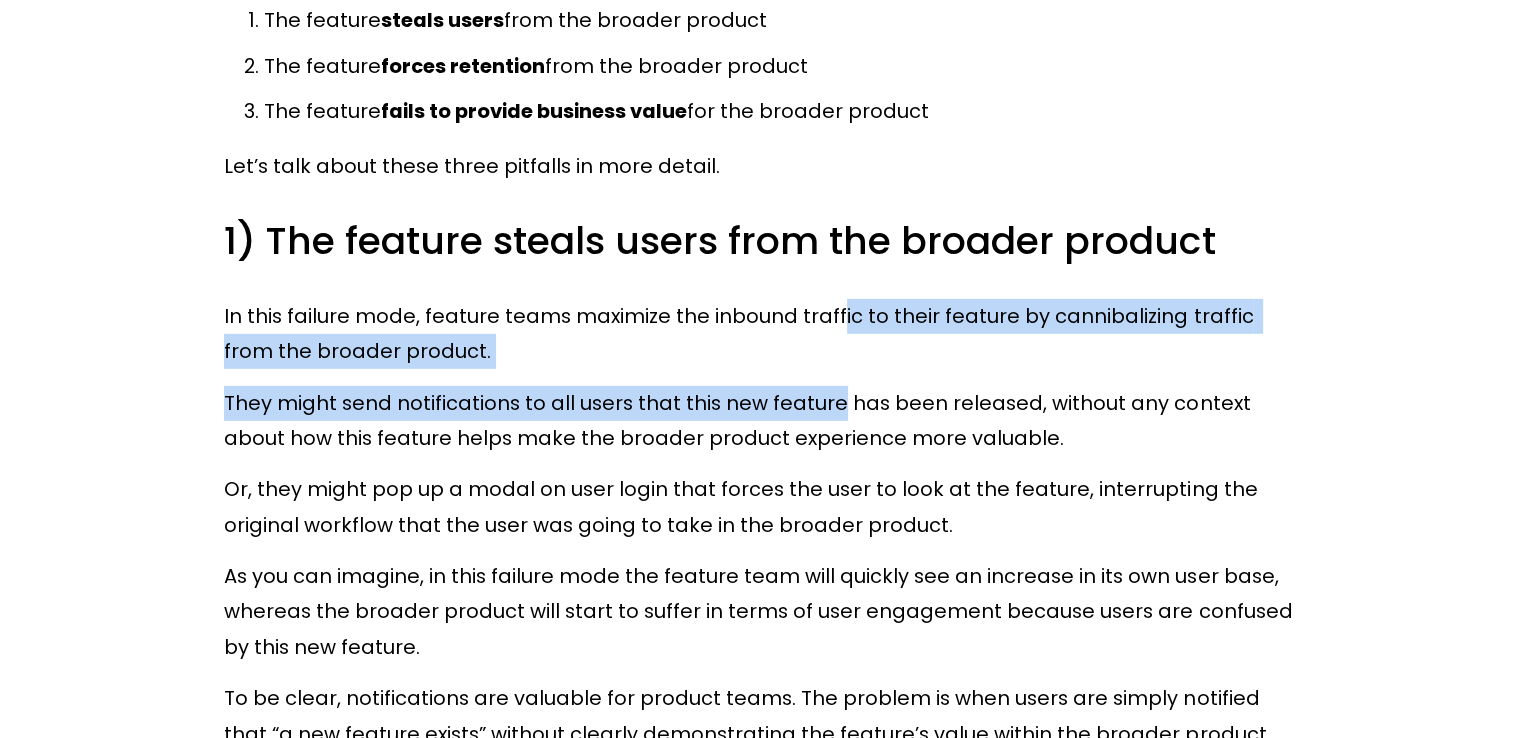 drag, startPoint x: 832, startPoint y: 349, endPoint x: 832, endPoint y: 388, distance: 39 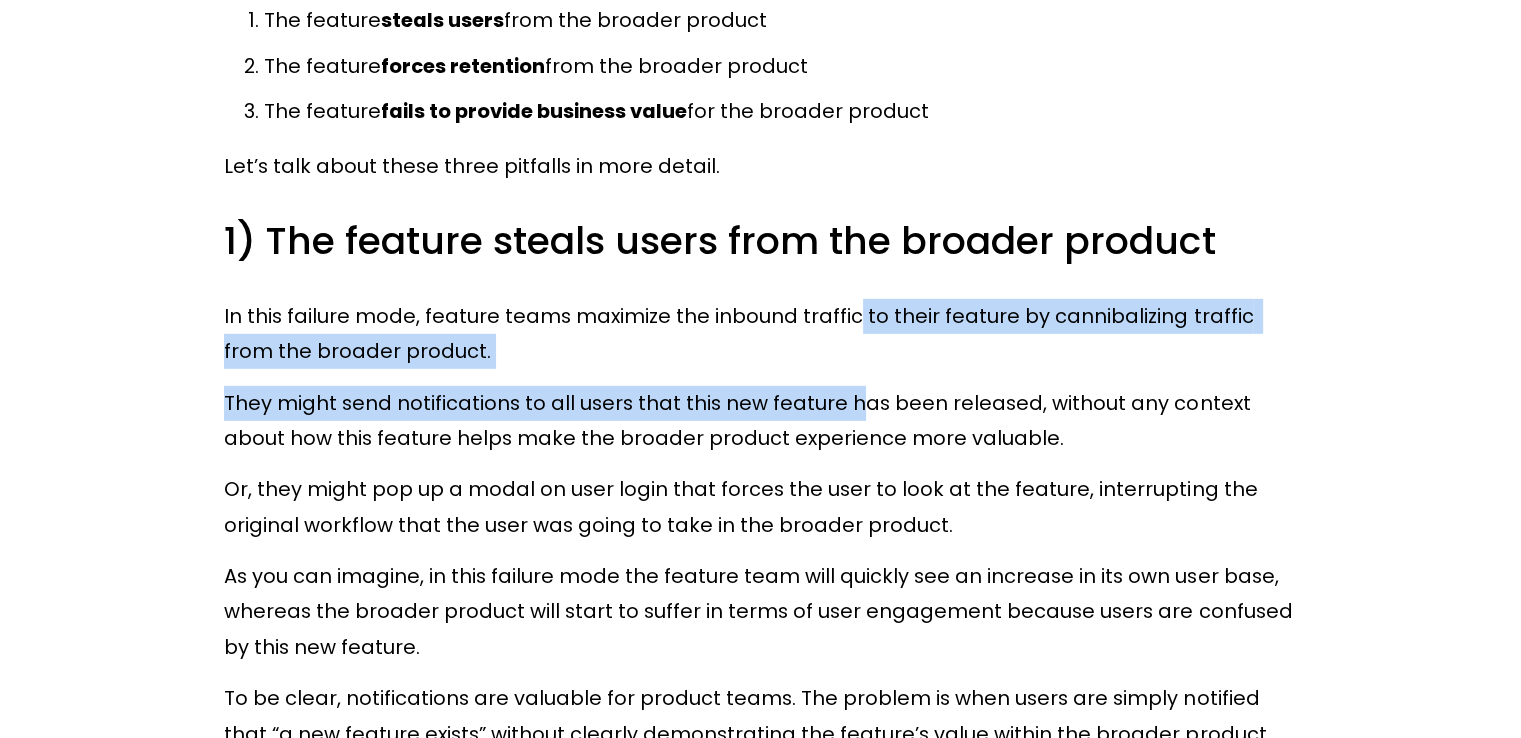 click on "As a product manager, you need to ensure that your features don’t just move their own metrics; instead, you need to ensure that your features fit into the broader value proposition of your core product offering. And, as a leader of product managers, you need to ensure that your PMs are building for broader business impact - not just within the area that you govern, but across the entire portfolio of products that your company provides to customers. The way to ensure that our features actually provide value to our products is to use the concept of “feature / product fit” to evaluate whether we’re investing our time and effort into the right initiatives. We’ve created a three-part guide to feature / product fit. In this first part, we define what feature / product fit is, and the consequences for what happens when product teams fail to take feature / product fit into account. In  our second part In  our third and final part So, let’s start by defining what “feature / product fit” means. )" at bounding box center (760, -1865) 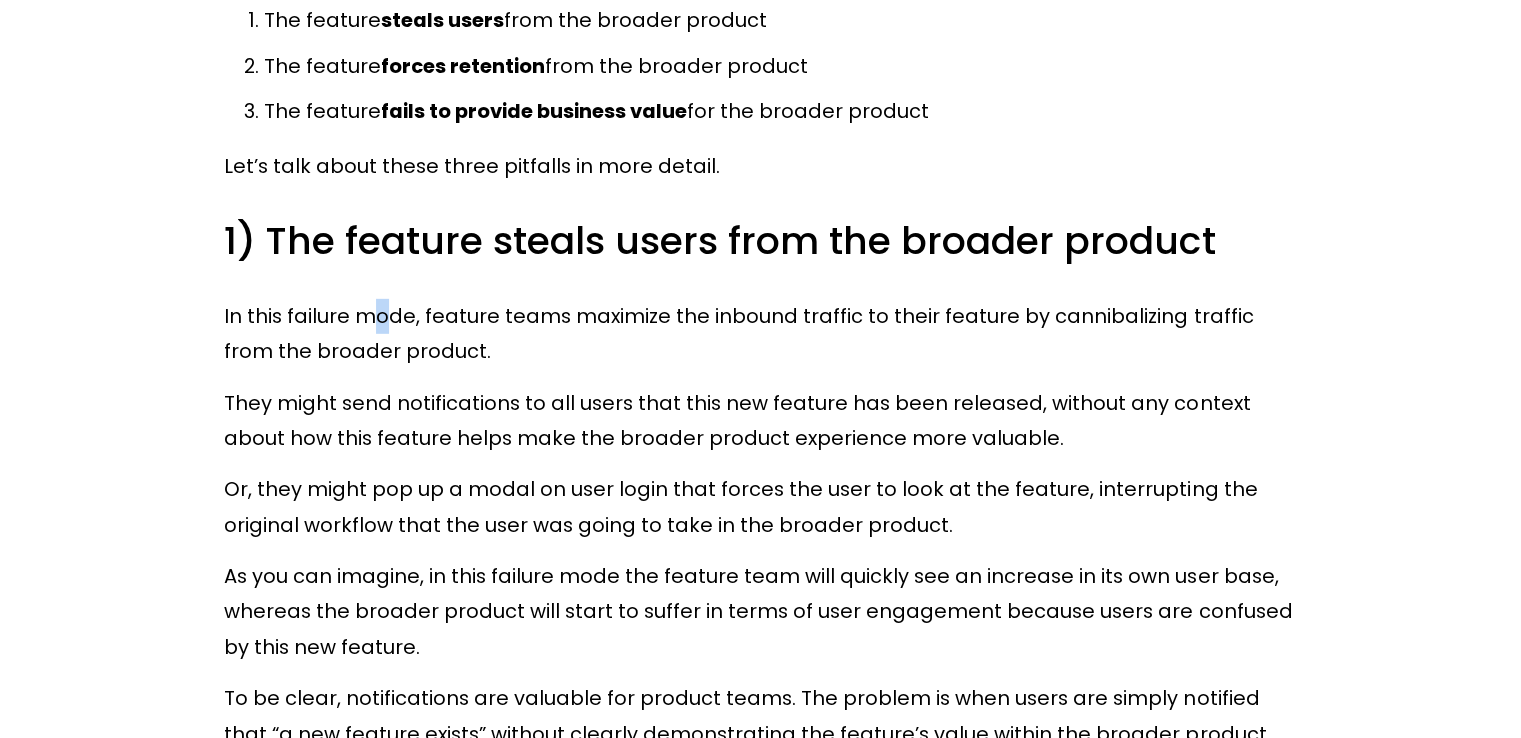 drag, startPoint x: 379, startPoint y: 325, endPoint x: 386, endPoint y: 344, distance: 20.248457 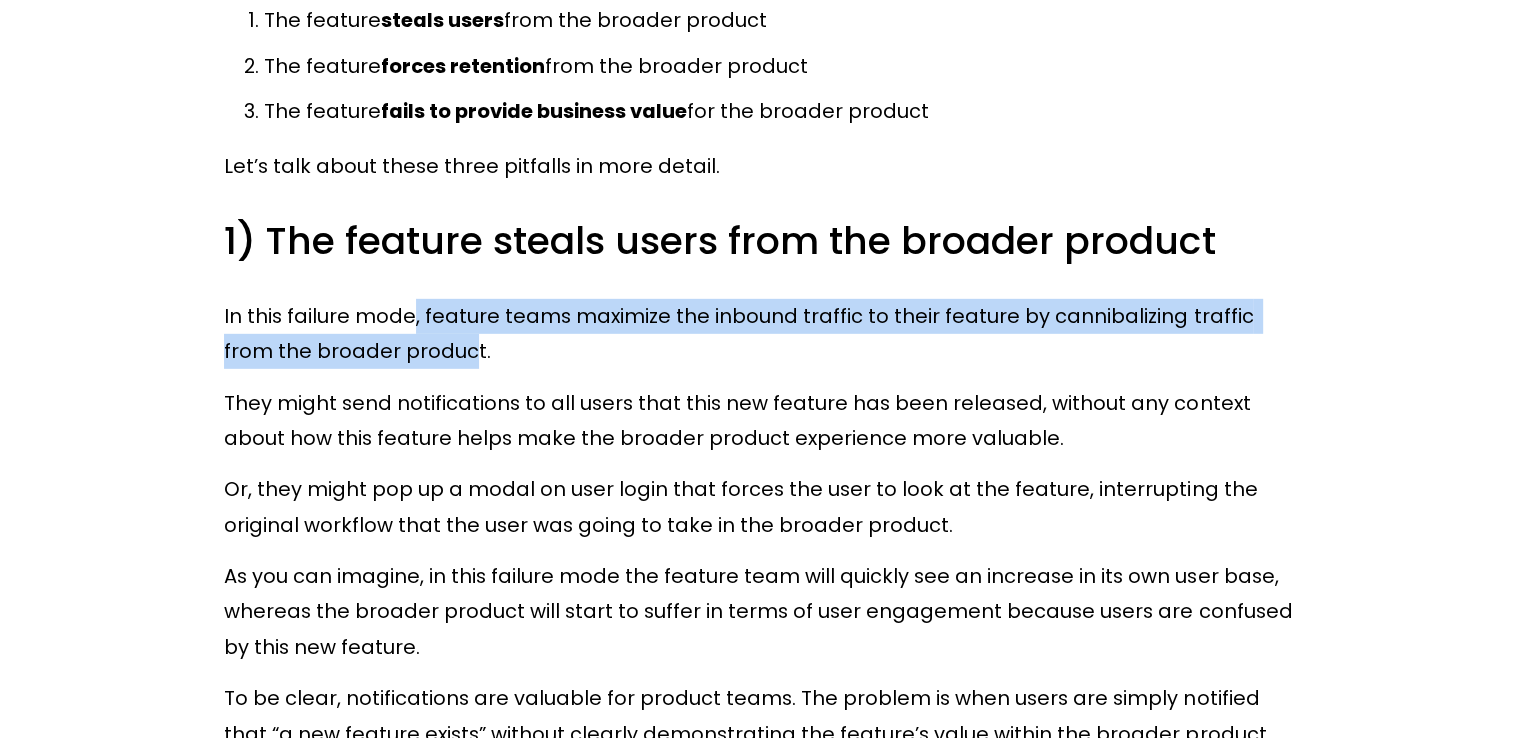 drag, startPoint x: 412, startPoint y: 325, endPoint x: 416, endPoint y: 346, distance: 21.377558 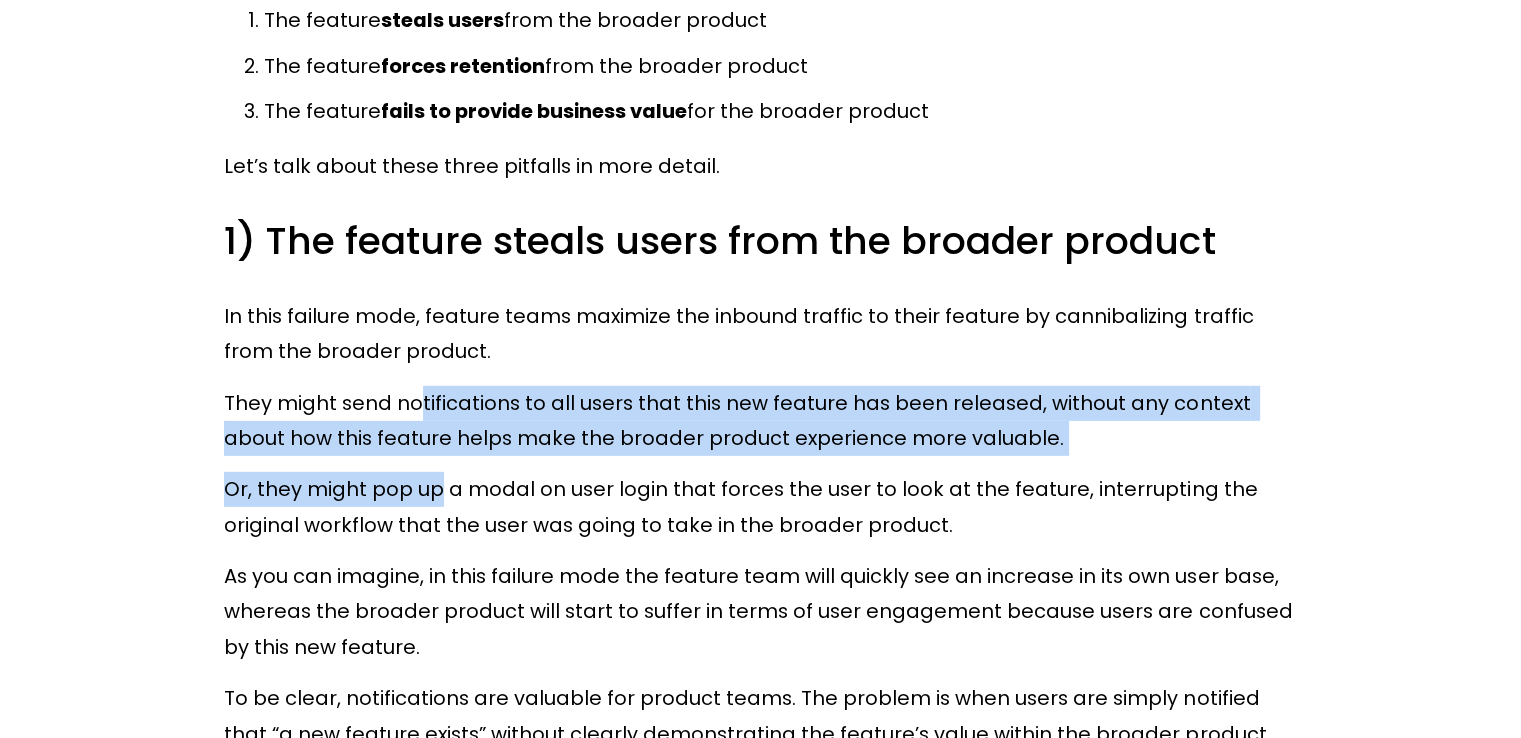 drag, startPoint x: 422, startPoint y: 413, endPoint x: 438, endPoint y: 481, distance: 69.856995 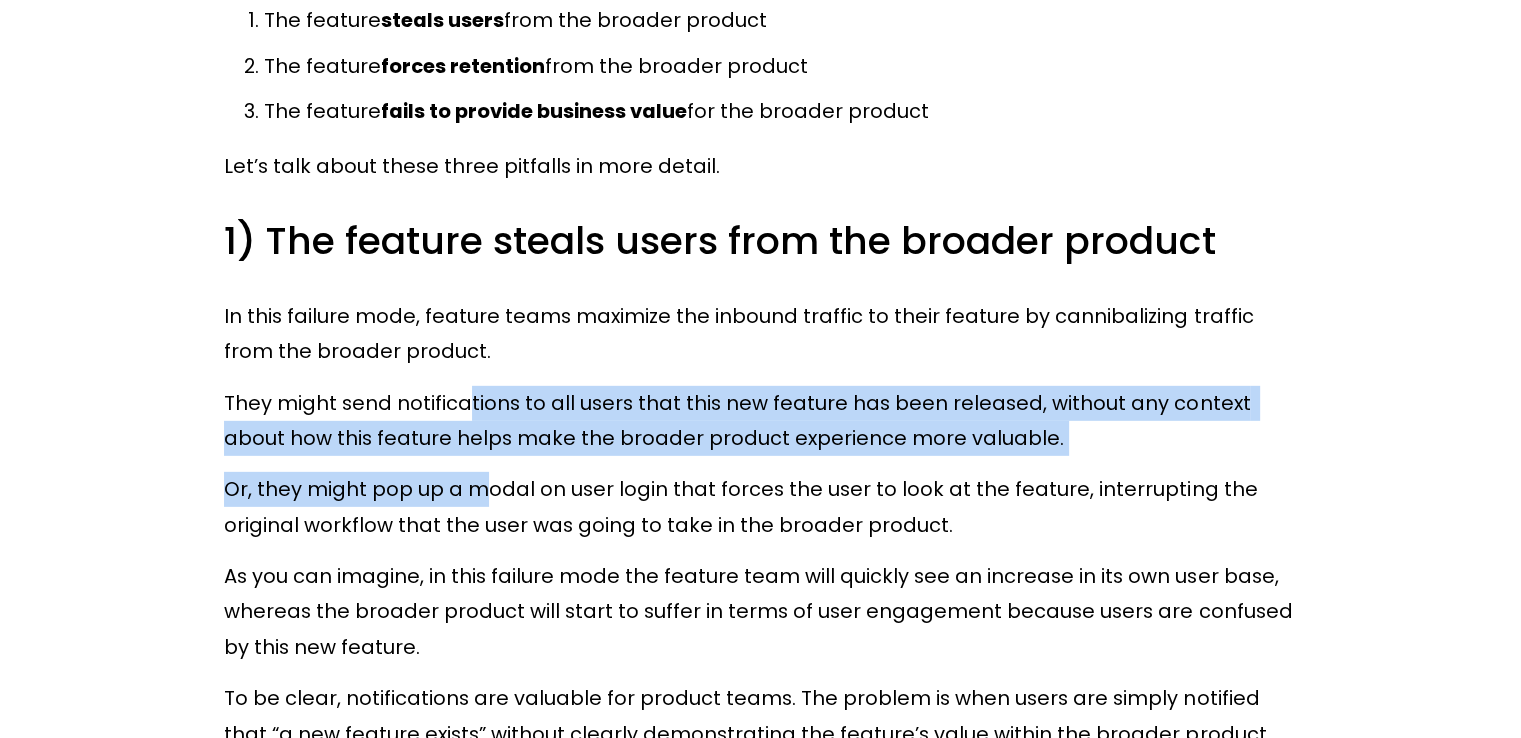 drag, startPoint x: 475, startPoint y: 459, endPoint x: 476, endPoint y: 478, distance: 19.026299 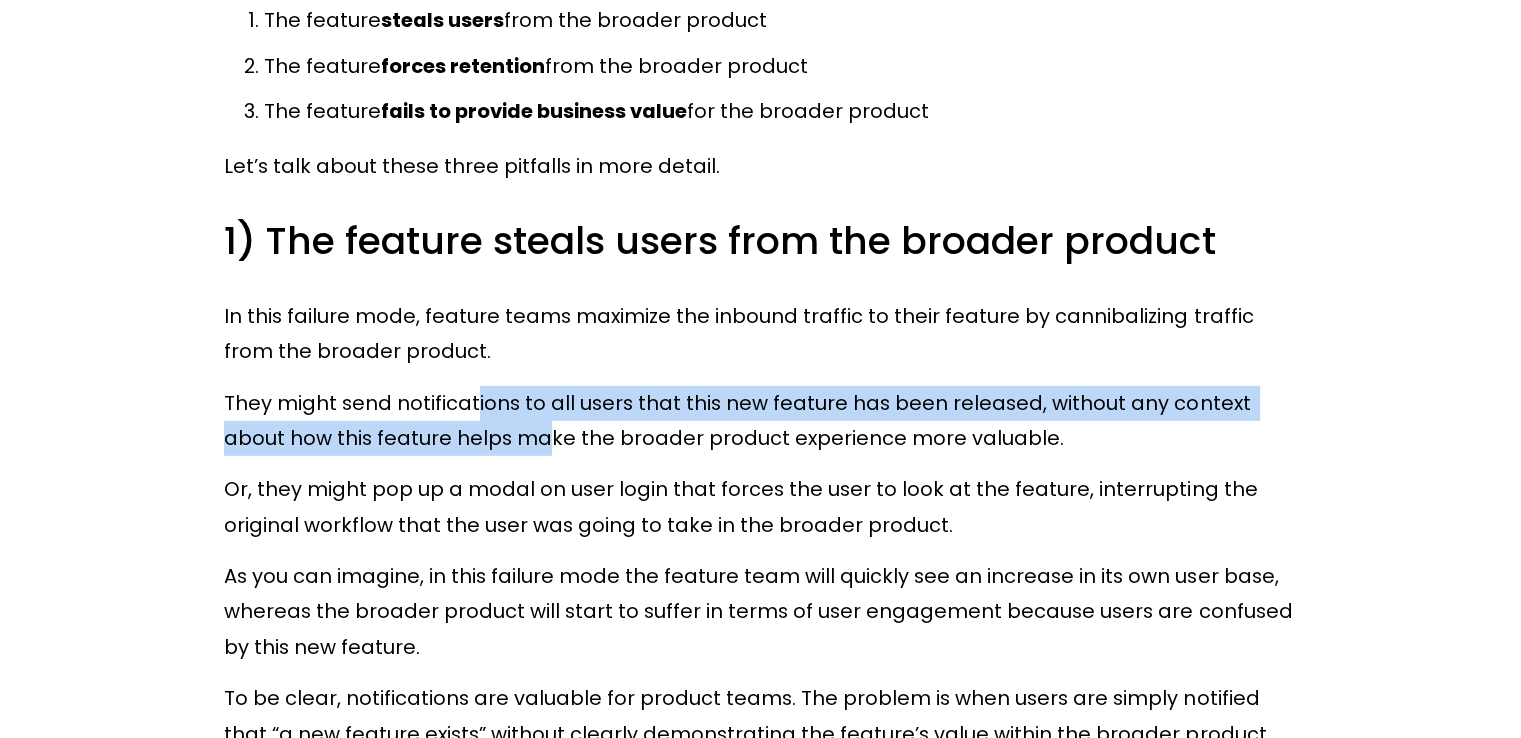 drag, startPoint x: 474, startPoint y: 387, endPoint x: 474, endPoint y: 449, distance: 62 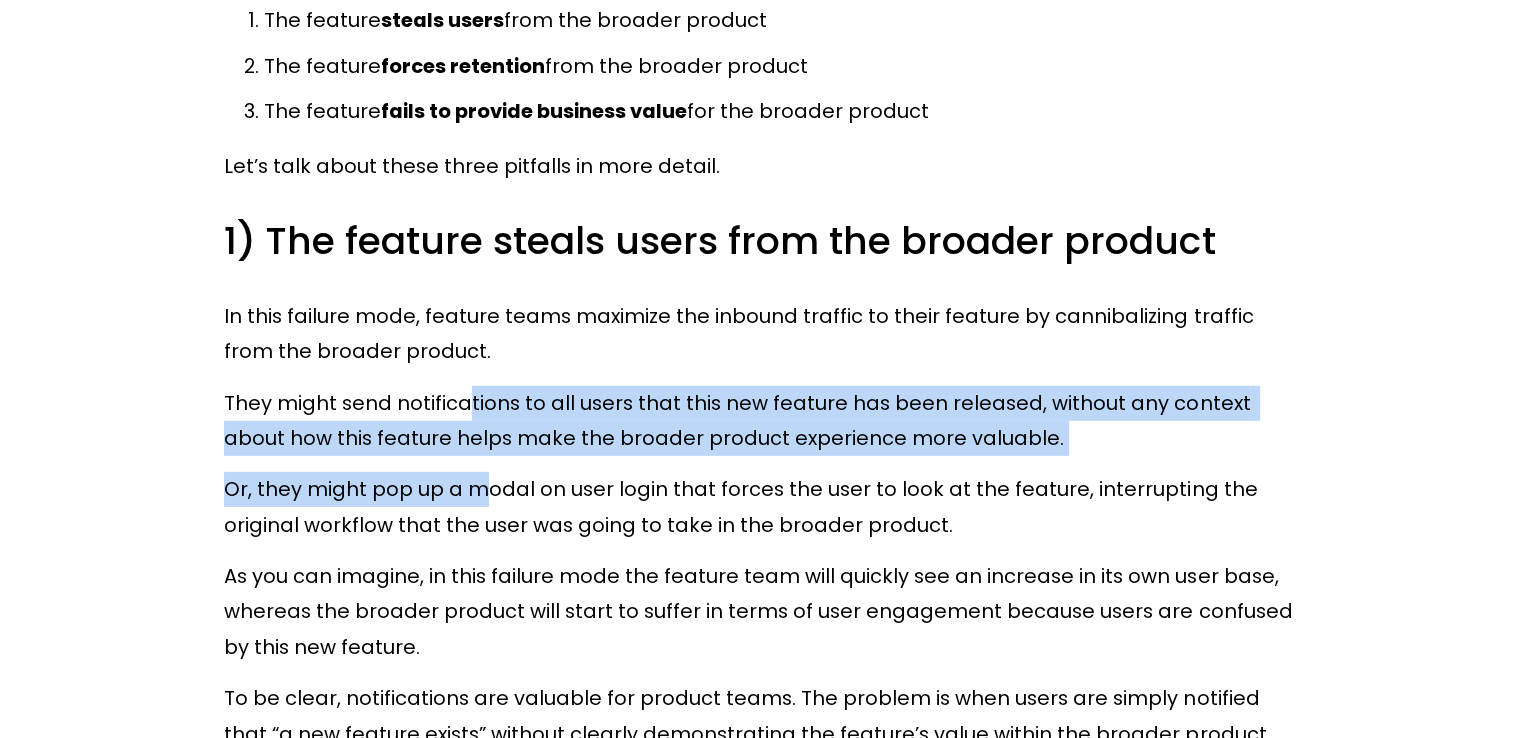 drag, startPoint x: 470, startPoint y: 409, endPoint x: 482, endPoint y: 489, distance: 80.895 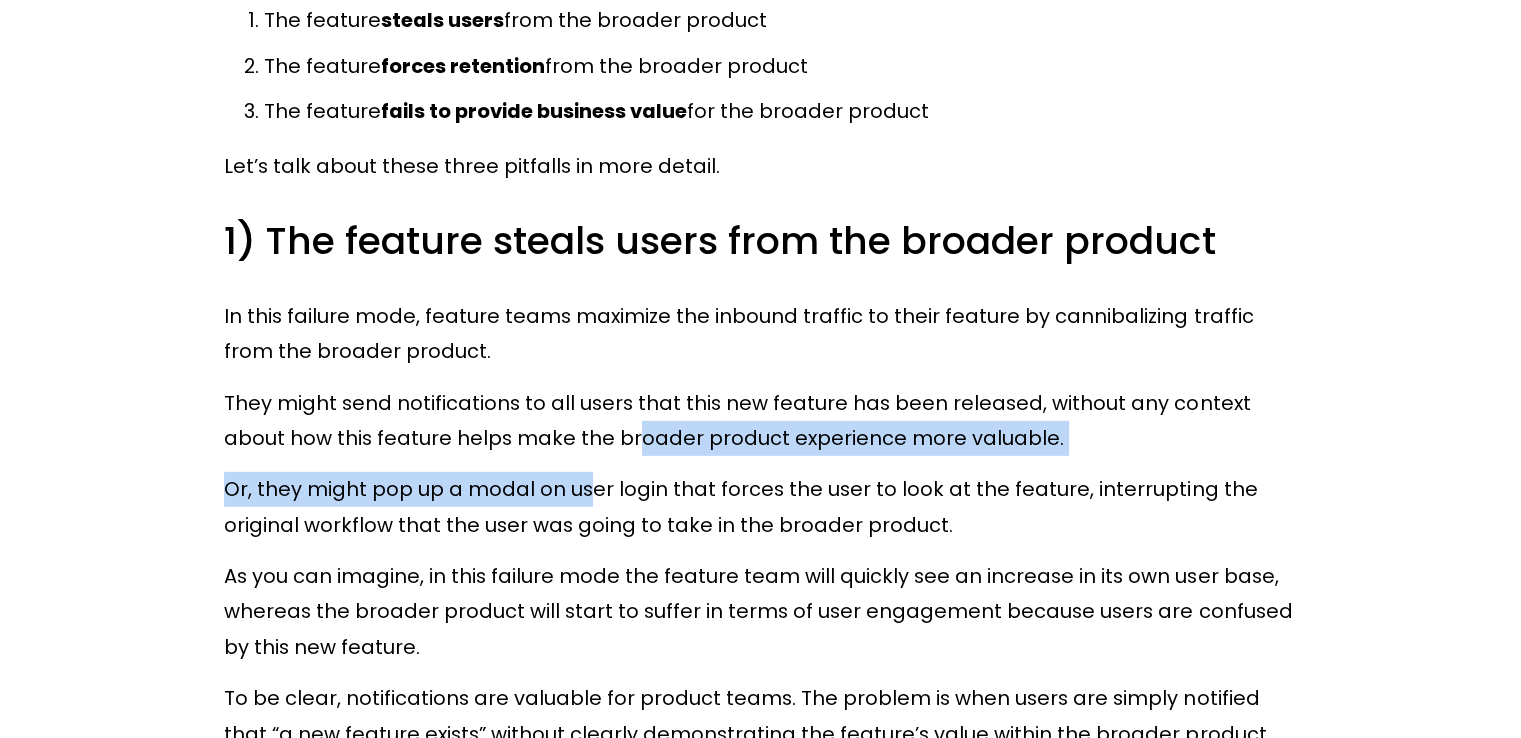 drag, startPoint x: 572, startPoint y: 466, endPoint x: 582, endPoint y: 498, distance: 33.526108 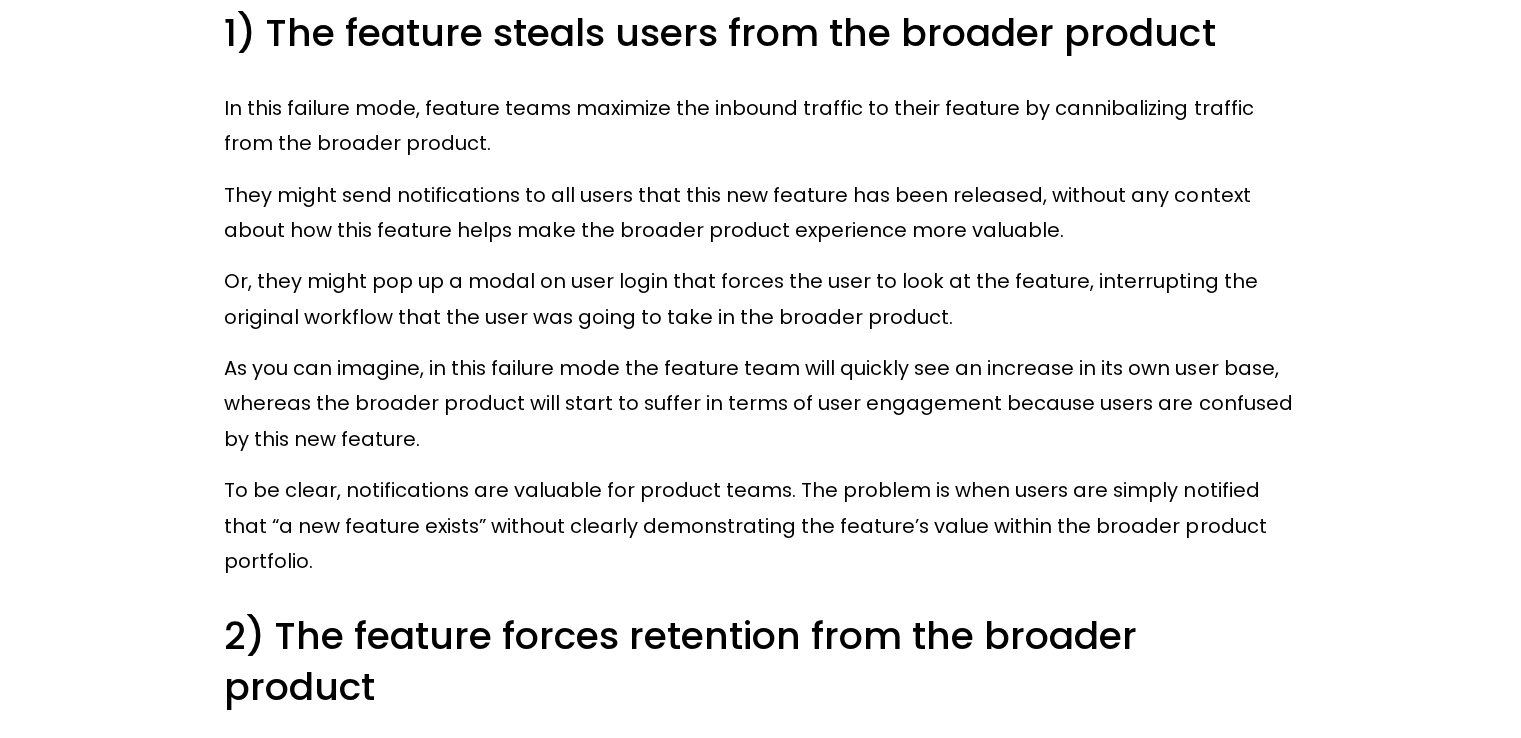 scroll, scrollTop: 6217, scrollLeft: 0, axis: vertical 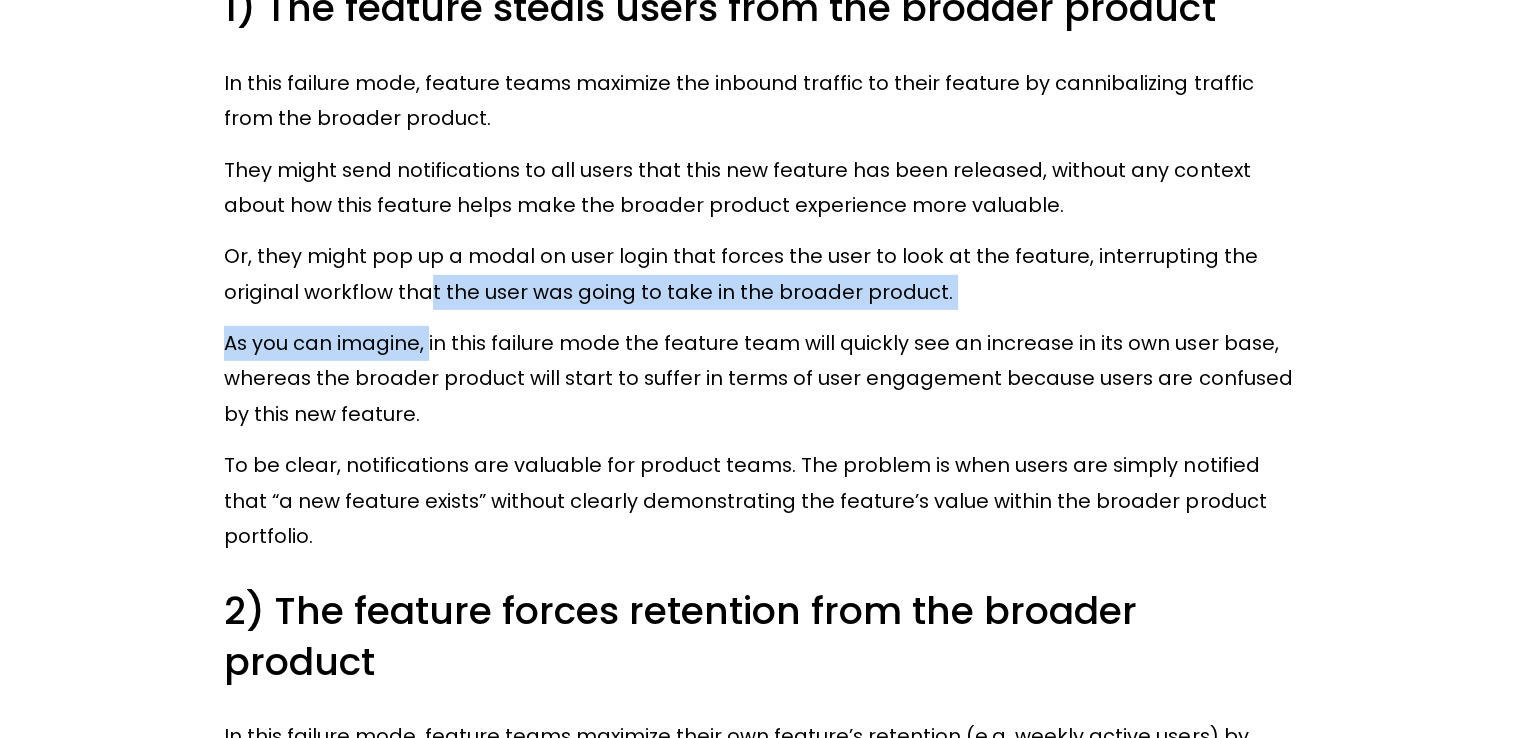 click on "As a product manager, you need to ensure that your features don’t just move their own metrics; instead, you need to ensure that your features fit into the broader value proposition of your core product offering. And, as a leader of product managers, you need to ensure that your PMs are building for broader business impact - not just within the area that you govern, but across the entire portfolio of products that your company provides to customers. The way to ensure that our features actually provide value to our products is to use the concept of “feature / product fit” to evaluate whether we’re investing our time and effort into the right initiatives. We’ve created a three-part guide to feature / product fit. In this first part, we define what feature / product fit is, and the consequences for what happens when product teams fail to take feature / product fit into account. In  our second part In  our third and final part So, let’s start by defining what “feature / product fit” means. )" at bounding box center [760, -2098] 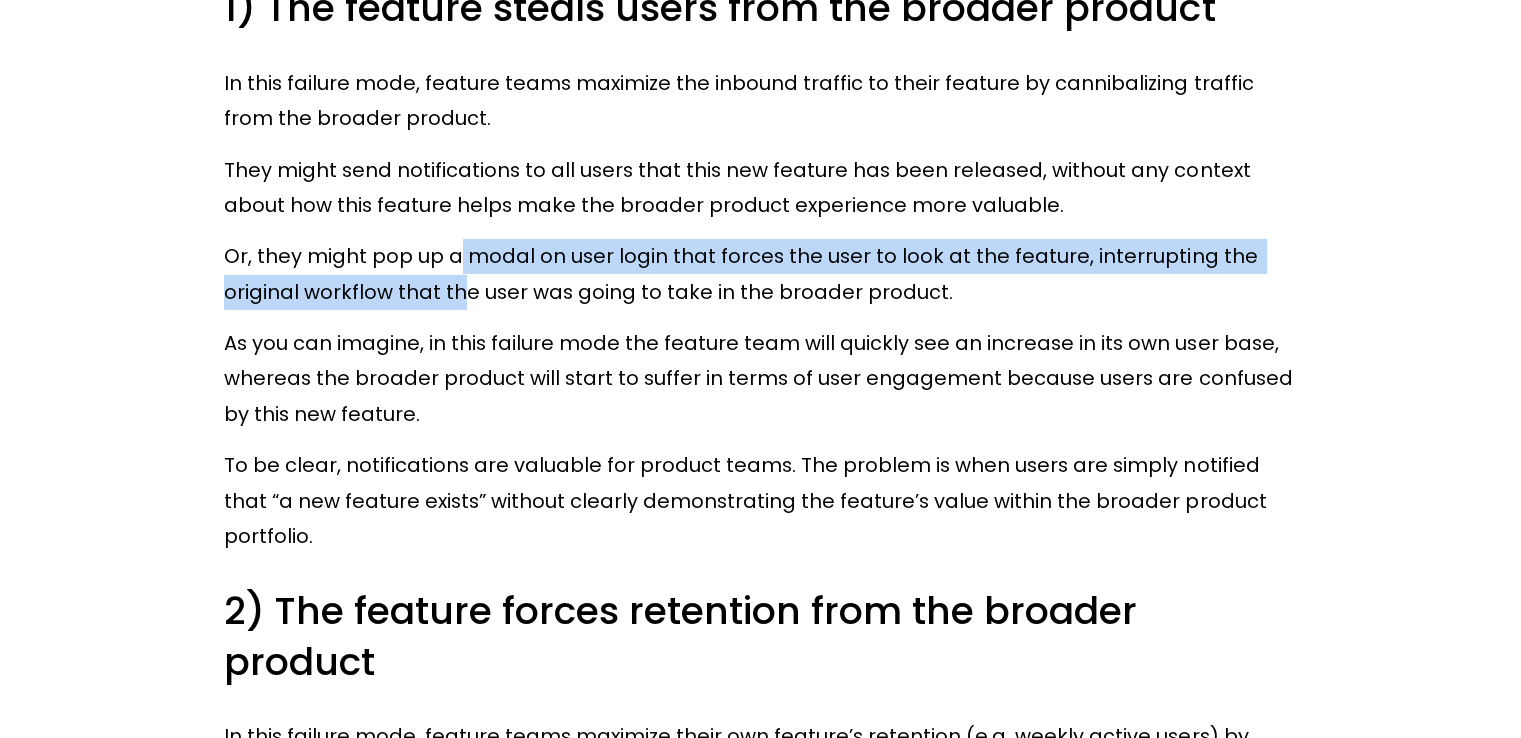 click on "Or, they might pop up a modal on user login that forces the user to look at the feature, interrupting the original workflow that the user was going to take in the broader product." at bounding box center (760, 274) 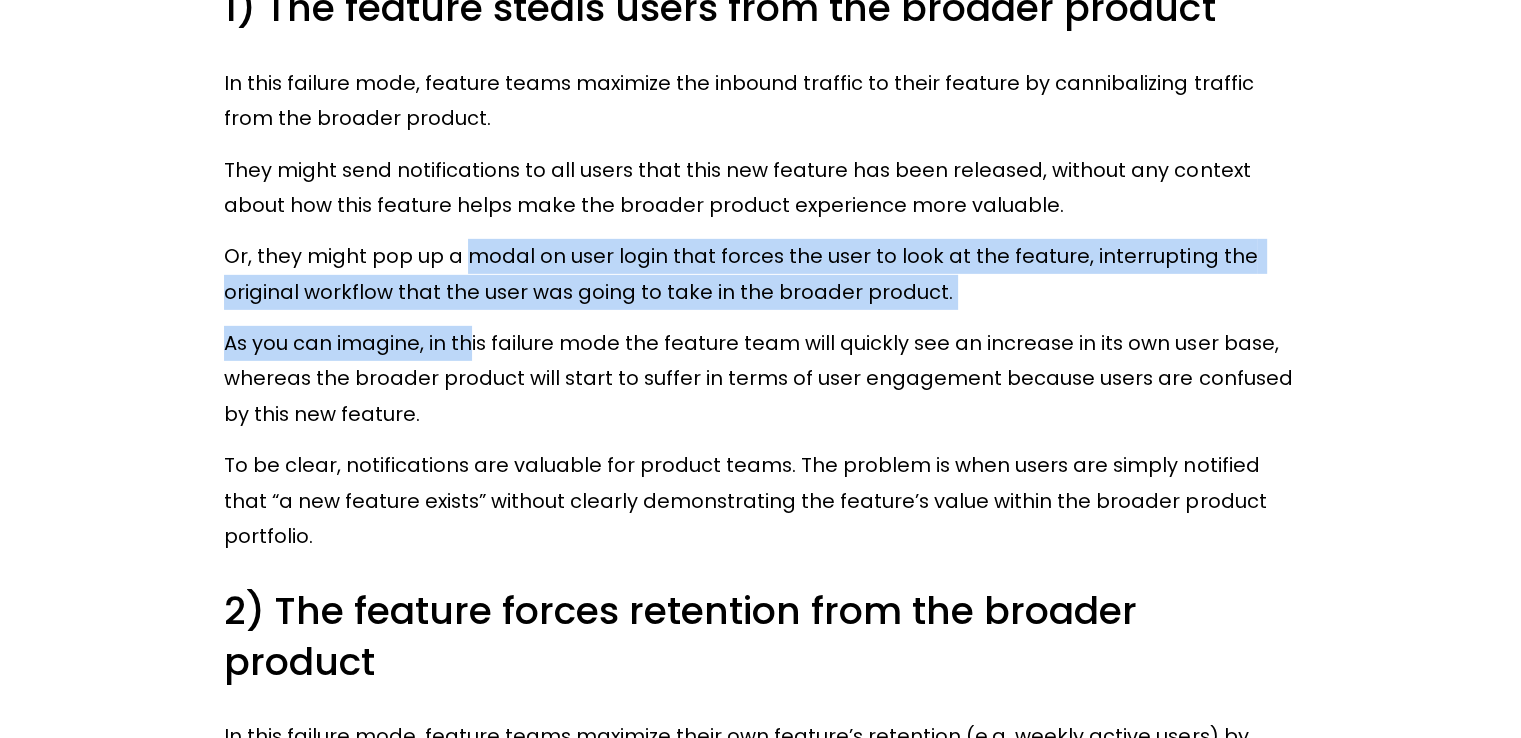 drag, startPoint x: 464, startPoint y: 276, endPoint x: 464, endPoint y: 325, distance: 49 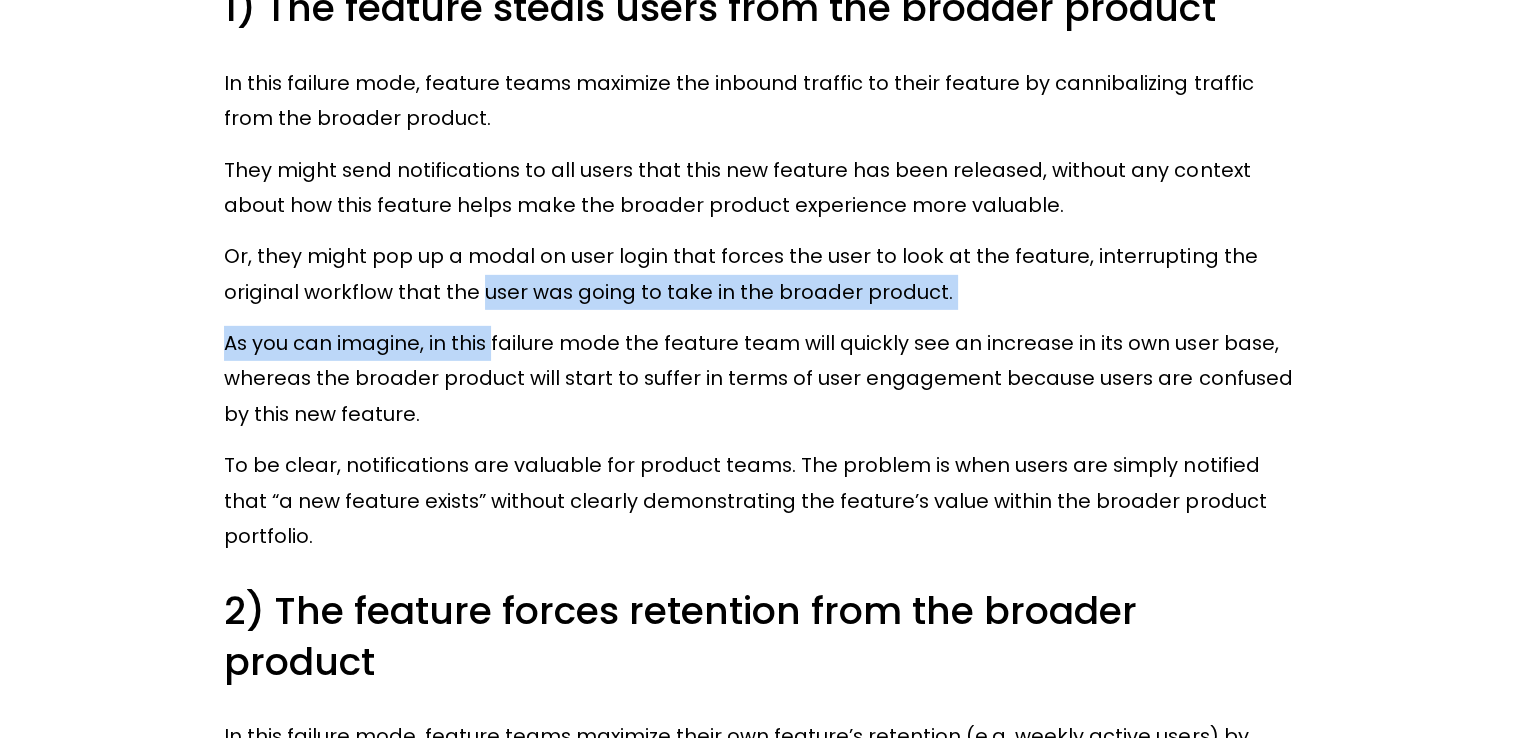 drag, startPoint x: 486, startPoint y: 326, endPoint x: 488, endPoint y: 345, distance: 19.104973 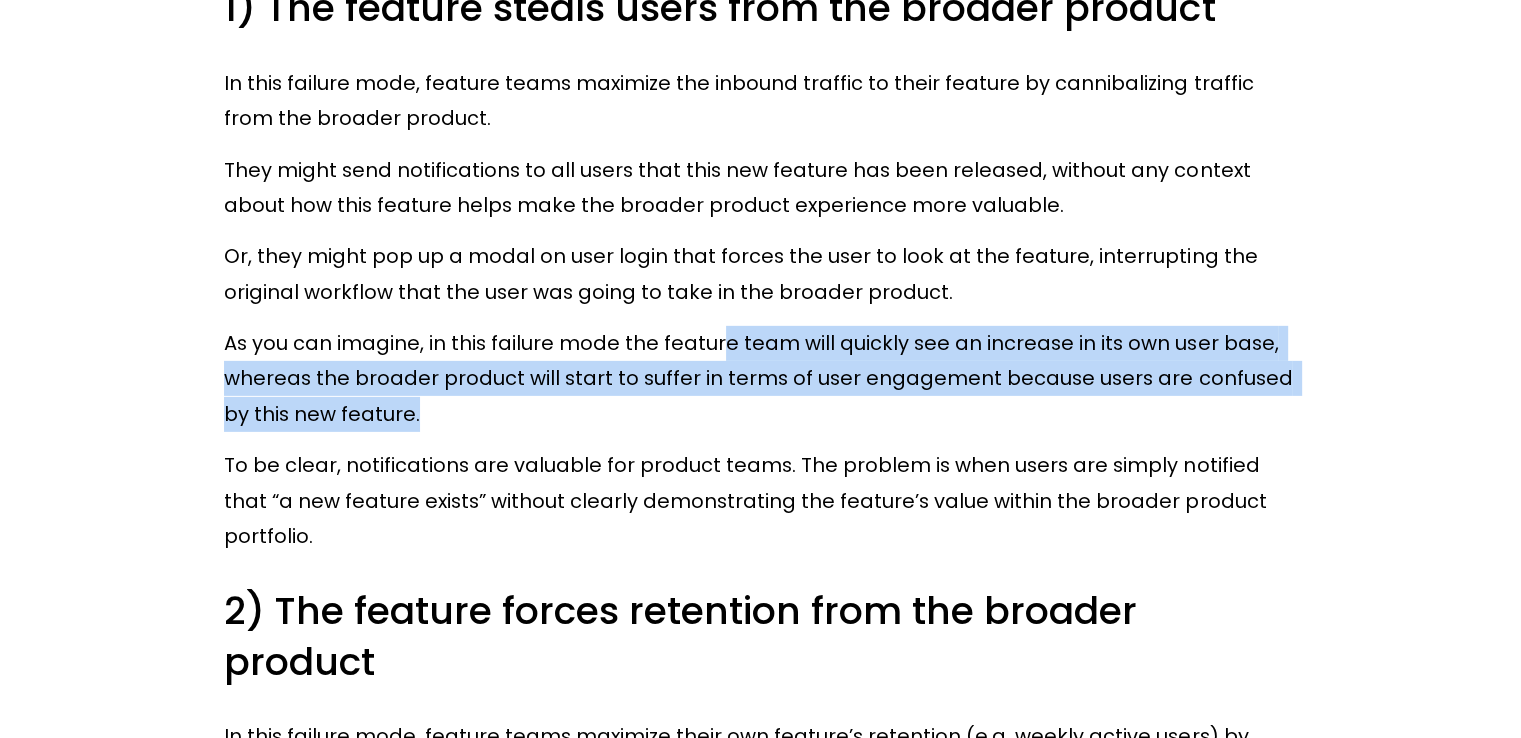 click on "As you can imagine, in this failure mode the feature team will quickly see an increase in its own user base, whereas the broader product will start to suffer in terms of user engagement because users are confused by this new feature." at bounding box center [760, 379] 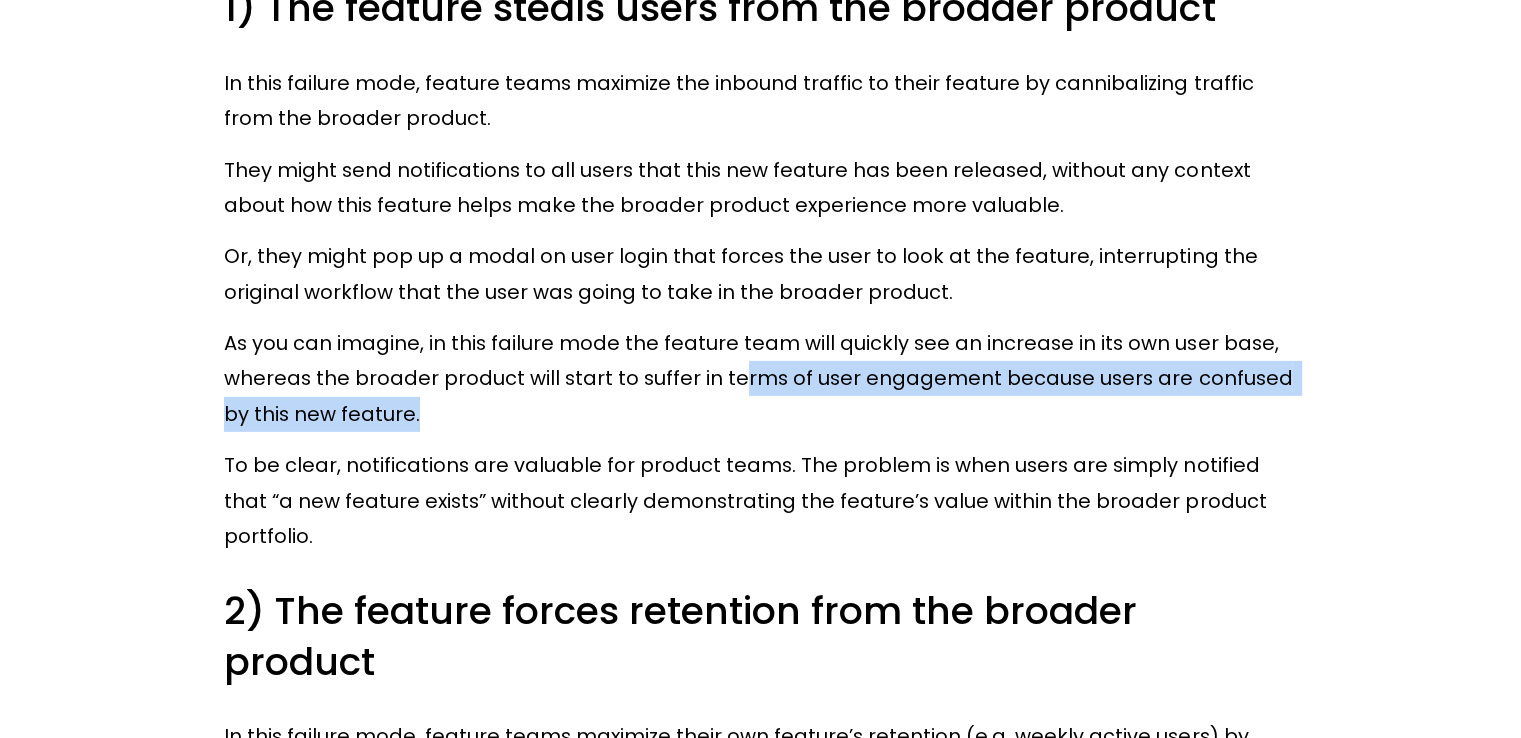 drag, startPoint x: 733, startPoint y: 392, endPoint x: 734, endPoint y: 425, distance: 33.01515 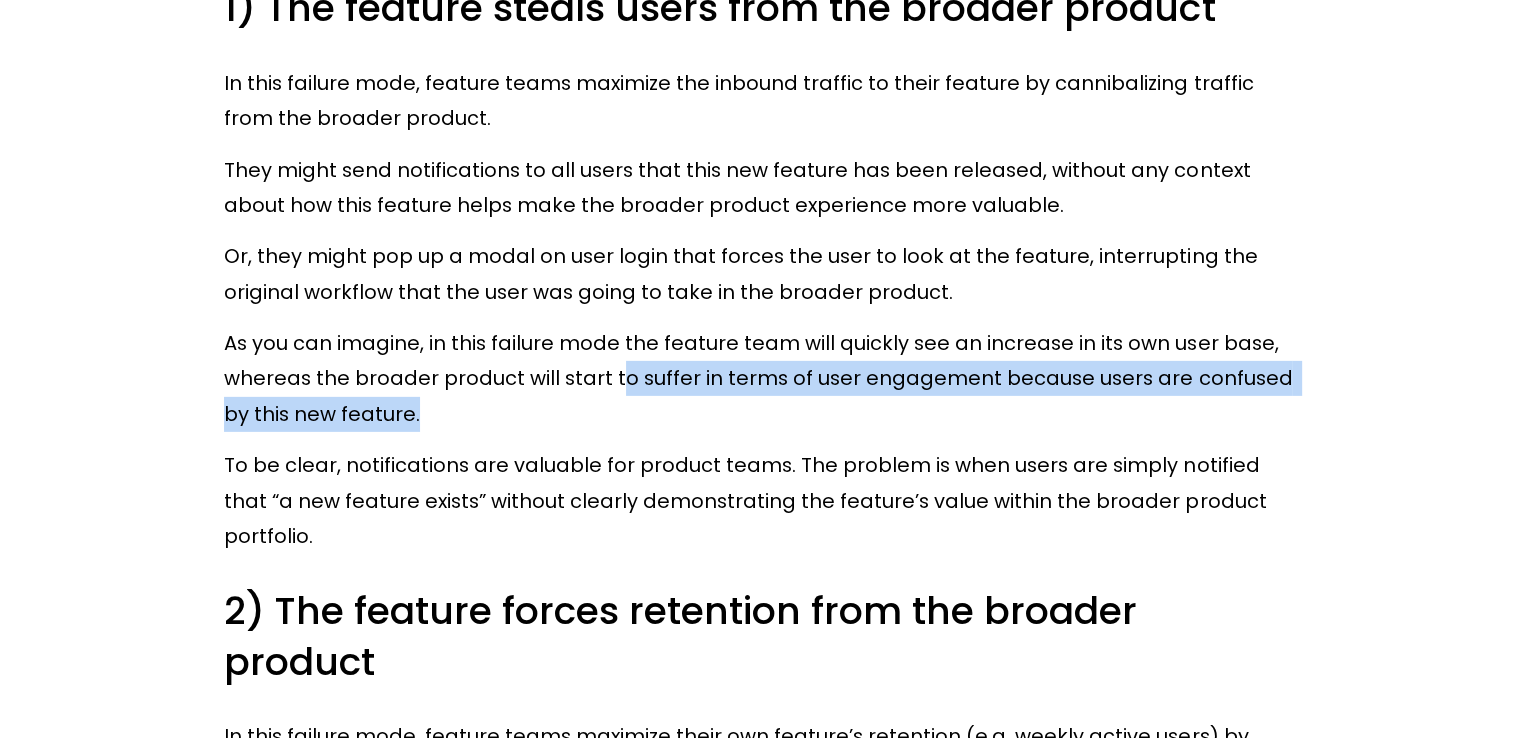 click on "As you can imagine, in this failure mode the feature team will quickly see an increase in its own user base, whereas the broader product will start to suffer in terms of user engagement because users are confused by this new feature." at bounding box center [760, 379] 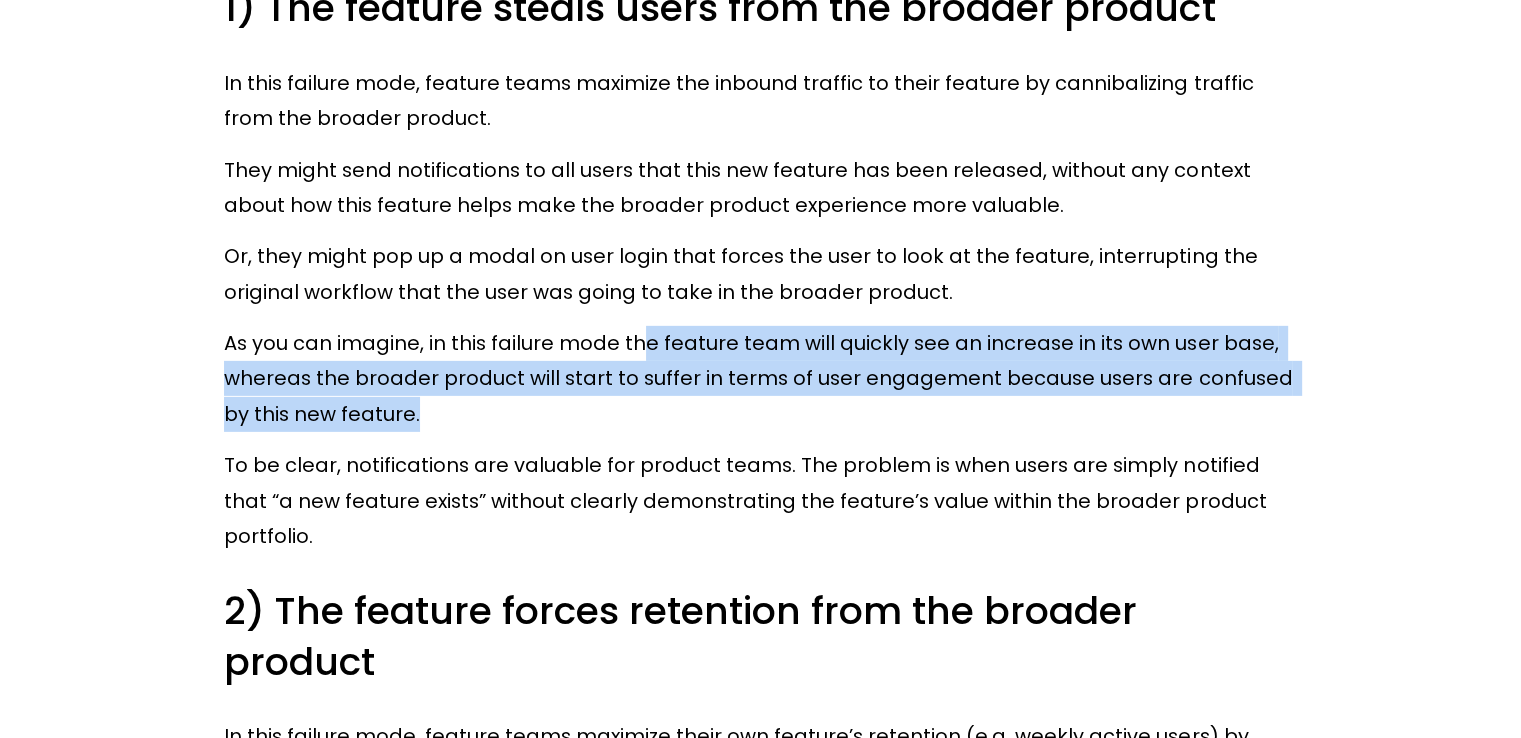 click on "As you can imagine, in this failure mode the feature team will quickly see an increase in its own user base, whereas the broader product will start to suffer in terms of user engagement because users are confused by this new feature." at bounding box center (760, 379) 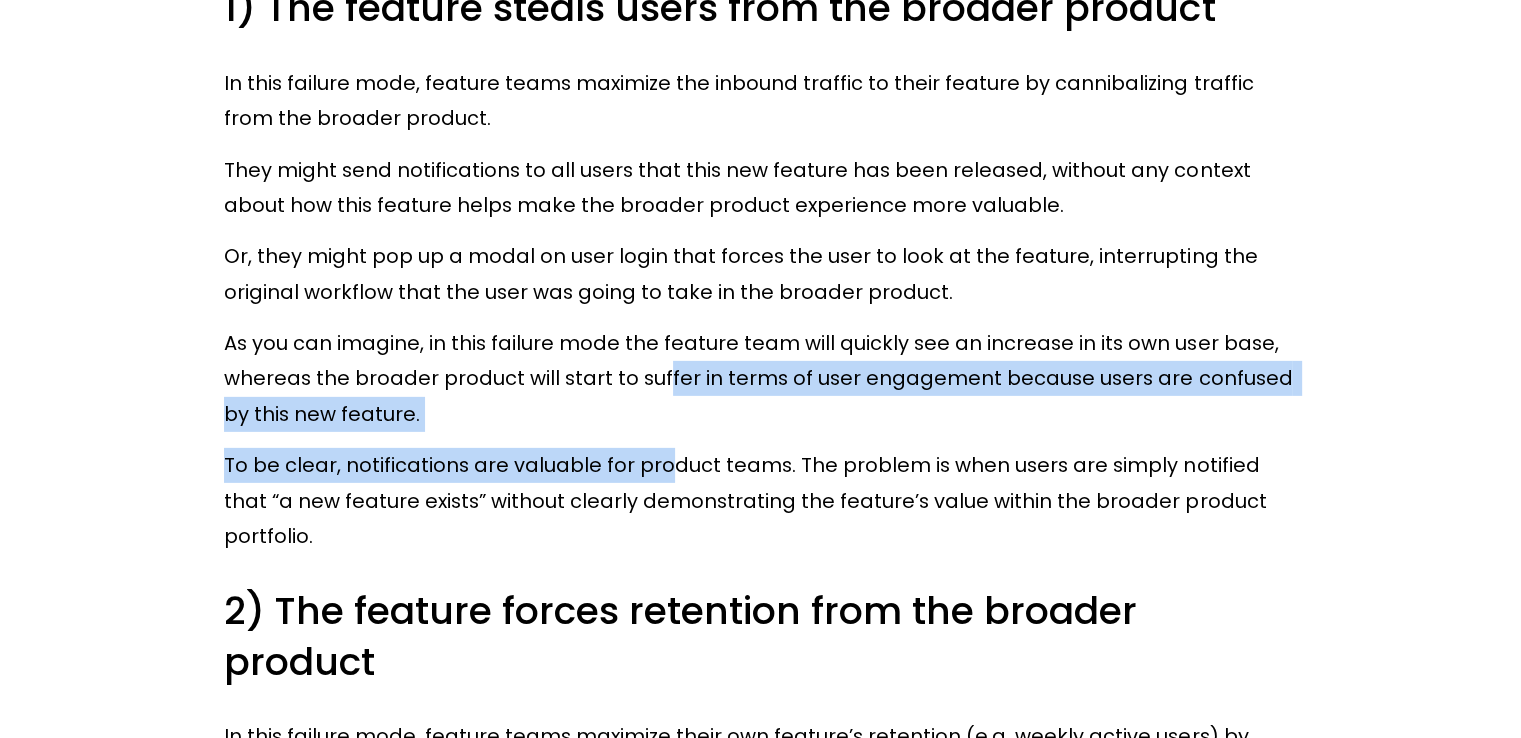 click on "As a product manager, you need to ensure that your features don’t just move their own metrics; instead, you need to ensure that your features fit into the broader value proposition of your core product offering. And, as a leader of product managers, you need to ensure that your PMs are building for broader business impact - not just within the area that you govern, but across the entire portfolio of products that your company provides to customers. The way to ensure that our features actually provide value to our products is to use the concept of “feature / product fit” to evaluate whether we’re investing our time and effort into the right initiatives. We’ve created a three-part guide to feature / product fit. In this first part, we define what feature / product fit is, and the consequences for what happens when product teams fail to take feature / product fit into account. In  our second part In  our third and final part So, let’s start by defining what “feature / product fit” means. )" at bounding box center [760, -2098] 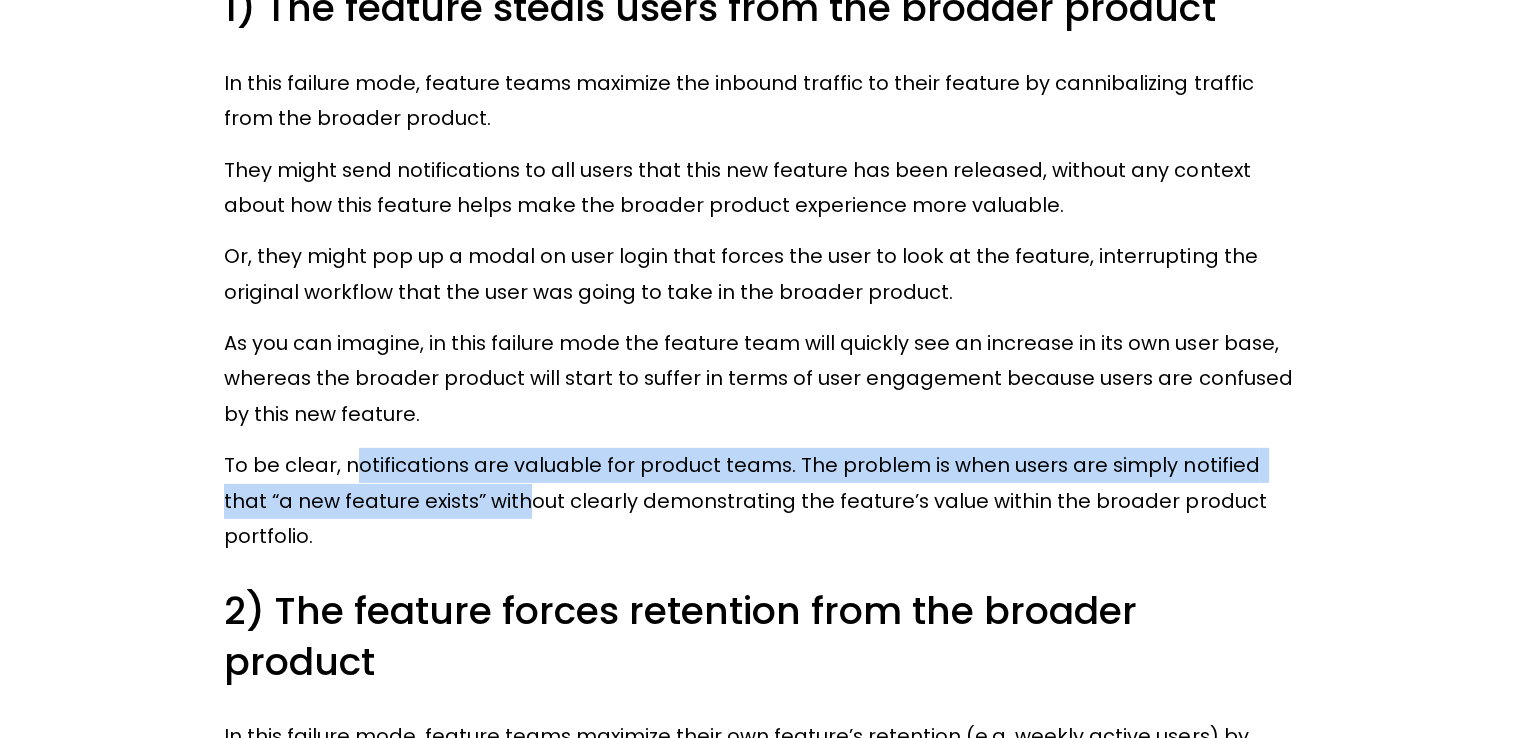 drag, startPoint x: 370, startPoint y: 477, endPoint x: 518, endPoint y: 517, distance: 153.31015 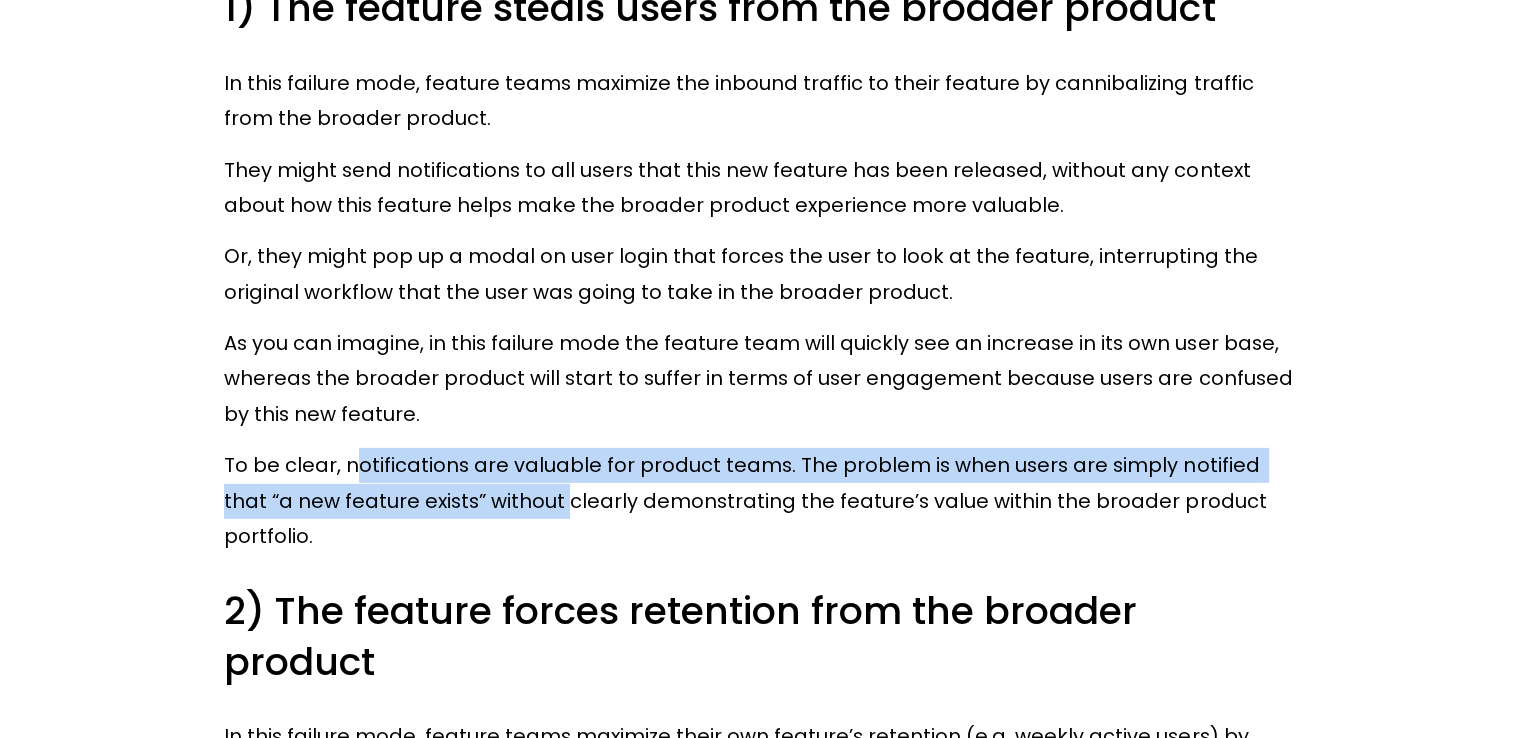click on "To be clear, notifications are valuable for product teams. The problem is when users are simply notified that “a new feature exists” without clearly demonstrating the feature’s value within the broader product portfolio." at bounding box center (760, 501) 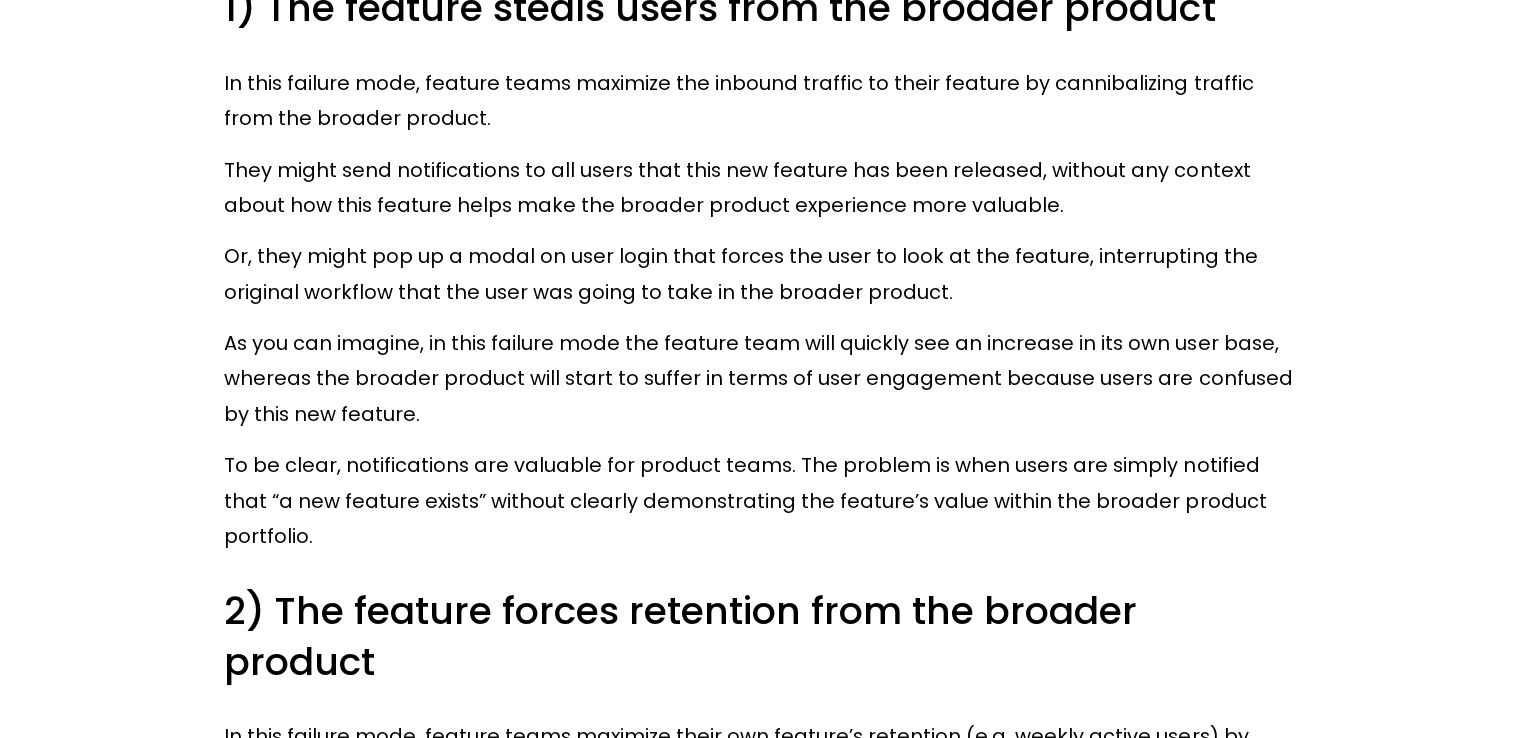 drag, startPoint x: 544, startPoint y: 498, endPoint x: 549, endPoint y: 529, distance: 31.400637 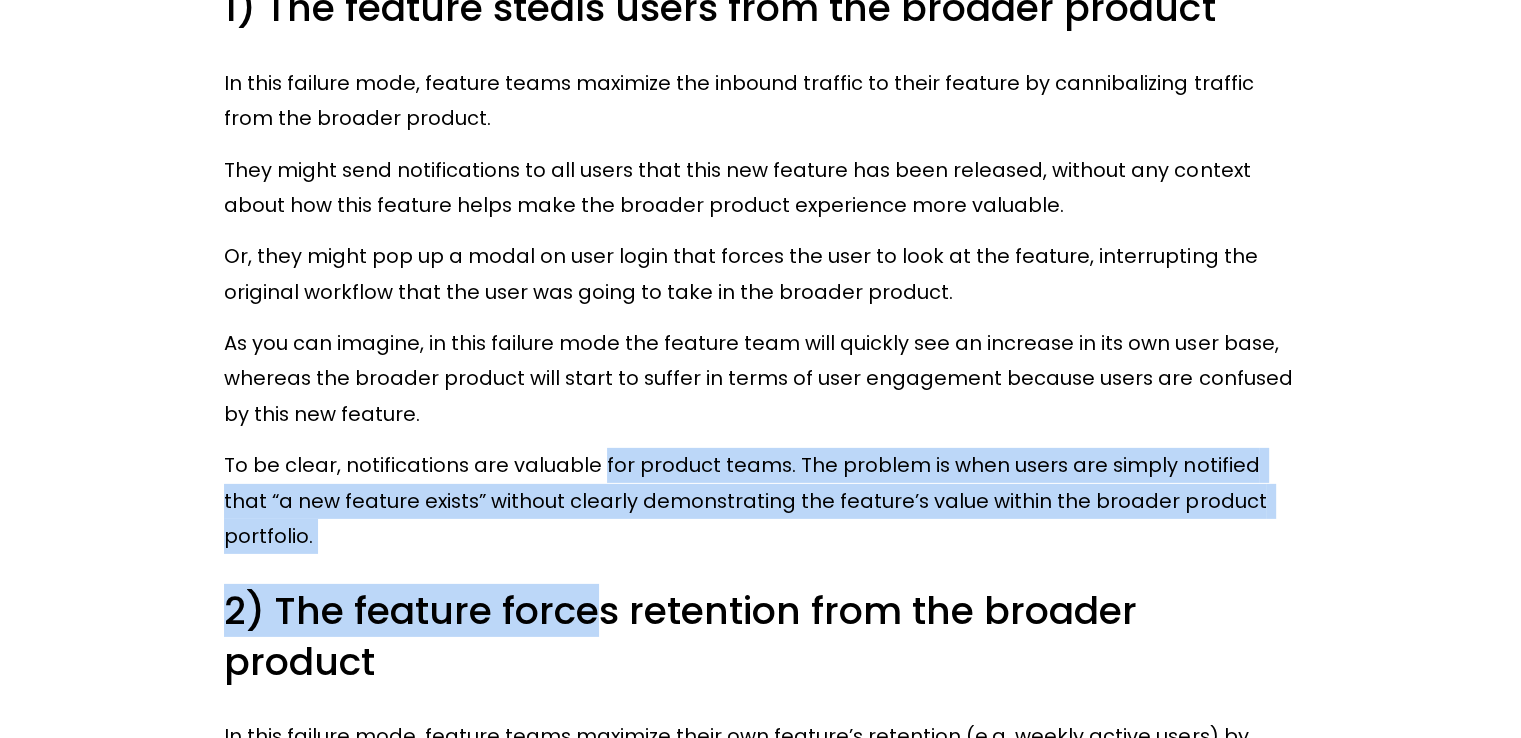 click on "As a product manager, you need to ensure that your features don’t just move their own metrics; instead, you need to ensure that your features fit into the broader value proposition of your core product offering. And, as a leader of product managers, you need to ensure that your PMs are building for broader business impact - not just within the area that you govern, but across the entire portfolio of products that your company provides to customers. The way to ensure that our features actually provide value to our products is to use the concept of “feature / product fit” to evaluate whether we’re investing our time and effort into the right initiatives. We’ve created a three-part guide to feature / product fit. In this first part, we define what feature / product fit is, and the consequences for what happens when product teams fail to take feature / product fit into account. In  our second part In  our third and final part So, let’s start by defining what “feature / product fit” means. )" at bounding box center [760, -2098] 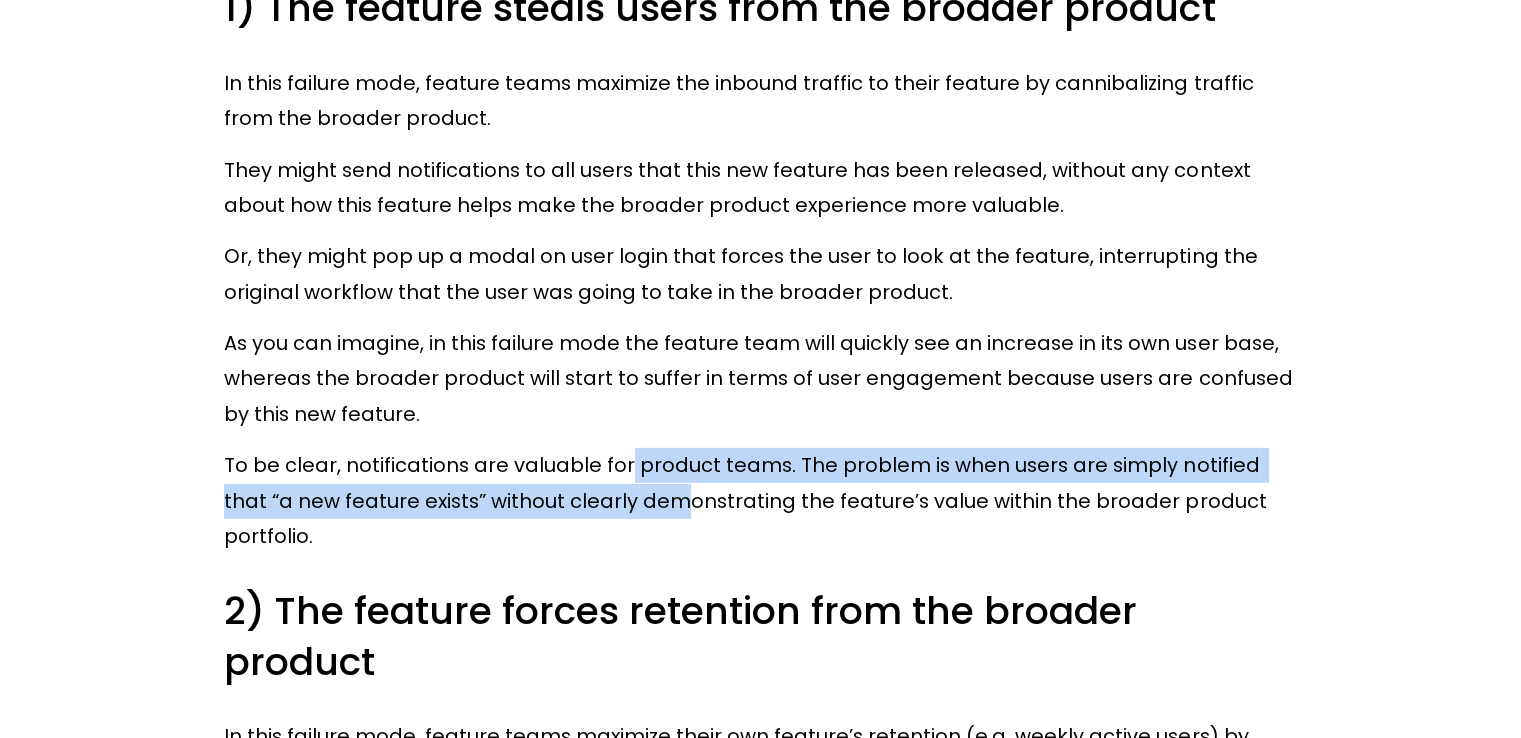 click on "As a product manager, you need to ensure that your features don’t just move their own metrics; instead, you need to ensure that your features fit into the broader value proposition of your core product offering. And, as a leader of product managers, you need to ensure that your PMs are building for broader business impact - not just within the area that you govern, but across the entire portfolio of products that your company provides to customers. The way to ensure that our features actually provide value to our products is to use the concept of “feature / product fit” to evaluate whether we’re investing our time and effort into the right initiatives. We’ve created a three-part guide to feature / product fit. In this first part, we define what feature / product fit is, and the consequences for what happens when product teams fail to take feature / product fit into account. In  our second part In  our third and final part So, let’s start by defining what “feature / product fit” means. )" at bounding box center (760, -2098) 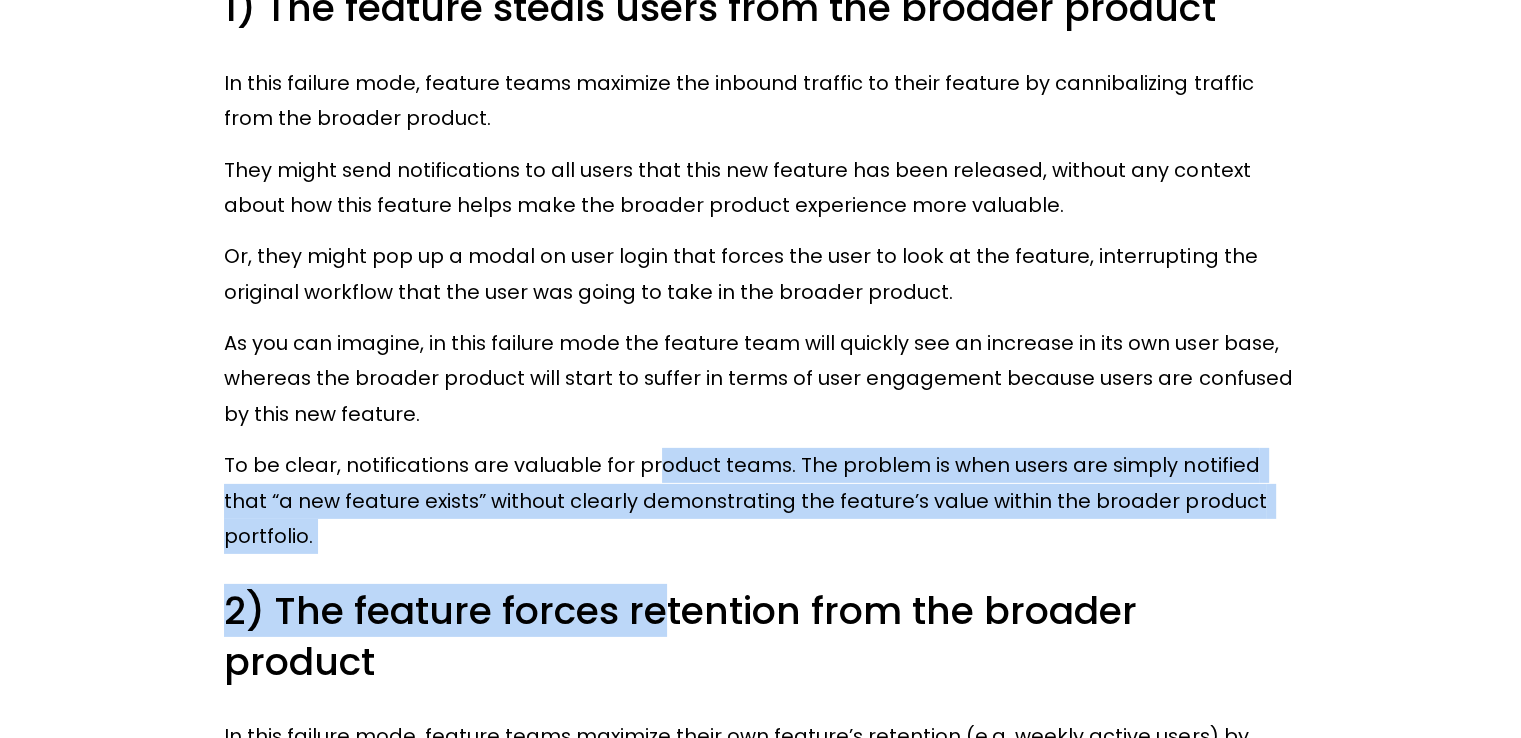 click on "As a product manager, you need to ensure that your features don’t just move their own metrics; instead, you need to ensure that your features fit into the broader value proposition of your core product offering. And, as a leader of product managers, you need to ensure that your PMs are building for broader business impact - not just within the area that you govern, but across the entire portfolio of products that your company provides to customers. The way to ensure that our features actually provide value to our products is to use the concept of “feature / product fit” to evaluate whether we’re investing our time and effort into the right initiatives. We’ve created a three-part guide to feature / product fit. In this first part, we define what feature / product fit is, and the consequences for what happens when product teams fail to take feature / product fit into account. In  our second part In  our third and final part So, let’s start by defining what “feature / product fit” means. )" at bounding box center (760, -2098) 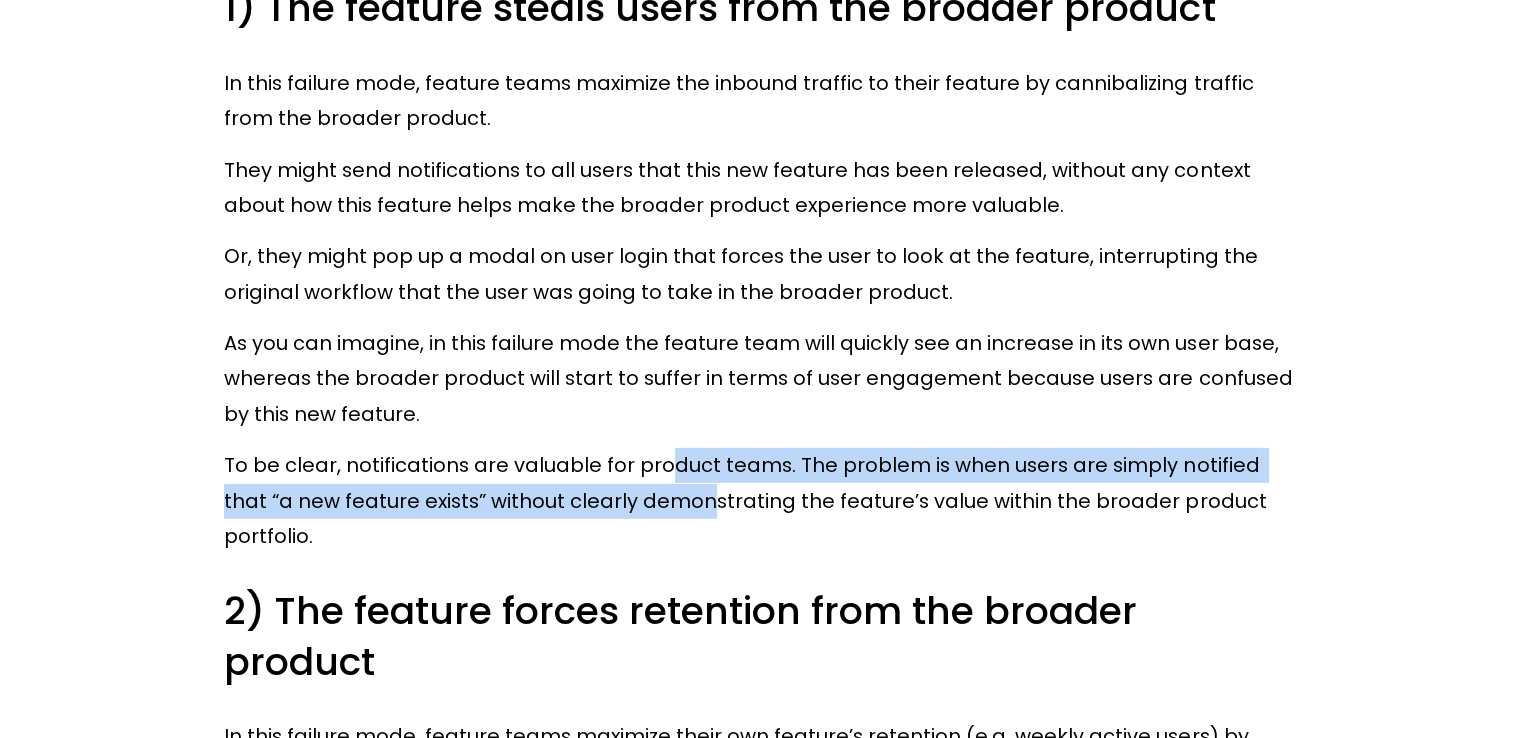 click on "To be clear, notifications are valuable for product teams. The problem is when users are simply notified that “a new feature exists” without clearly demonstrating the feature’s value within the broader product portfolio." at bounding box center [760, 501] 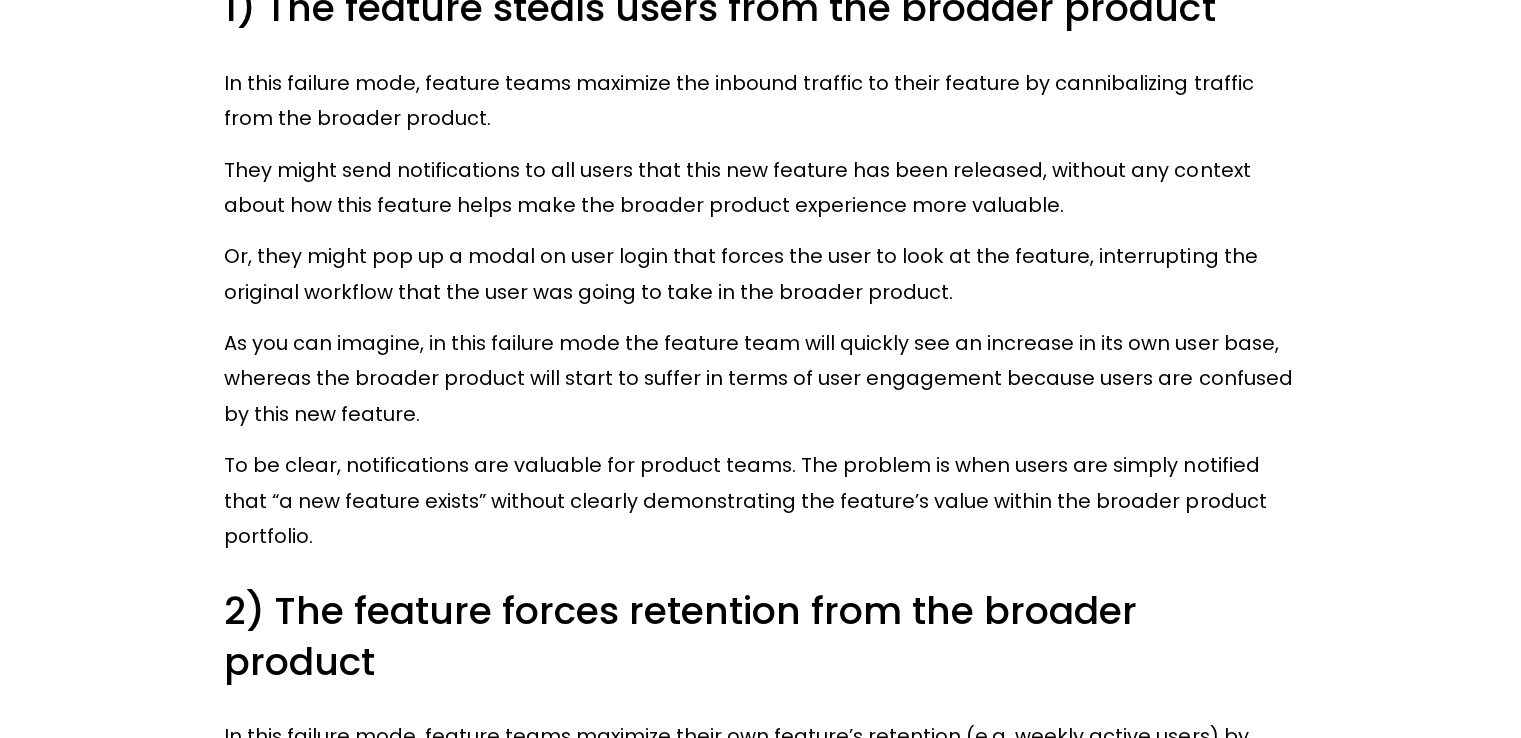 scroll, scrollTop: 6450, scrollLeft: 0, axis: vertical 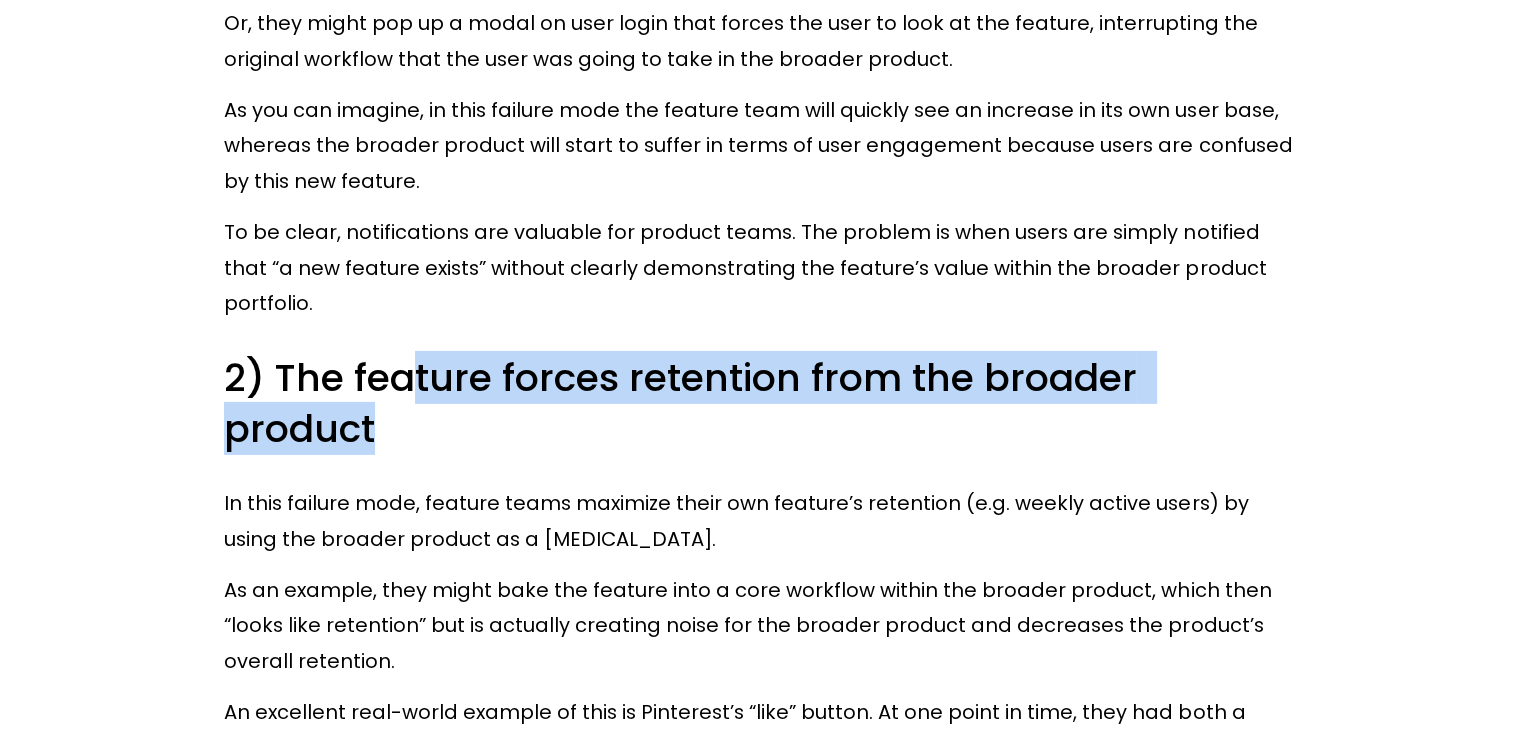 click on "2) The feature forces retention from the broader product" at bounding box center (760, 403) 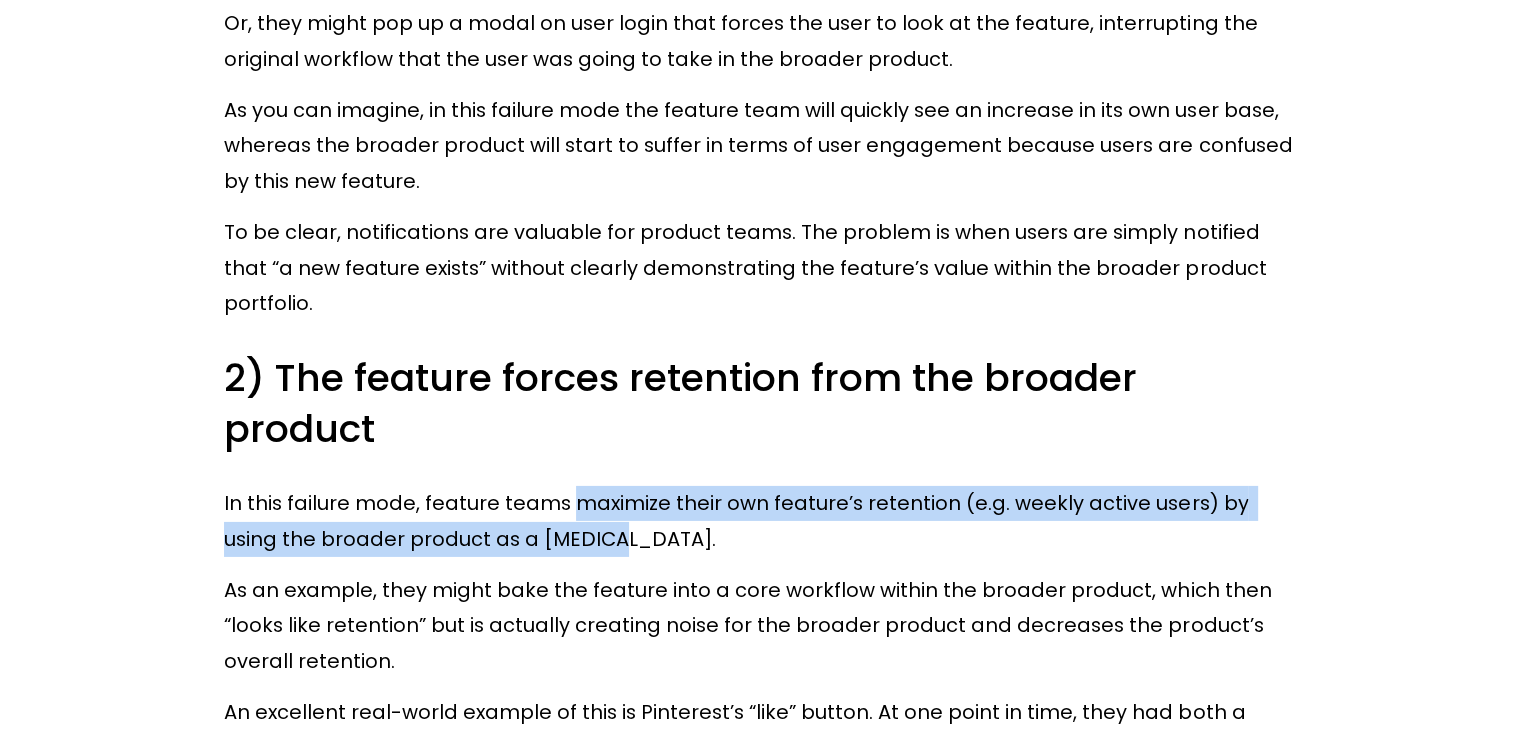 drag, startPoint x: 568, startPoint y: 461, endPoint x: 576, endPoint y: 505, distance: 44.72136 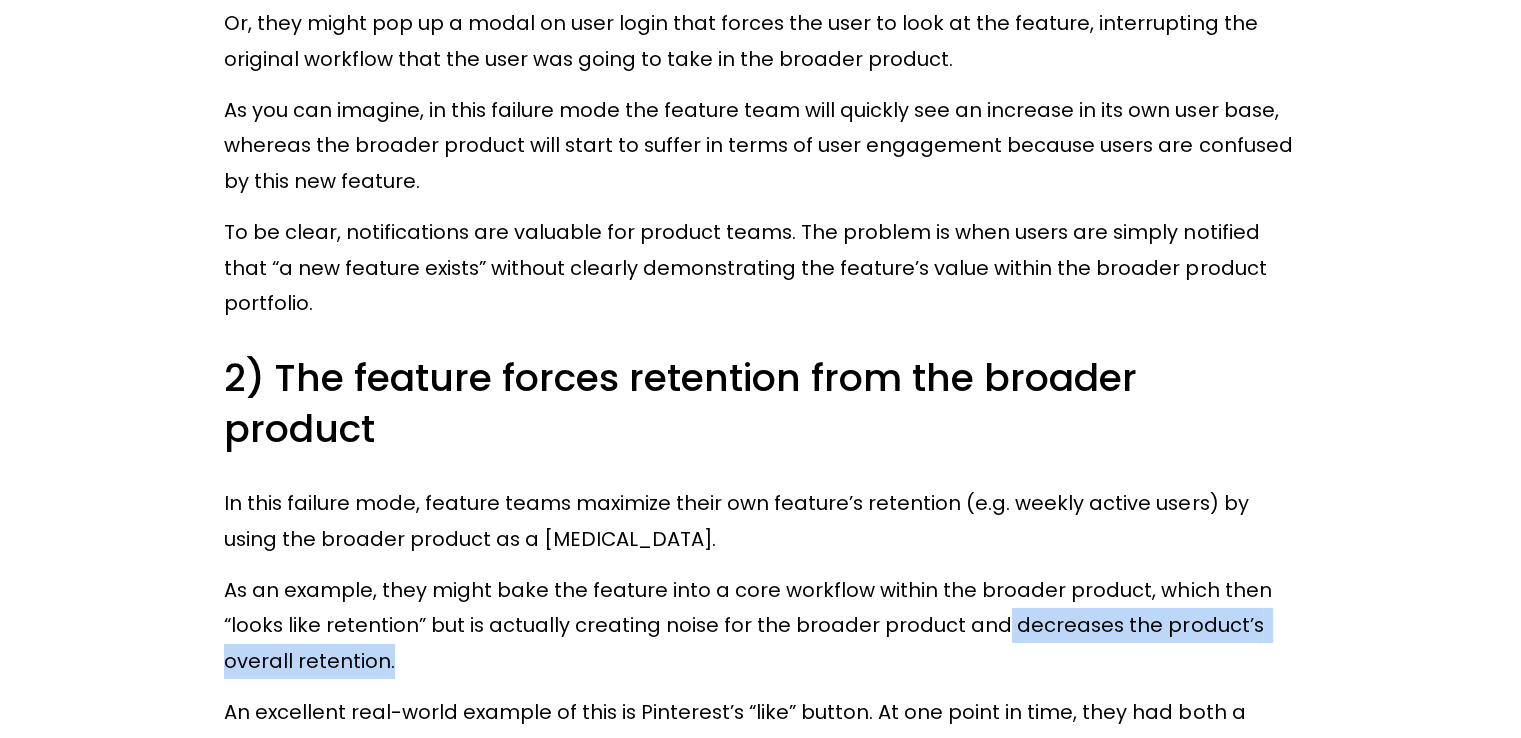 click on "As an example, they might bake the feature into a core workflow within the broader product, which then “looks like retention” but is actually creating noise for the broader product and decreases the product’s overall retention." at bounding box center (760, 626) 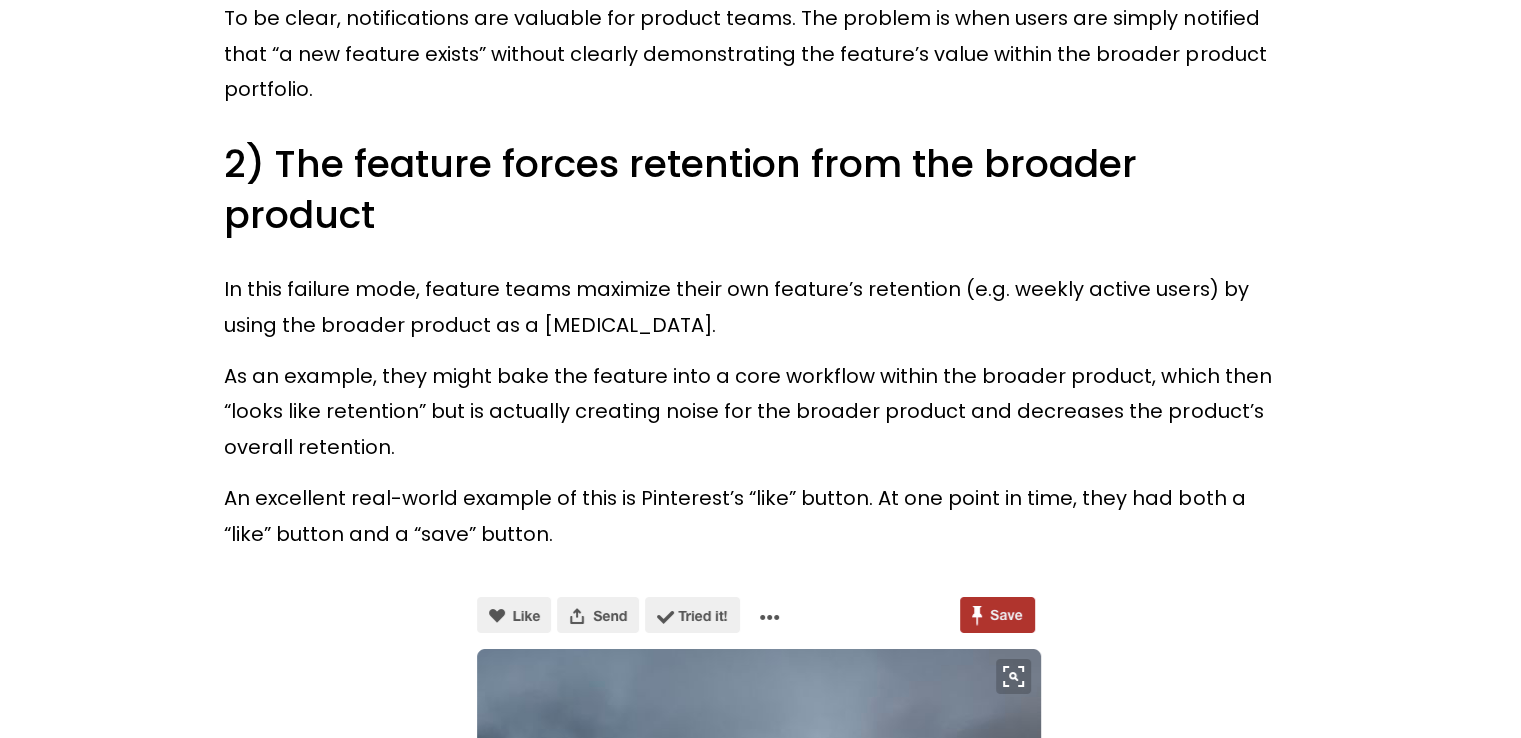 scroll, scrollTop: 6684, scrollLeft: 0, axis: vertical 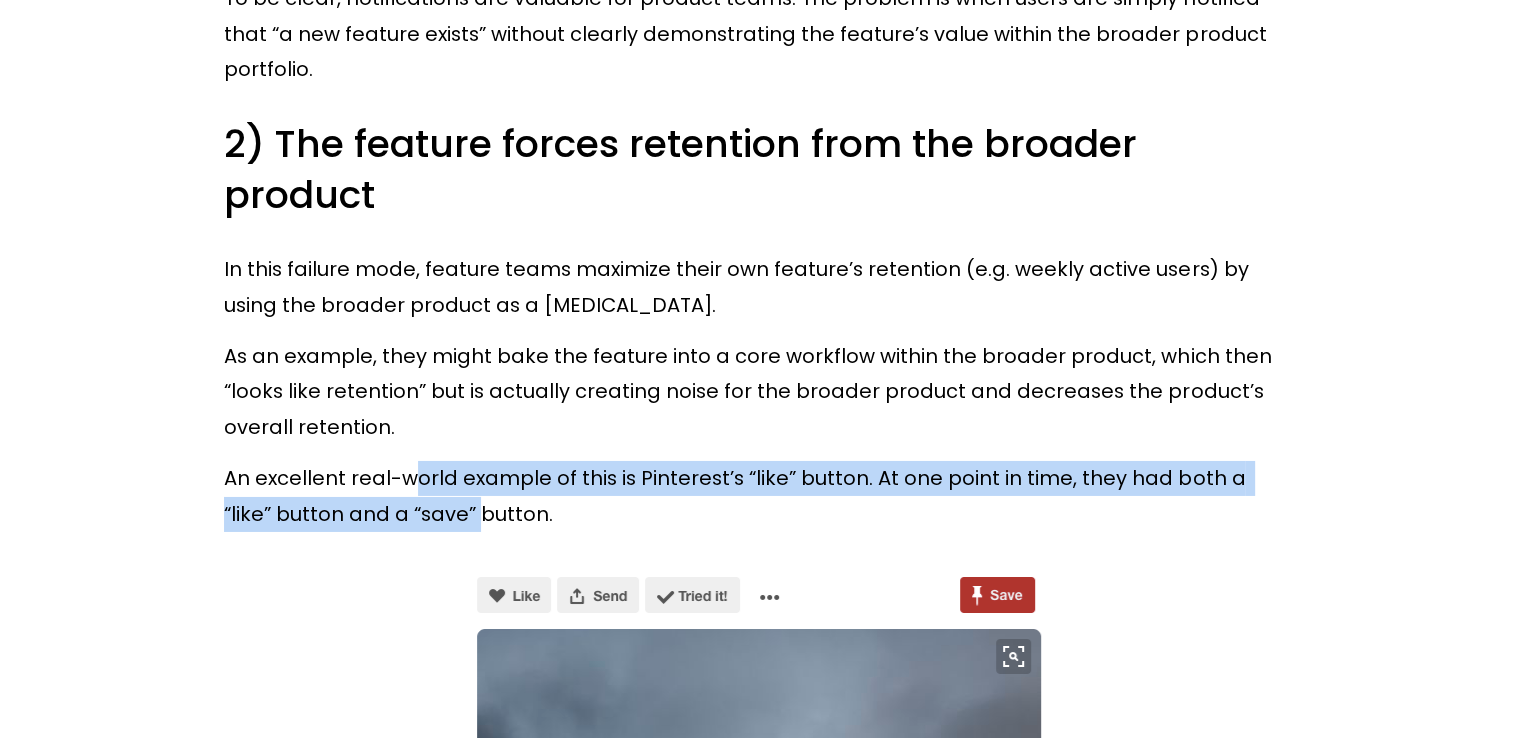 drag, startPoint x: 418, startPoint y: 450, endPoint x: 427, endPoint y: 479, distance: 30.364452 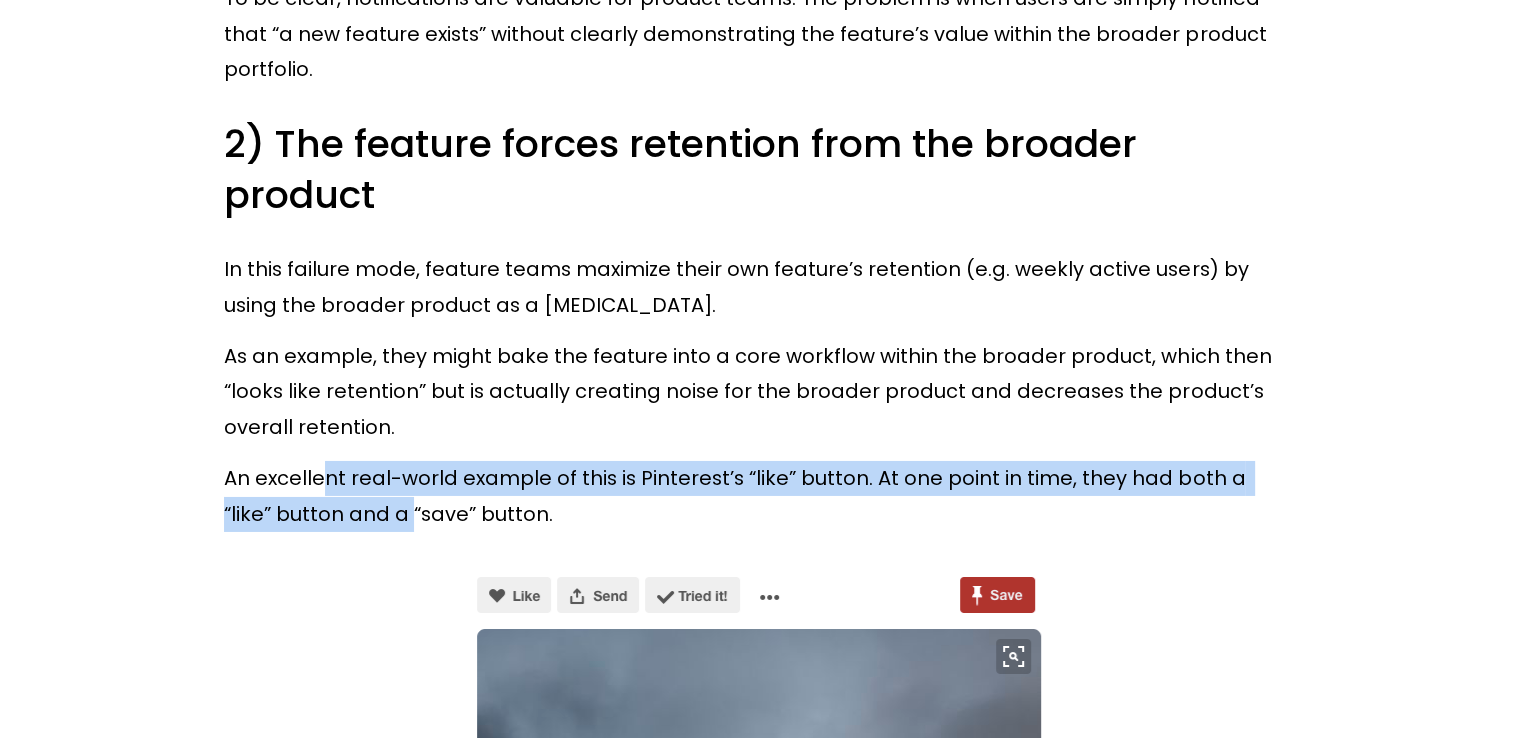 click on "As a product manager, you need to ensure that your features don’t just move their own metrics; instead, you need to ensure that your features fit into the broader value proposition of your core product offering. And, as a leader of product managers, you need to ensure that your PMs are building for broader business impact - not just within the area that you govern, but across the entire portfolio of products that your company provides to customers. The way to ensure that our features actually provide value to our products is to use the concept of “feature / product fit” to evaluate whether we’re investing our time and effort into the right initiatives. We’ve created a three-part guide to feature / product fit. In this first part, we define what feature / product fit is, and the consequences for what happens when product teams fail to take feature / product fit into account. In  our second part In  our third and final part So, let’s start by defining what “feature / product fit” means. )" at bounding box center (760, -2565) 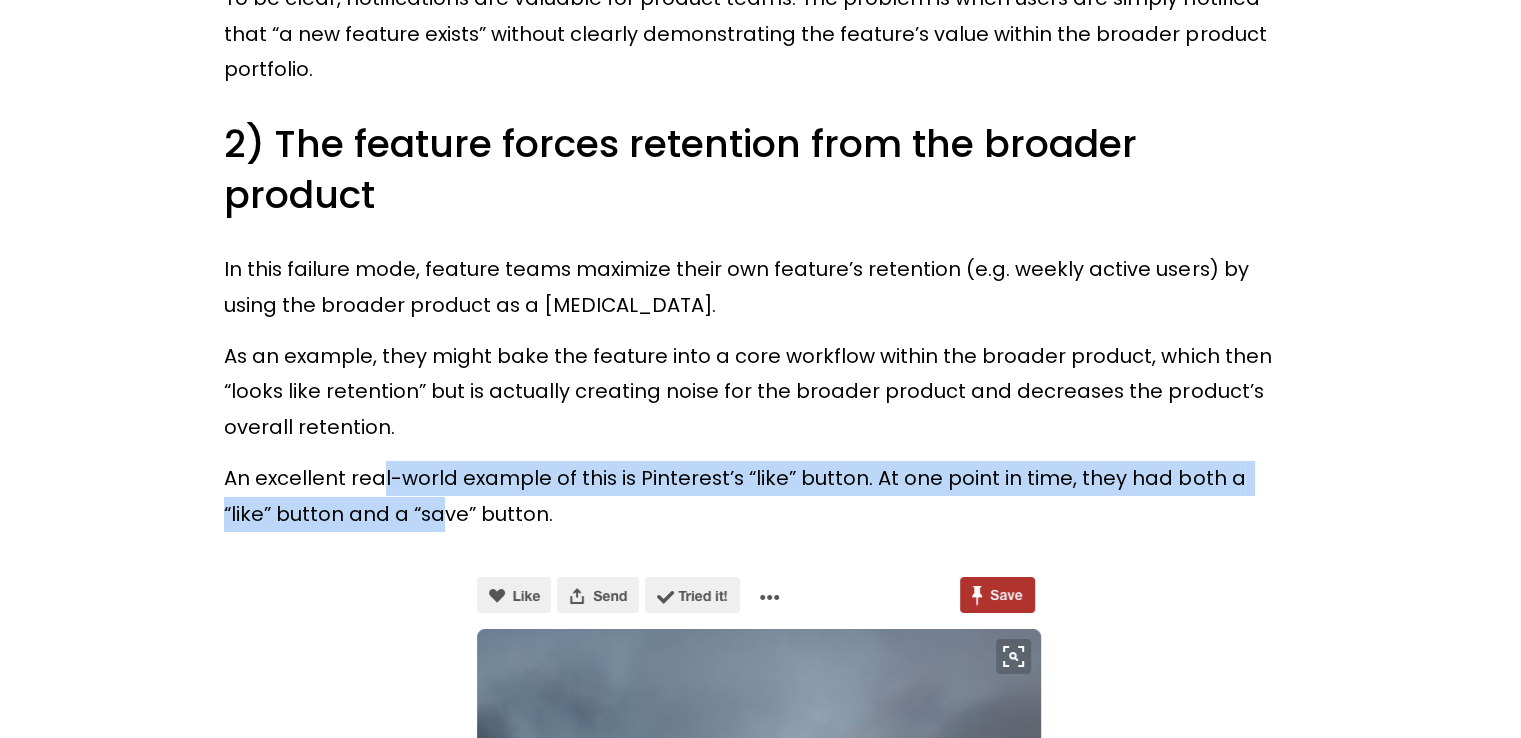 click on "An excellent real-world example of this is Pinterest’s “like” button. At one point in time, they had both a “like” button and a “save” button." at bounding box center [760, 496] 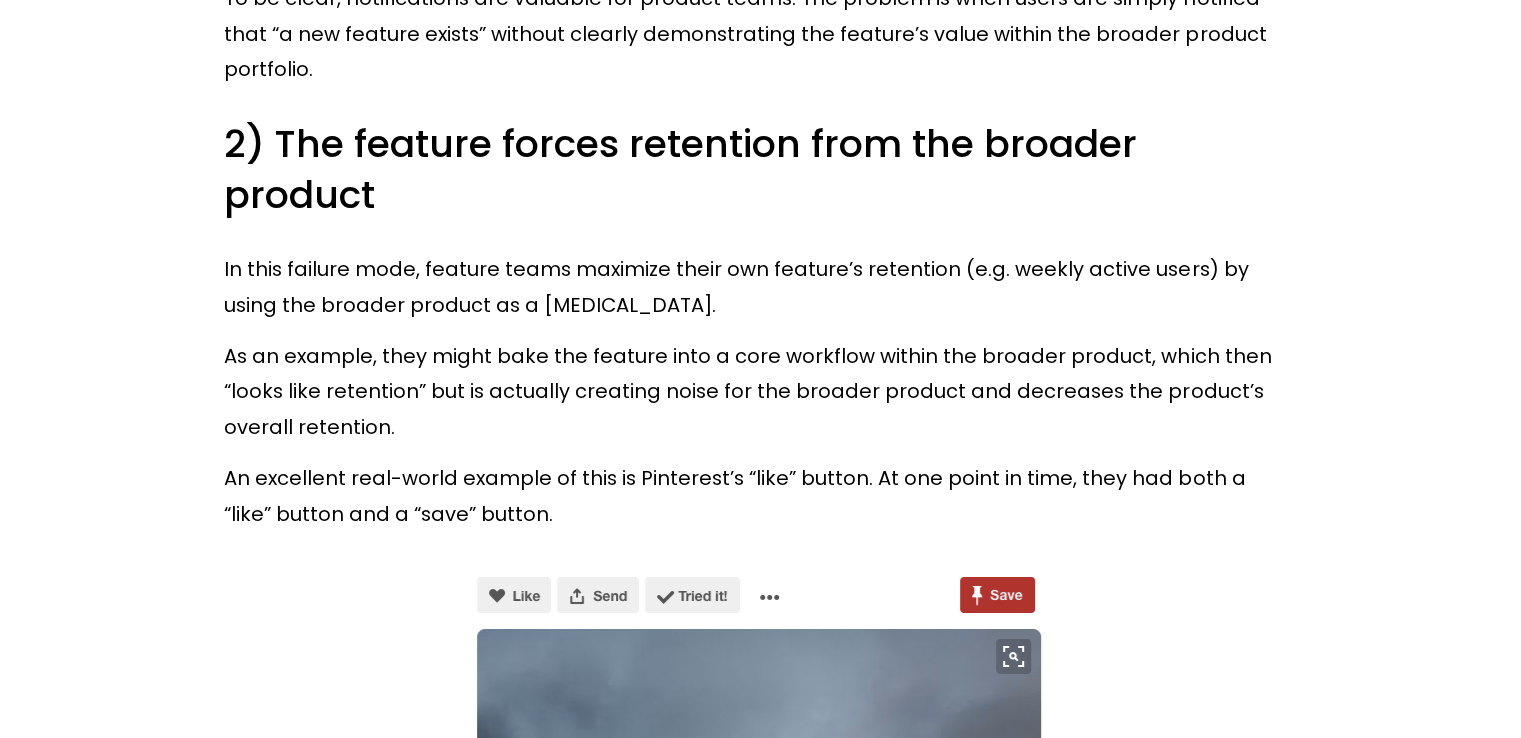 click on "As a product manager, you need to ensure that your features don’t just move their own metrics; instead, you need to ensure that your features fit into the broader value proposition of your core product offering. And, as a leader of product managers, you need to ensure that your PMs are building for broader business impact - not just within the area that you govern, but across the entire portfolio of products that your company provides to customers. The way to ensure that our features actually provide value to our products is to use the concept of “feature / product fit” to evaluate whether we’re investing our time and effort into the right initiatives. We’ve created a three-part guide to feature / product fit. In this first part, we define what feature / product fit is, and the consequences for what happens when product teams fail to take feature / product fit into account. In  our second part In  our third and final part So, let’s start by defining what “feature / product fit” means. ." at bounding box center [760, -2565] 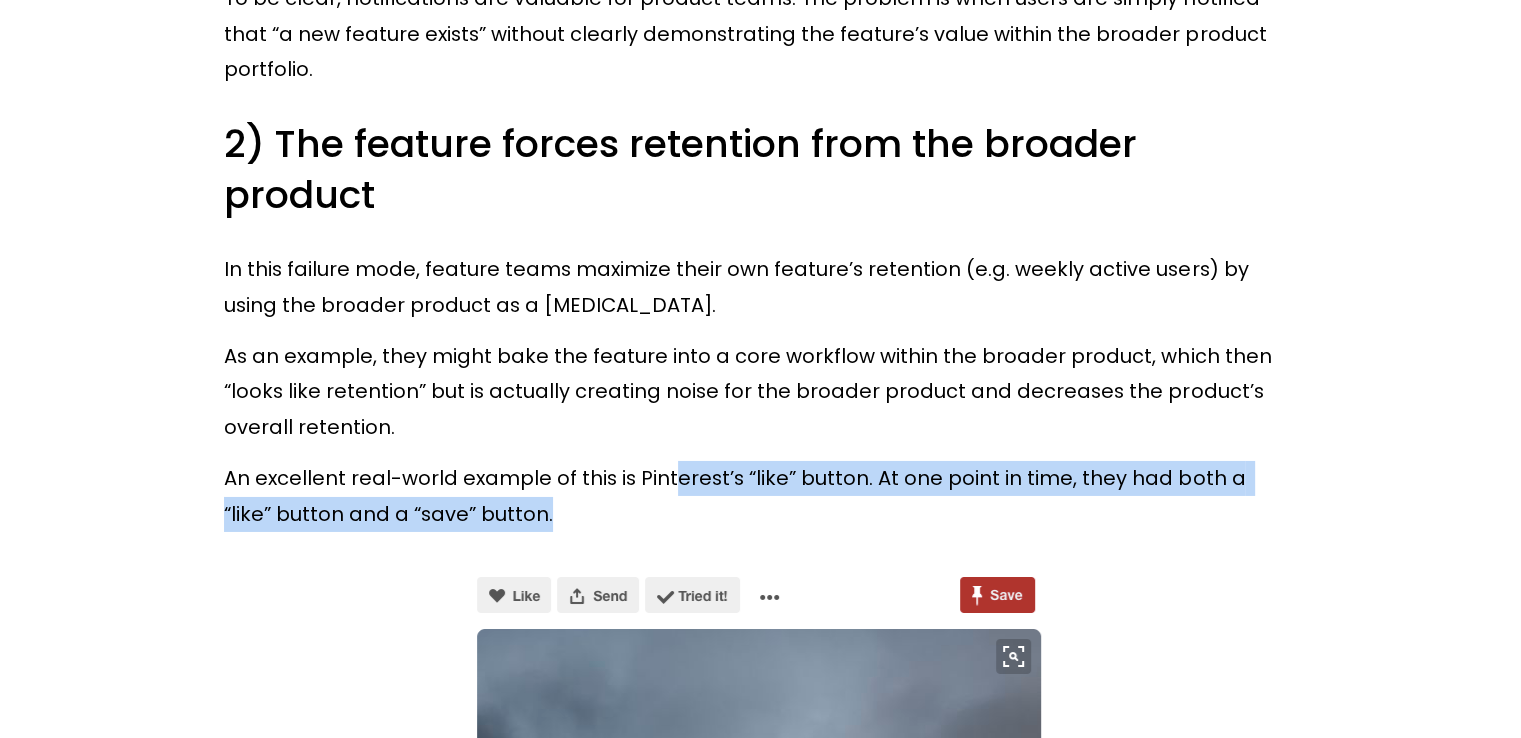 drag, startPoint x: 664, startPoint y: 453, endPoint x: 674, endPoint y: 483, distance: 31.622776 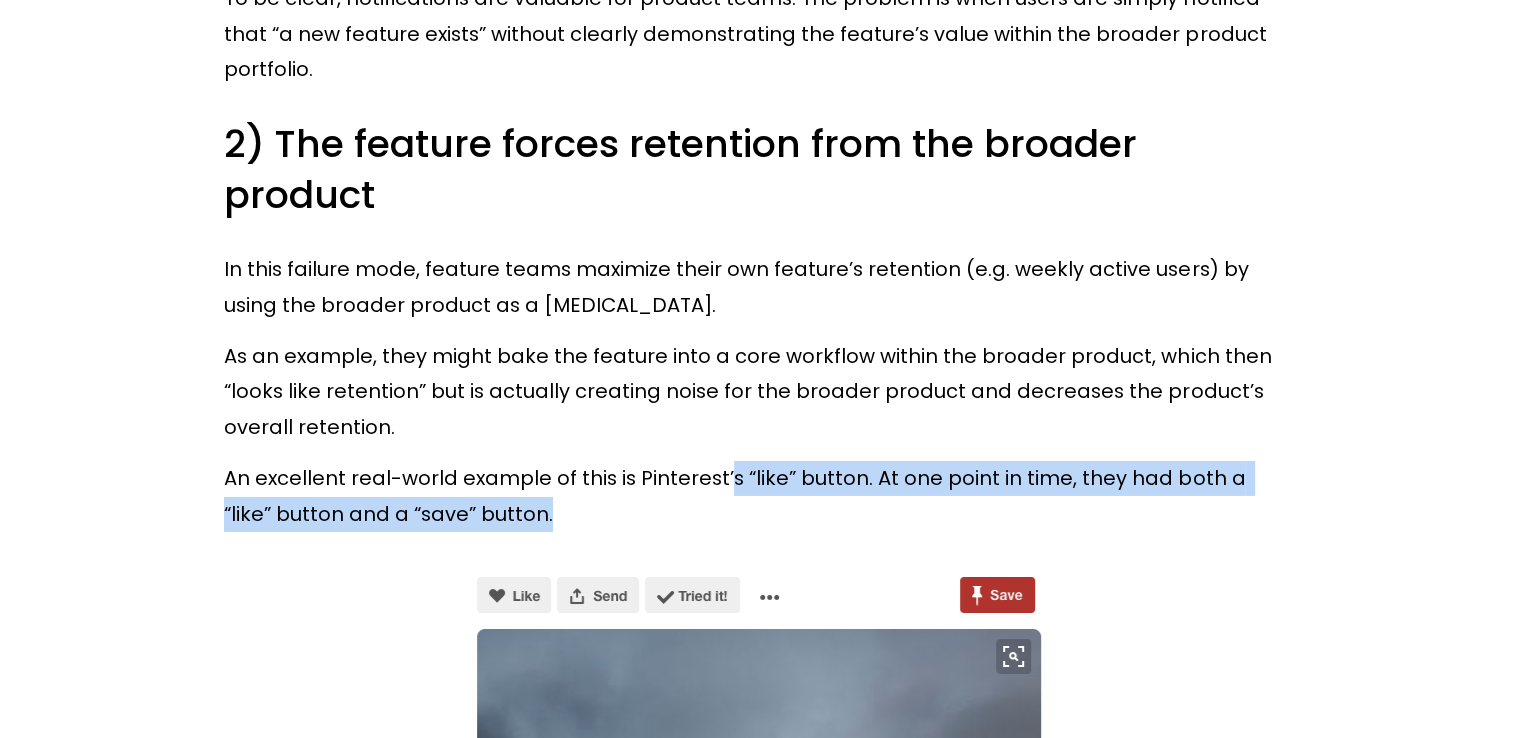 drag, startPoint x: 736, startPoint y: 514, endPoint x: 740, endPoint y: 527, distance: 13.601471 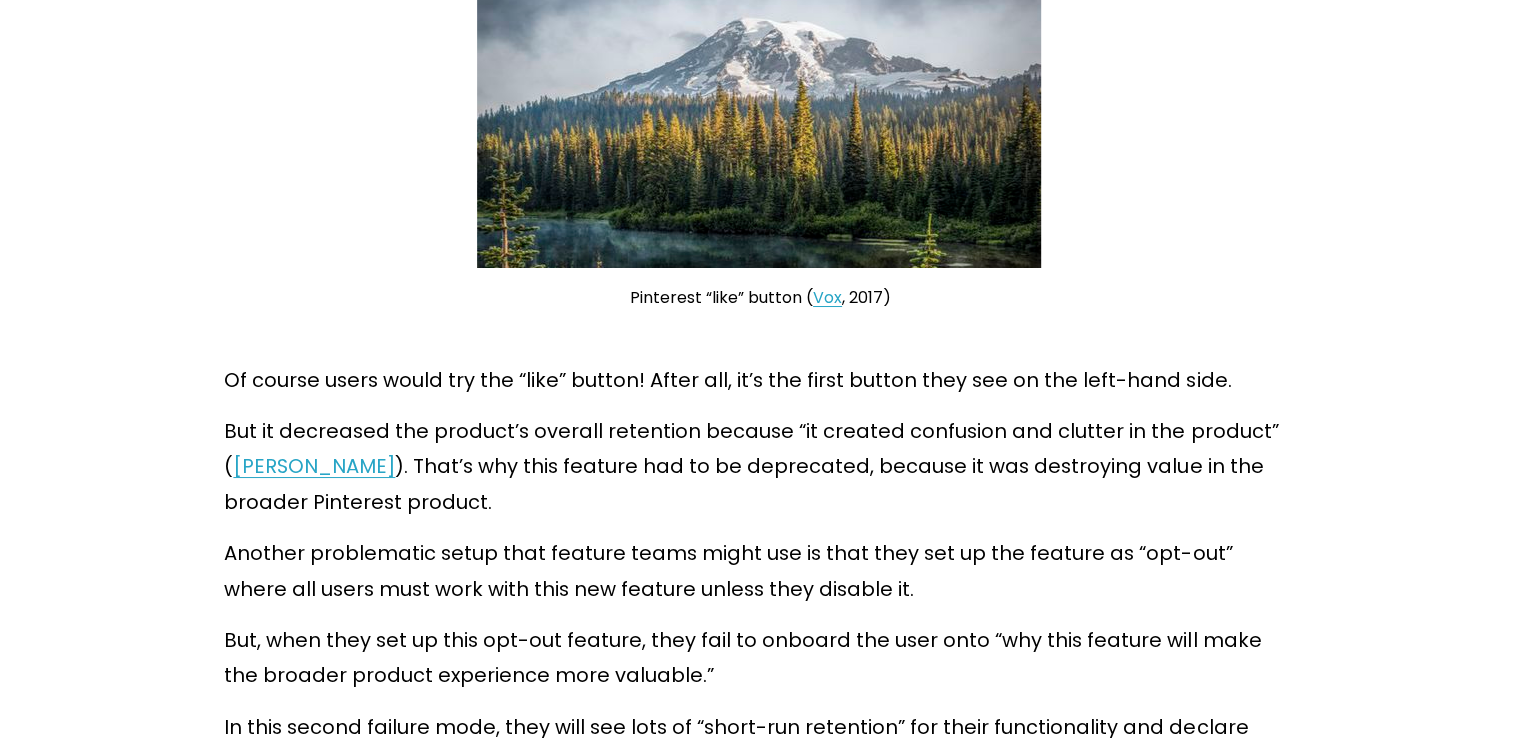scroll, scrollTop: 7617, scrollLeft: 0, axis: vertical 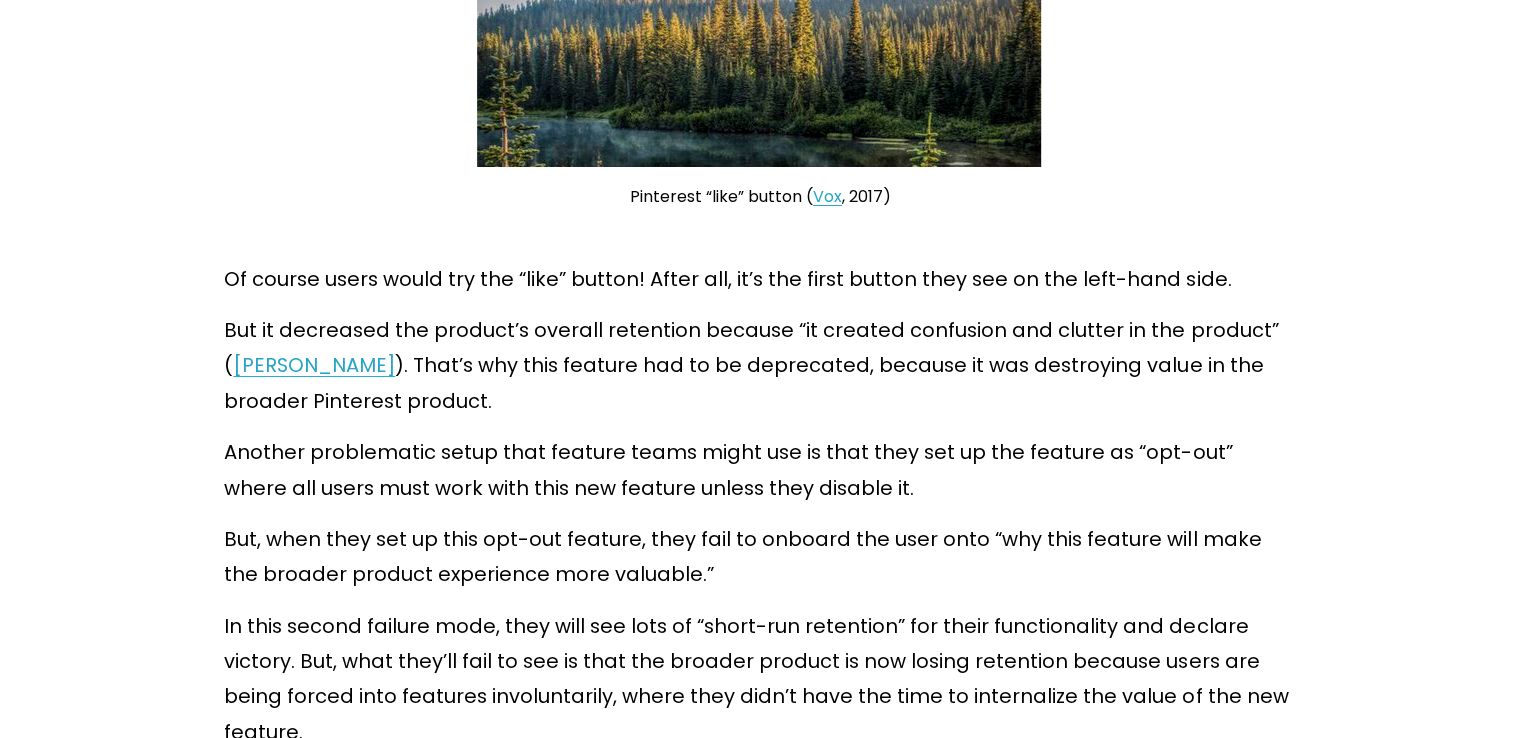 click on "Of course users would try the “like” button! After all, it’s the first button they see on the left-hand side. But it decreased the product’s overall retention because “it created confusion and clutter in the product” ( [PERSON_NAME] ). That’s why this feature had to be deprecated, because it was destroying value in the broader Pinterest product. Another problematic setup that feature teams might use is that they set up the feature as “opt-out” where all users must work with this new feature unless they disable it. But, when they set up this opt-out feature, they fail to onboard the user onto “why this feature will make the broader product experience more valuable.” Again, the point here is not that “opt-out functionality” is always bad. There are many excellent scenarios for using opt-out paradigms for releasing features within products. If the feature is just cannibalizing value from the broader product, then it’s just not the right thing to ship." at bounding box center (760, 1180) 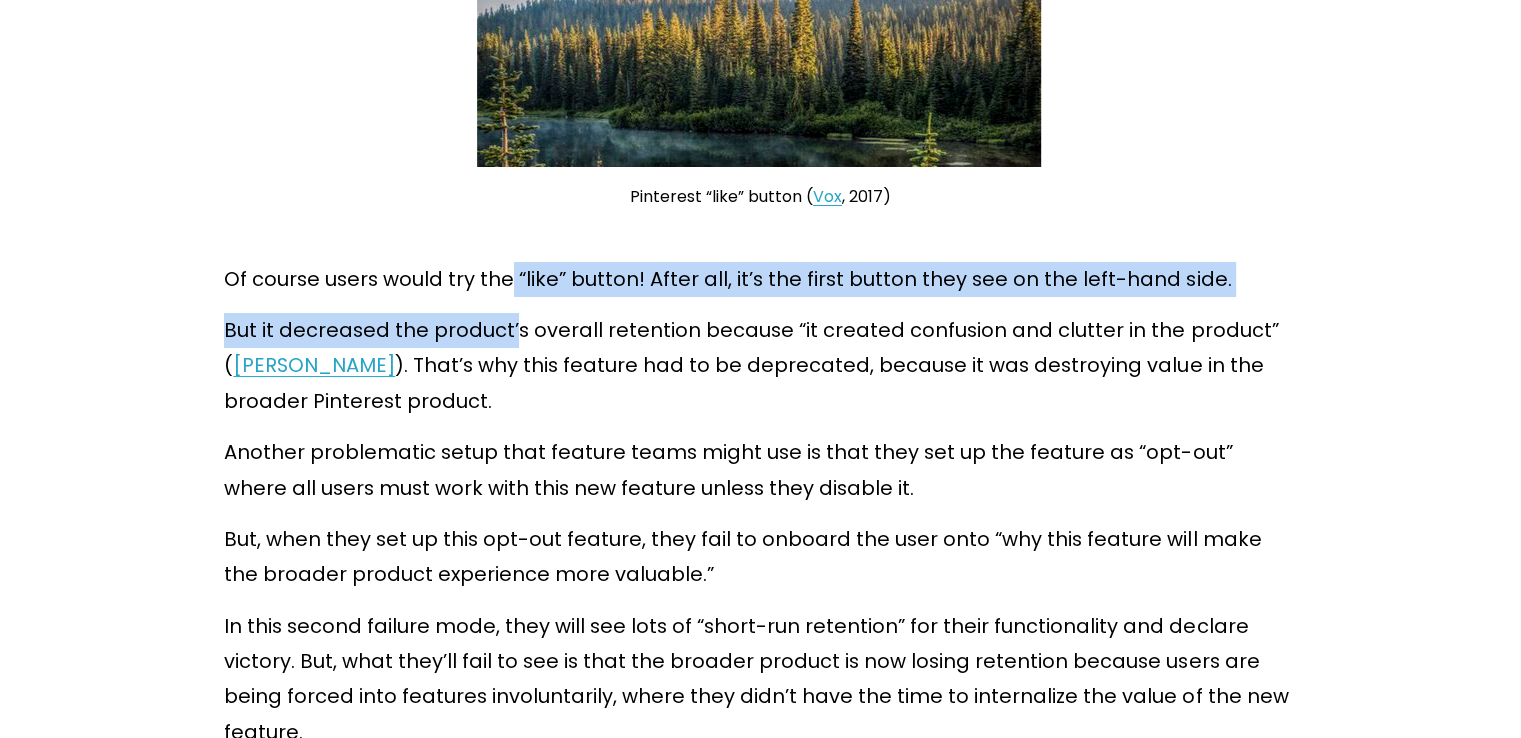 drag, startPoint x: 504, startPoint y: 249, endPoint x: 512, endPoint y: 296, distance: 47.67599 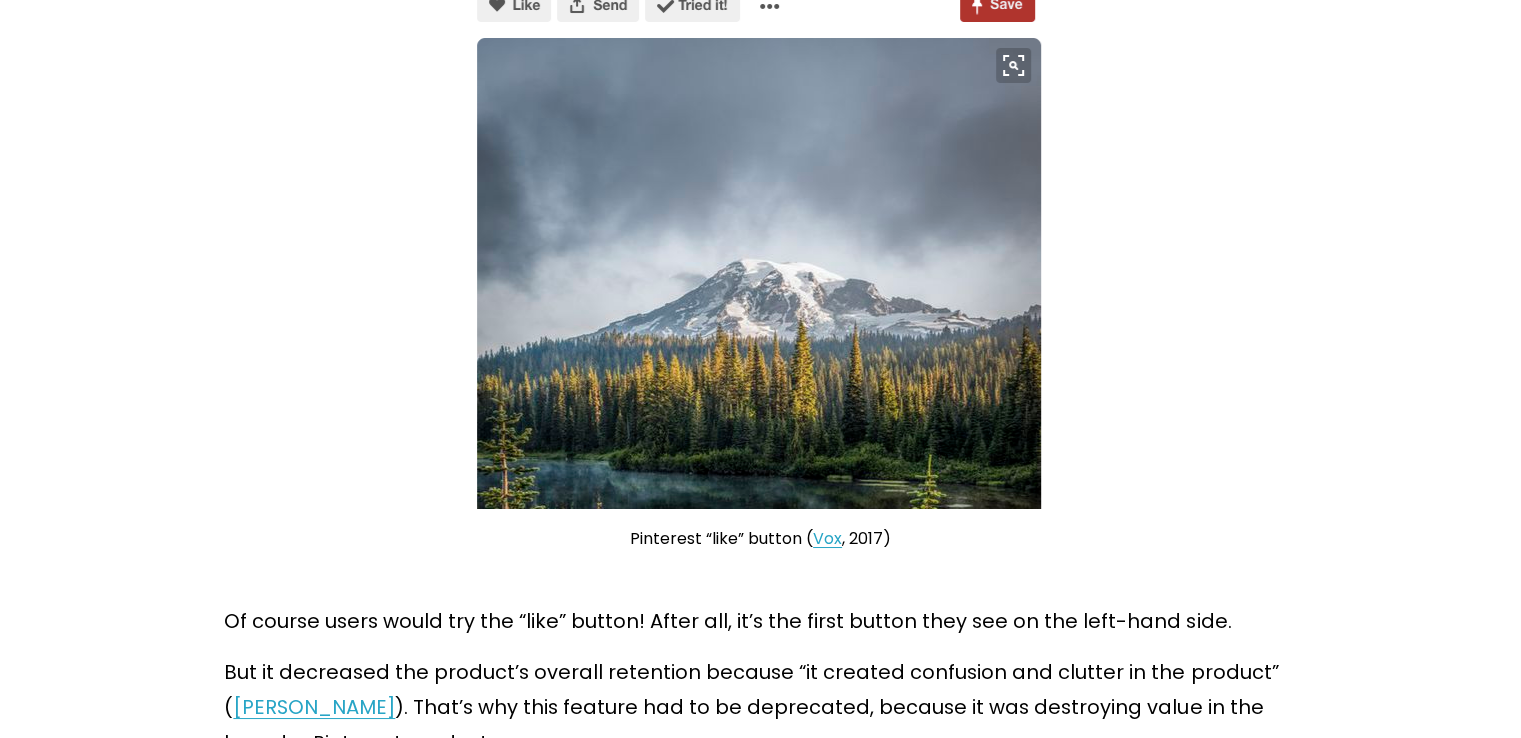 scroll, scrollTop: 7384, scrollLeft: 0, axis: vertical 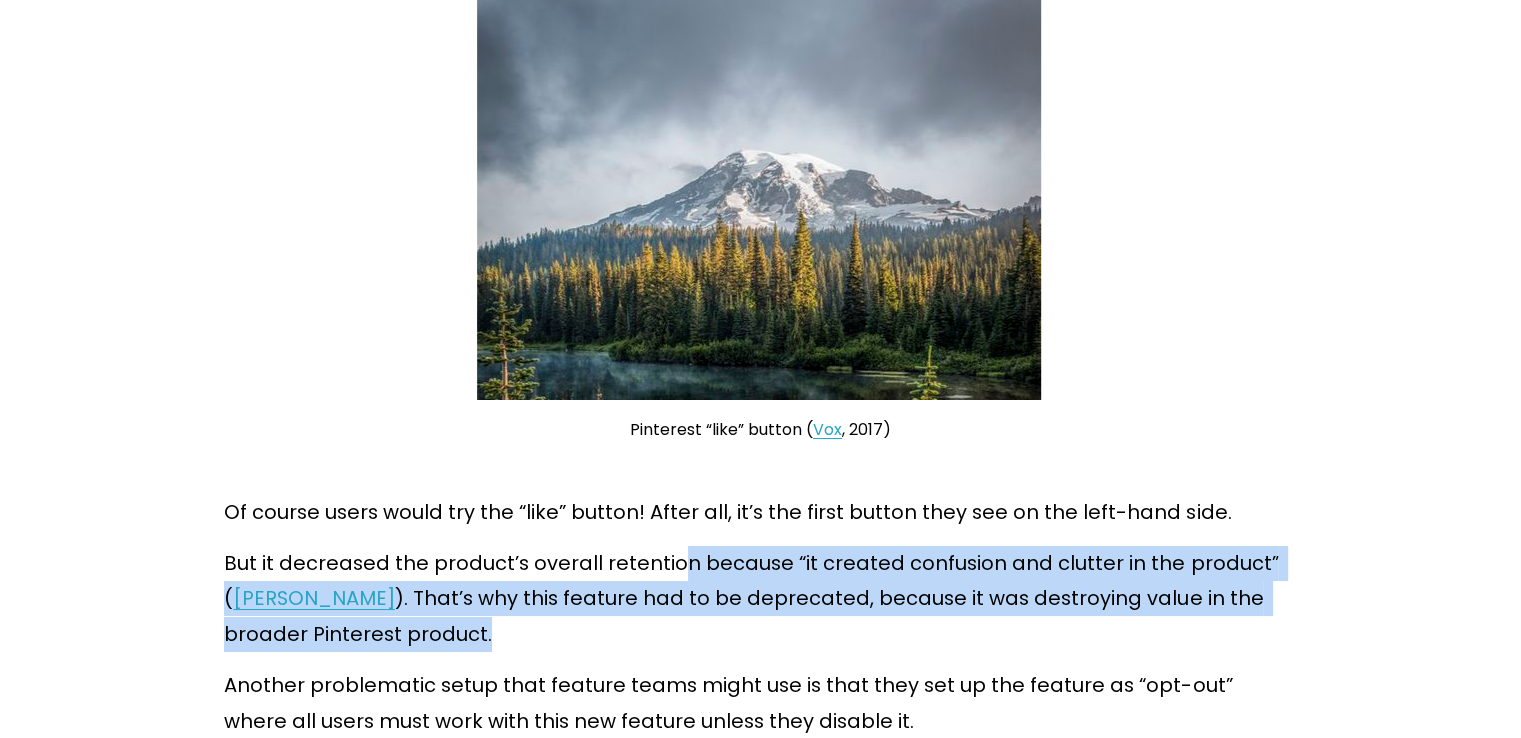 click on "But it decreased the product’s overall retention because “it created confusion and clutter in the product” ( [PERSON_NAME] ). That’s why this feature had to be deprecated, because it was destroying value in the broader Pinterest product." at bounding box center (760, 599) 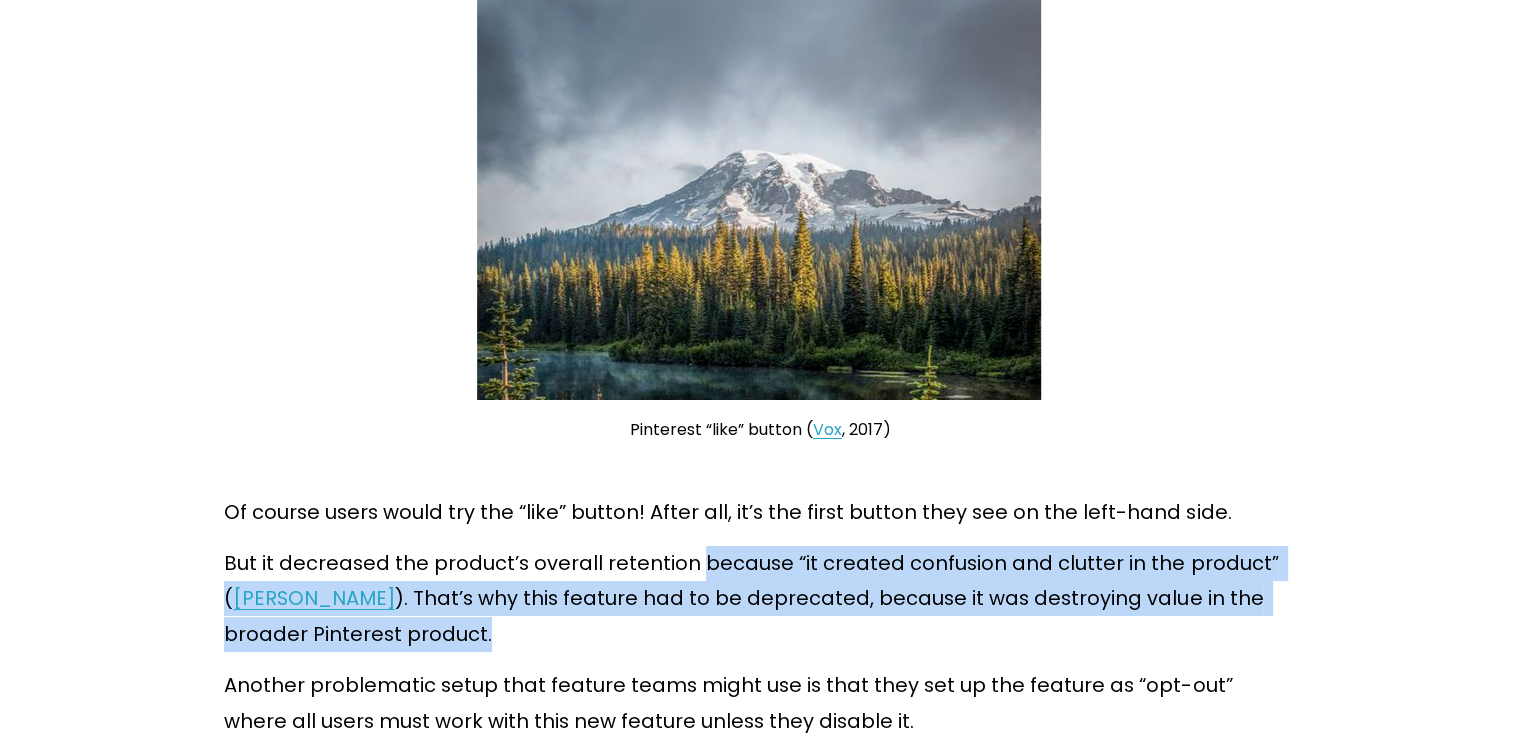 drag, startPoint x: 689, startPoint y: 541, endPoint x: 692, endPoint y: 605, distance: 64.070274 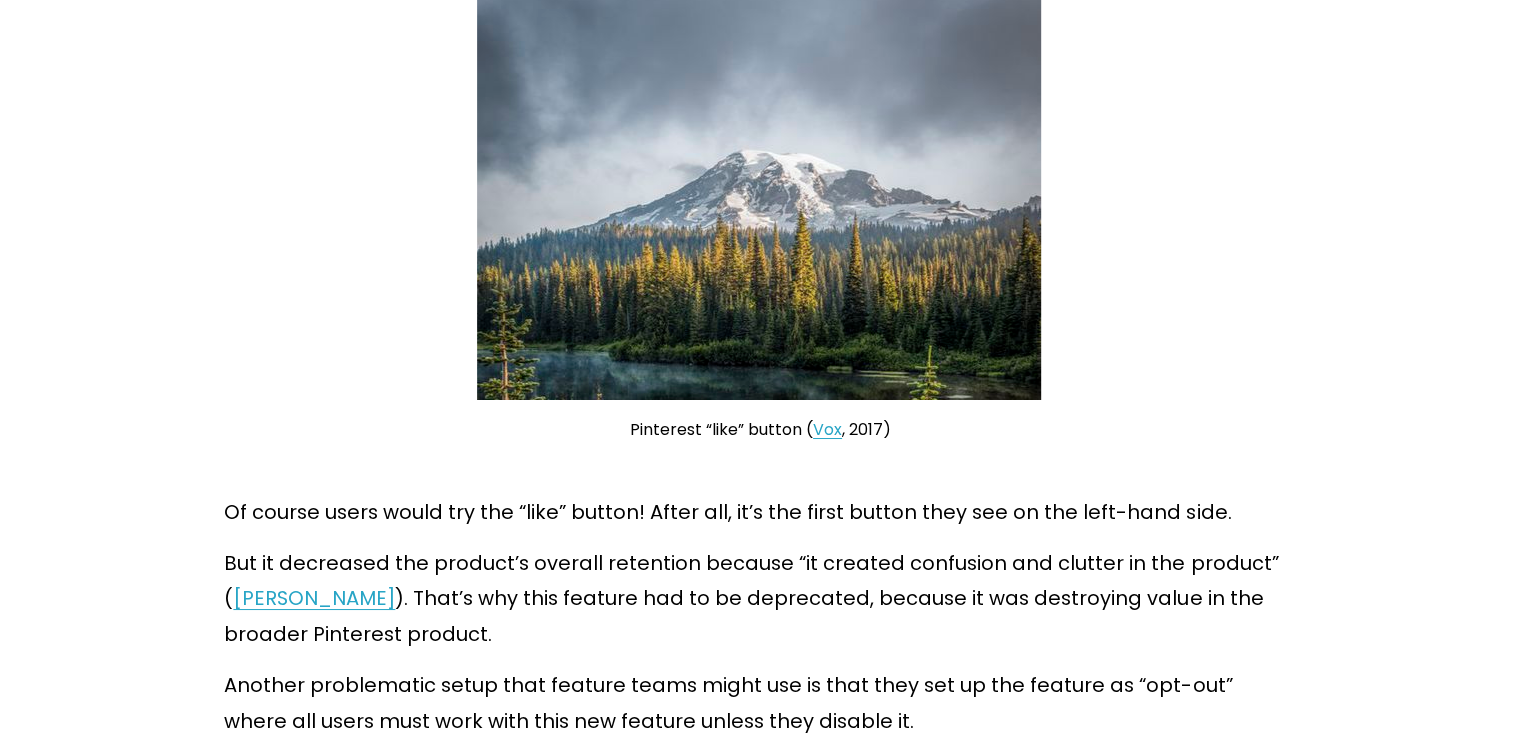 drag, startPoint x: 691, startPoint y: 571, endPoint x: 690, endPoint y: 591, distance: 20.024984 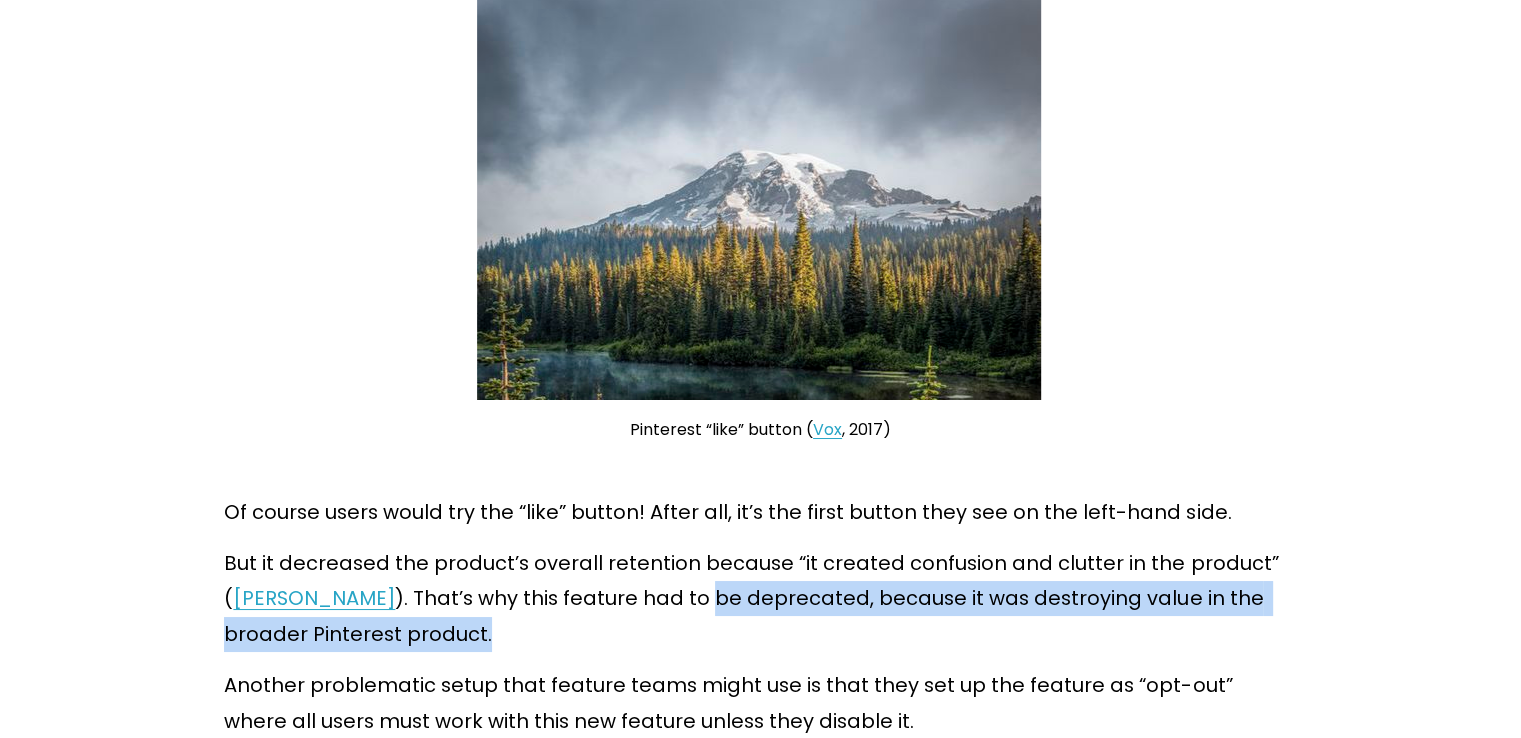 drag, startPoint x: 690, startPoint y: 571, endPoint x: 690, endPoint y: 621, distance: 50 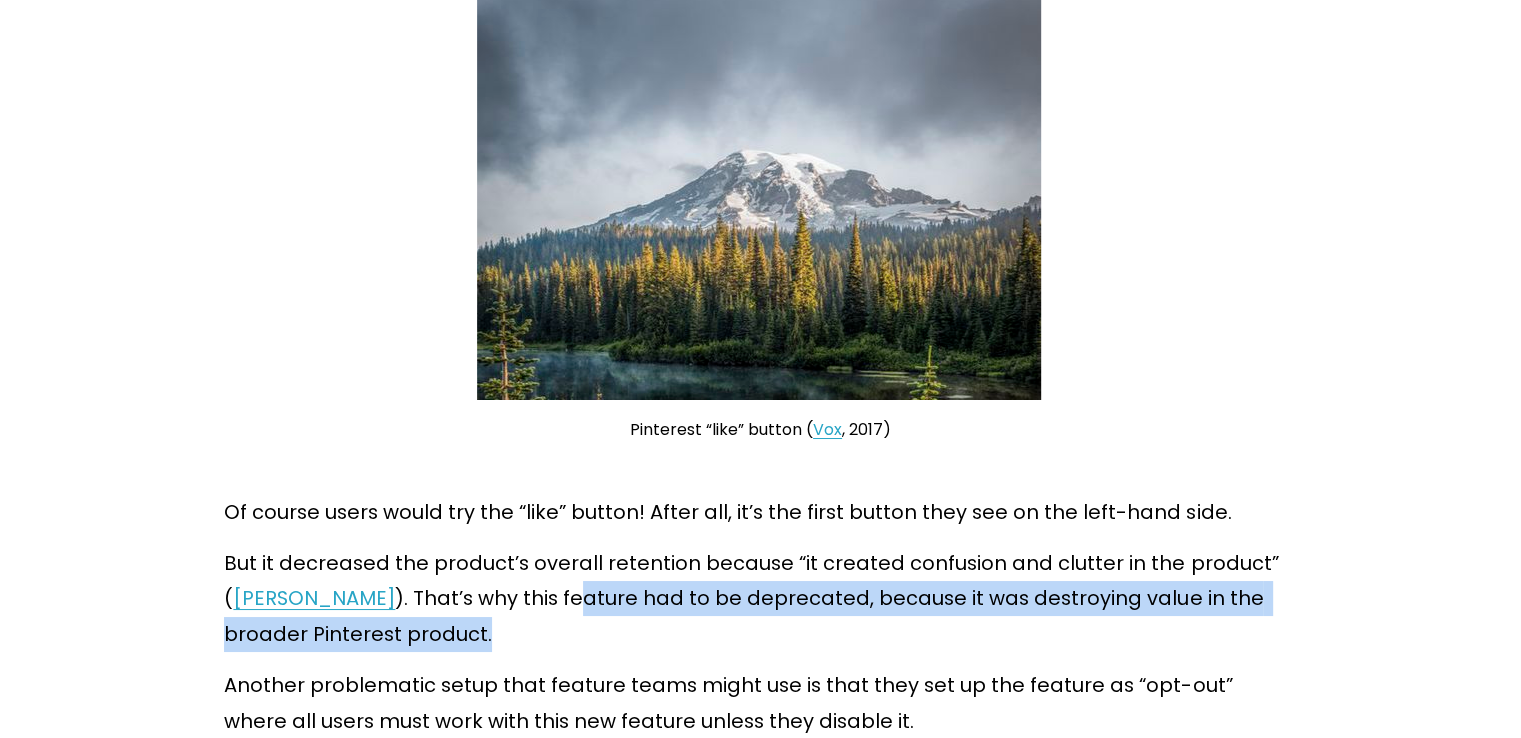 drag, startPoint x: 564, startPoint y: 560, endPoint x: 564, endPoint y: 618, distance: 58 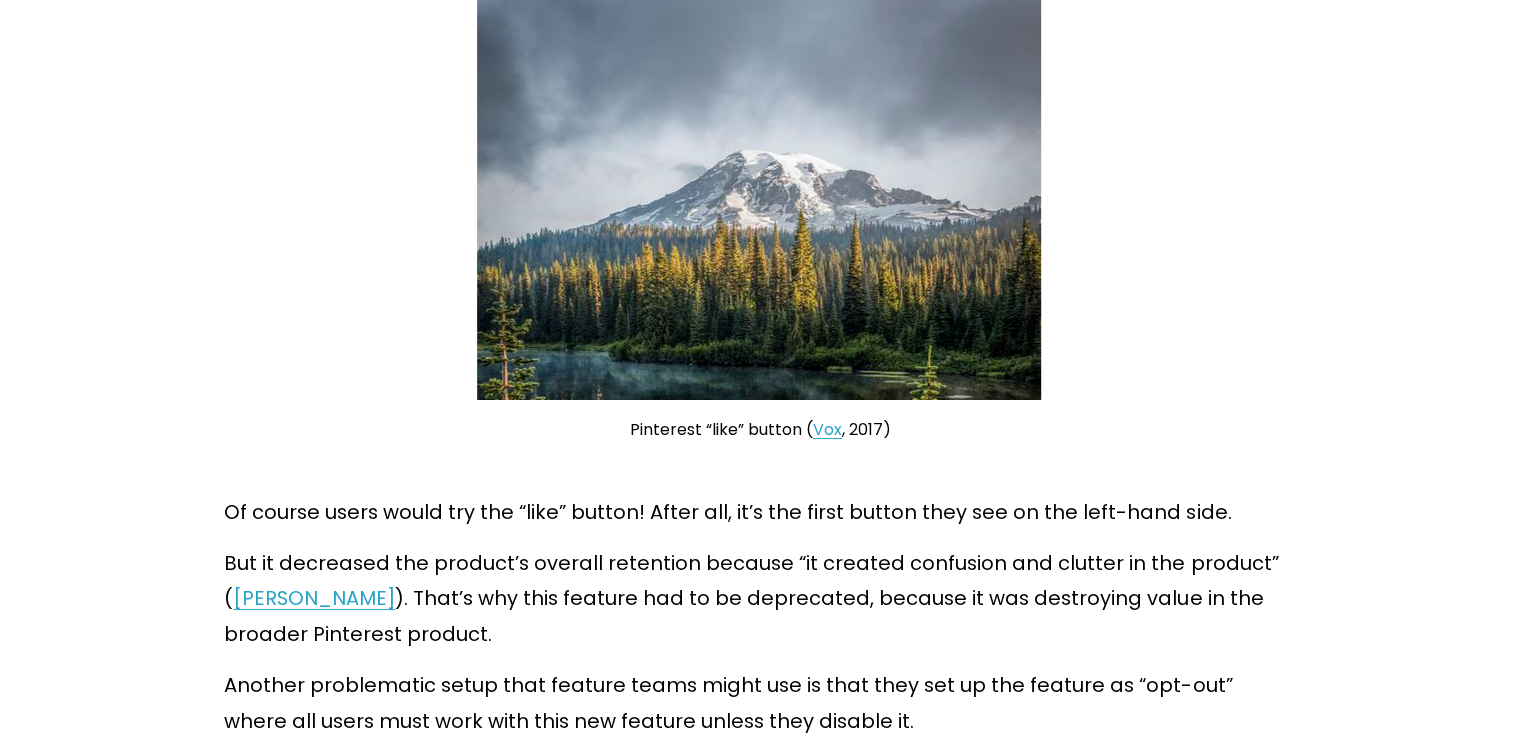 scroll, scrollTop: 7617, scrollLeft: 0, axis: vertical 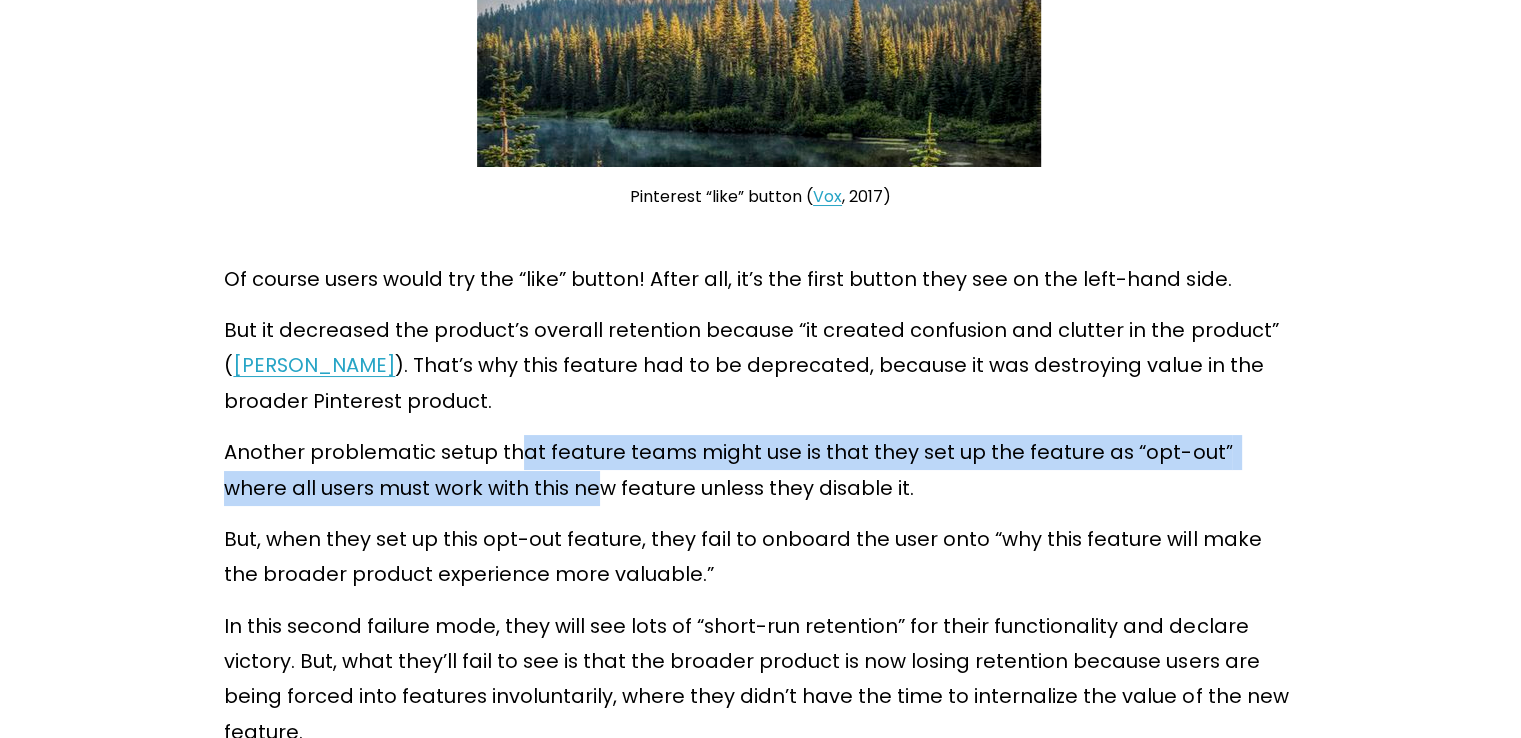 drag, startPoint x: 514, startPoint y: 417, endPoint x: 527, endPoint y: 467, distance: 51.662365 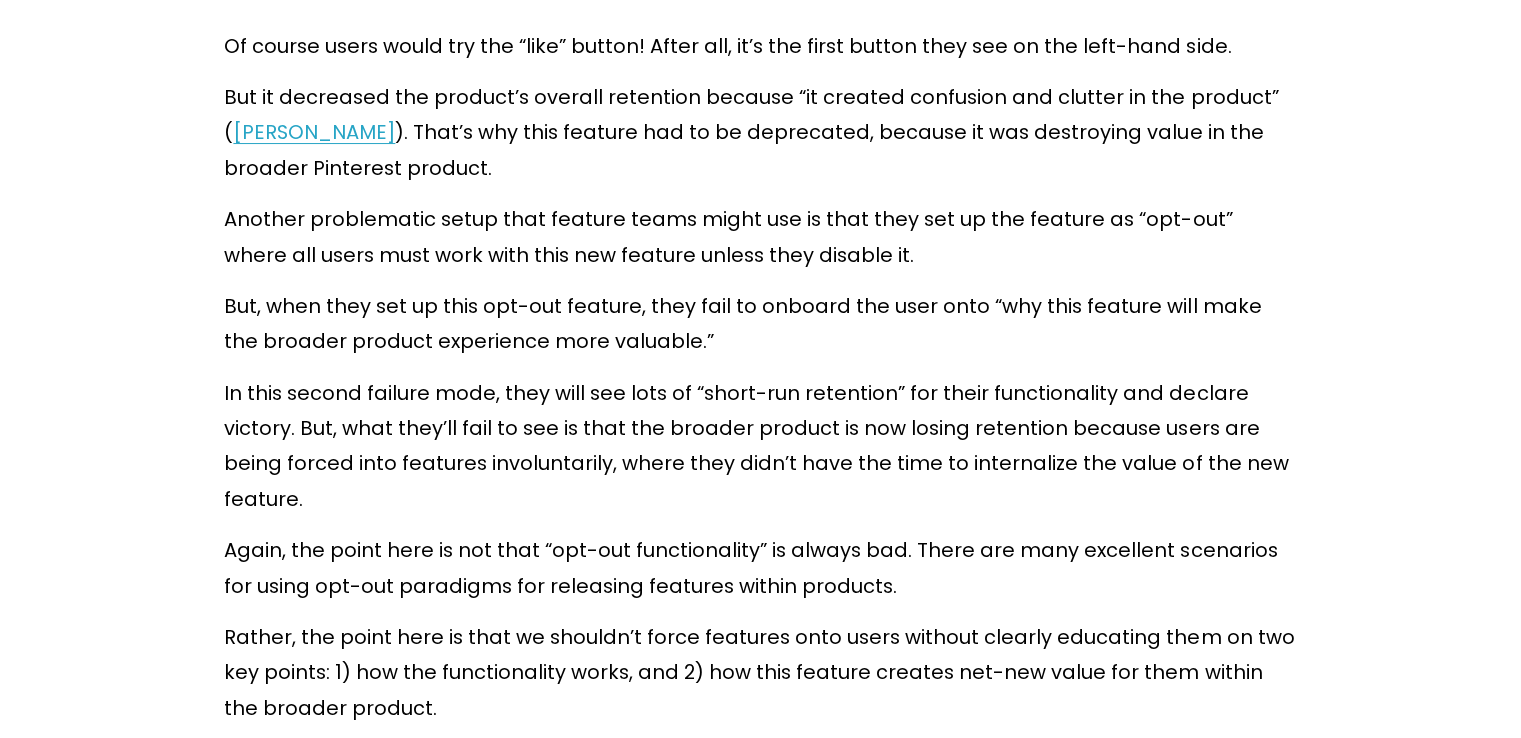 scroll, scrollTop: 8084, scrollLeft: 0, axis: vertical 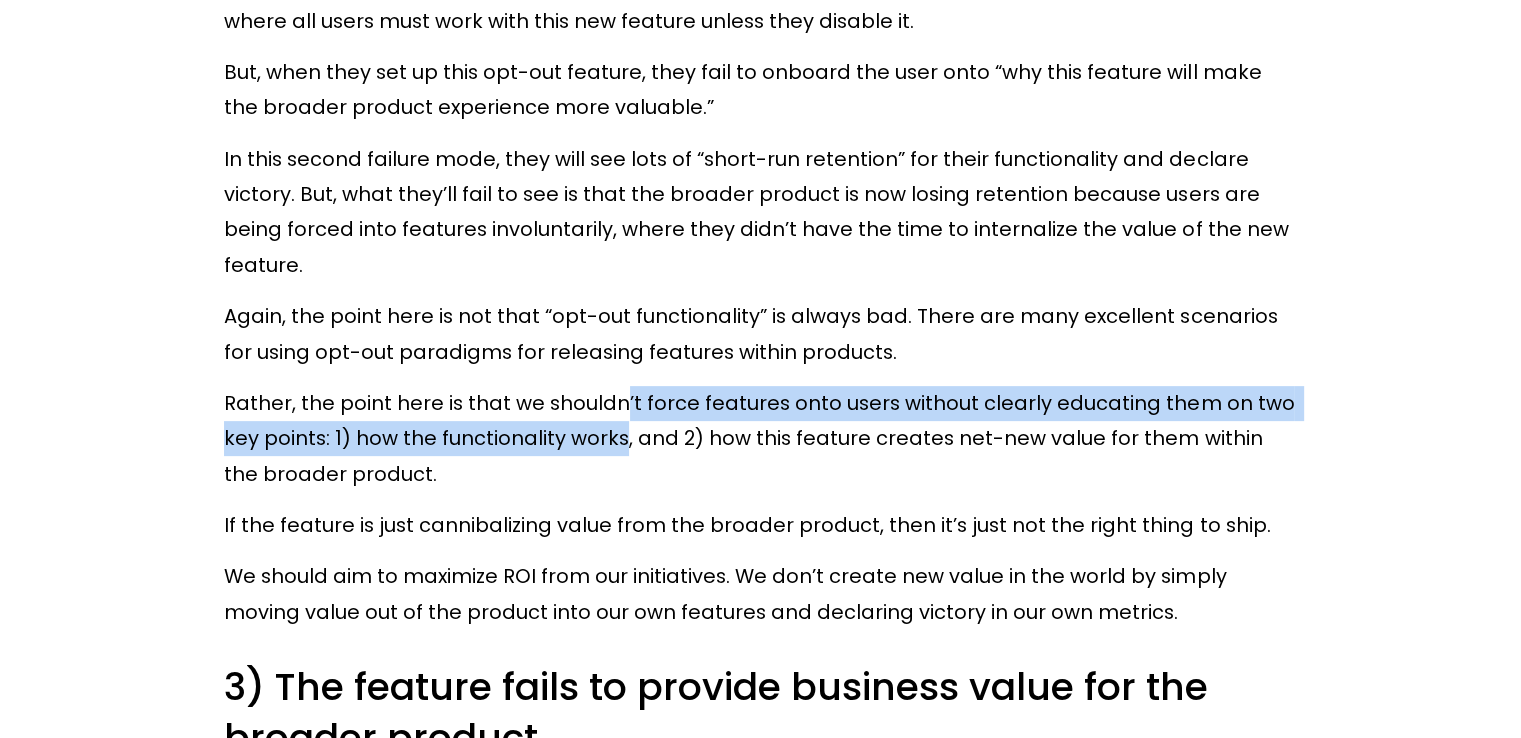 drag, startPoint x: 620, startPoint y: 378, endPoint x: 620, endPoint y: 423, distance: 45 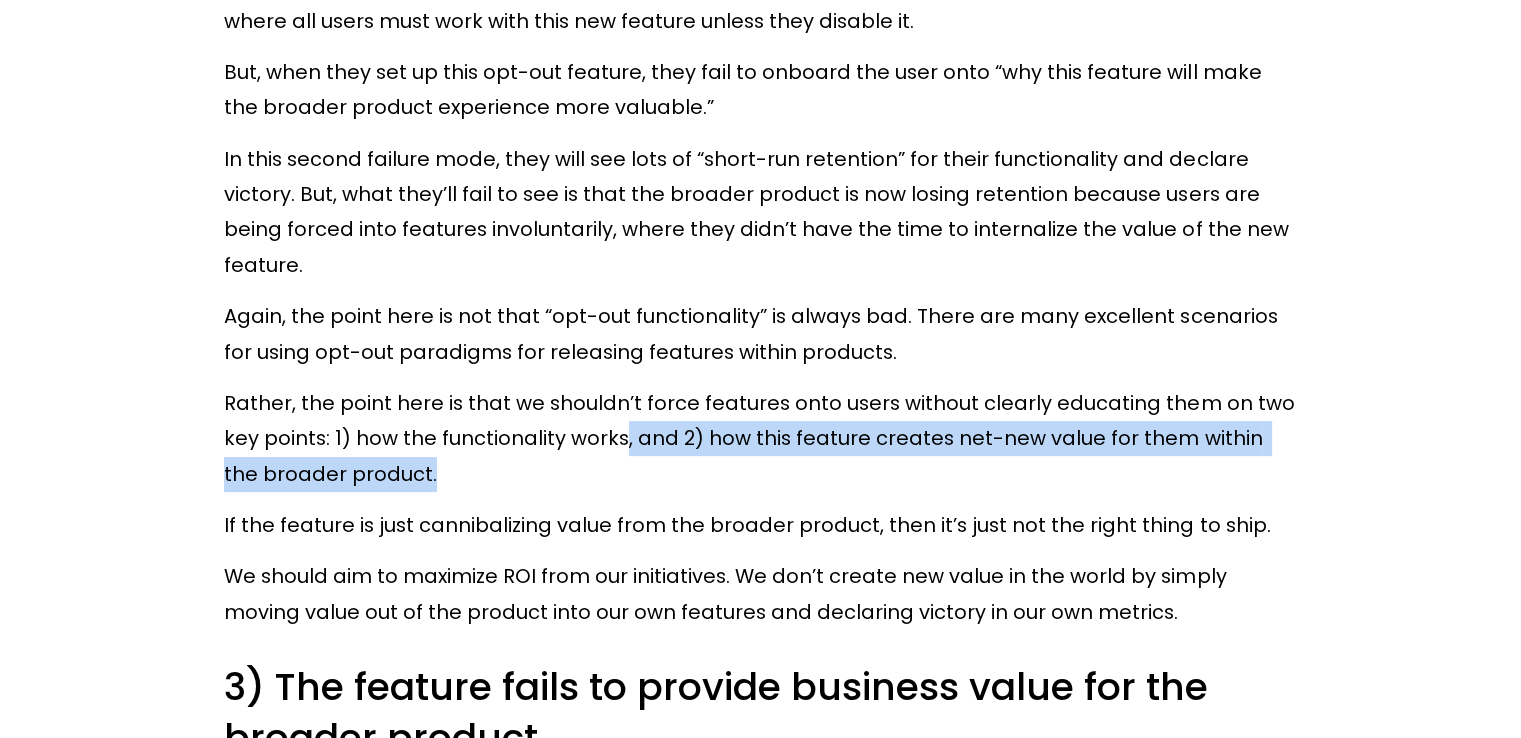 drag, startPoint x: 622, startPoint y: 418, endPoint x: 627, endPoint y: 452, distance: 34.36568 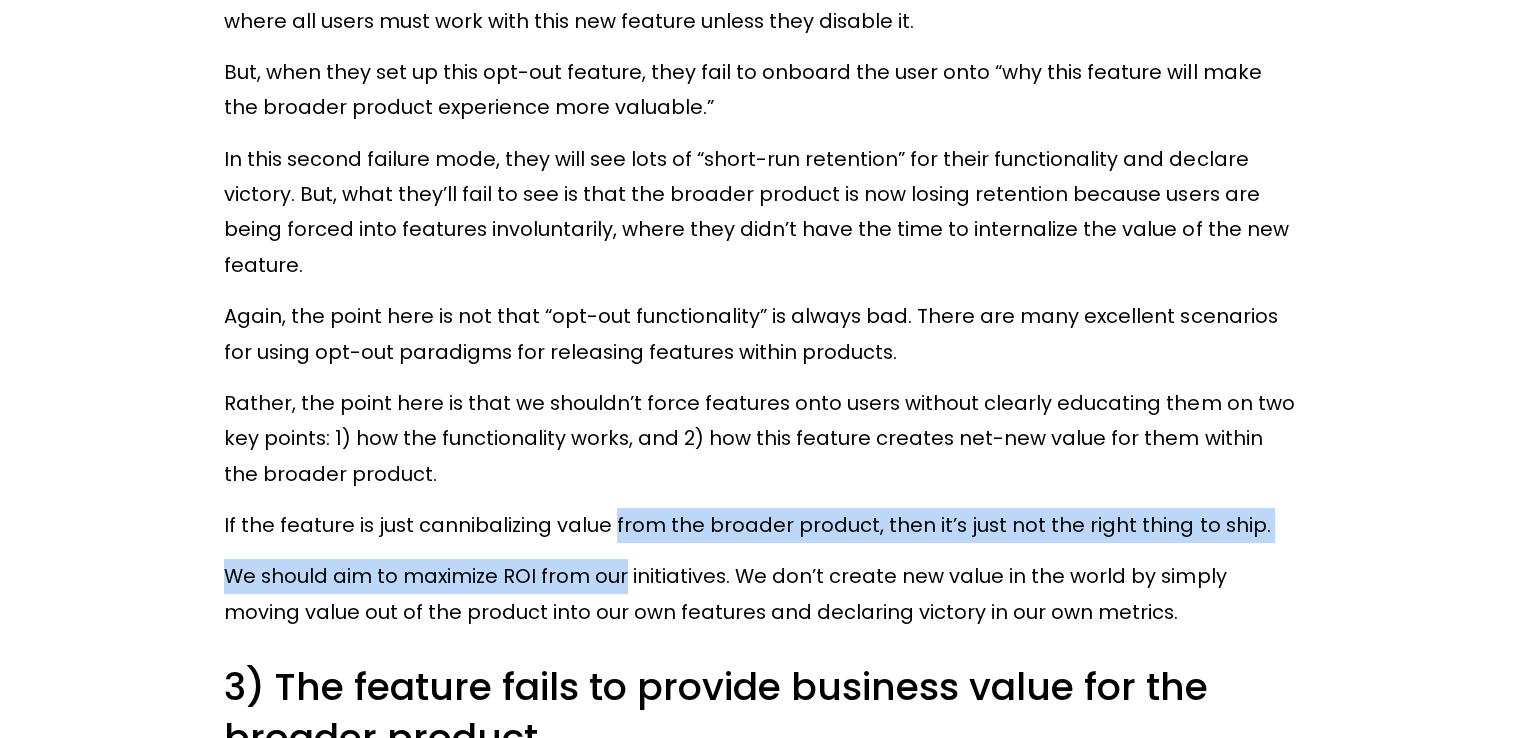 click on "Of course users would try the “like” button! After all, it’s the first button they see on the left-hand side. But it decreased the product’s overall retention because “it created confusion and clutter in the product” ( [PERSON_NAME] ). That’s why this feature had to be deprecated, because it was destroying value in the broader Pinterest product. Another problematic setup that feature teams might use is that they set up the feature as “opt-out” where all users must work with this new feature unless they disable it. But, when they set up this opt-out feature, they fail to onboard the user onto “why this feature will make the broader product experience more valuable.” Again, the point here is not that “opt-out functionality” is always bad. There are many excellent scenarios for using opt-out paradigms for releasing features within products. If the feature is just cannibalizing value from the broader product, then it’s just not the right thing to ship." at bounding box center (760, 713) 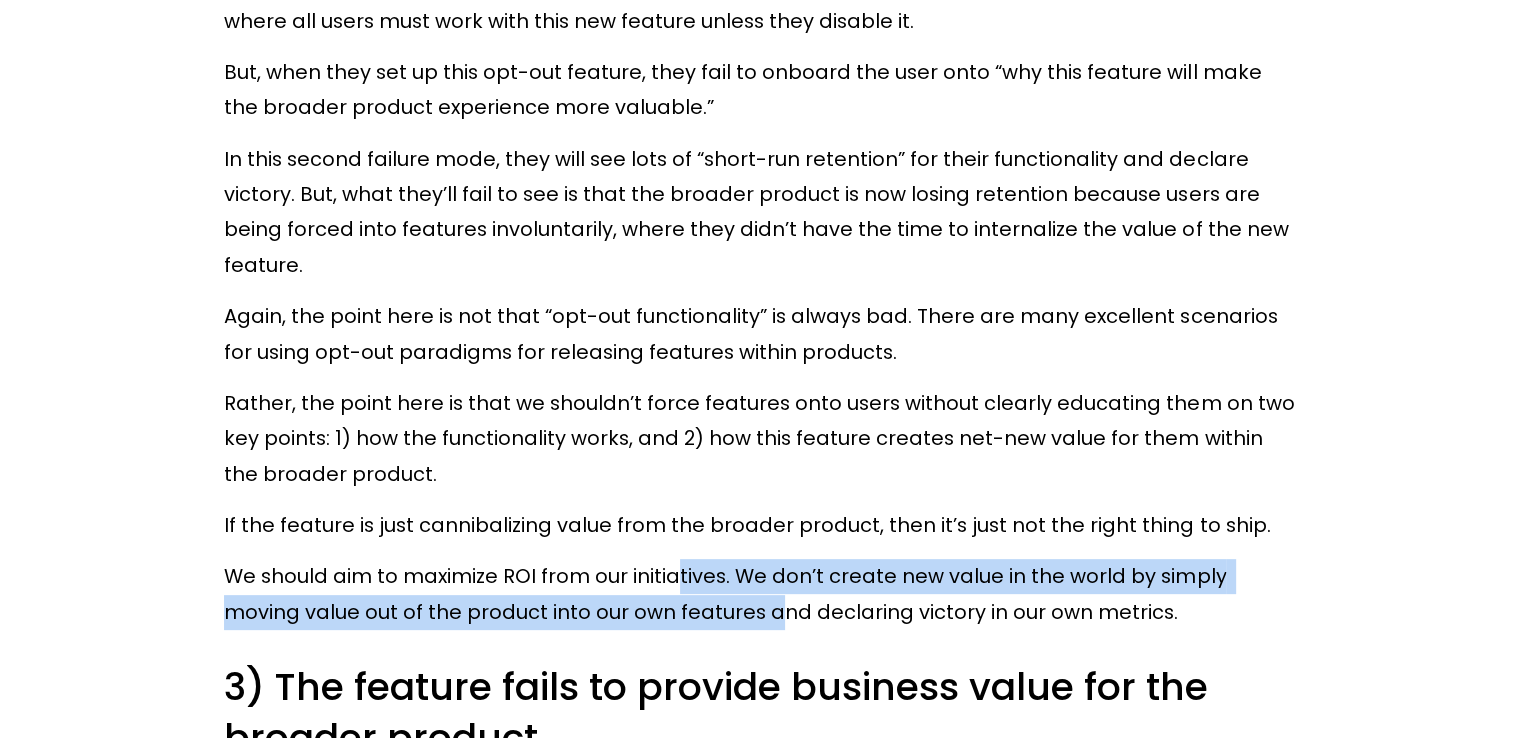 click on "Of course users would try the “like” button! After all, it’s the first button they see on the left-hand side. But it decreased the product’s overall retention because “it created confusion and clutter in the product” ( [PERSON_NAME] ). That’s why this feature had to be deprecated, because it was destroying value in the broader Pinterest product. Another problematic setup that feature teams might use is that they set up the feature as “opt-out” where all users must work with this new feature unless they disable it. But, when they set up this opt-out feature, they fail to onboard the user onto “why this feature will make the broader product experience more valuable.” Again, the point here is not that “opt-out functionality” is always bad. There are many excellent scenarios for using opt-out paradigms for releasing features within products. If the feature is just cannibalizing value from the broader product, then it’s just not the right thing to ship." at bounding box center (760, 713) 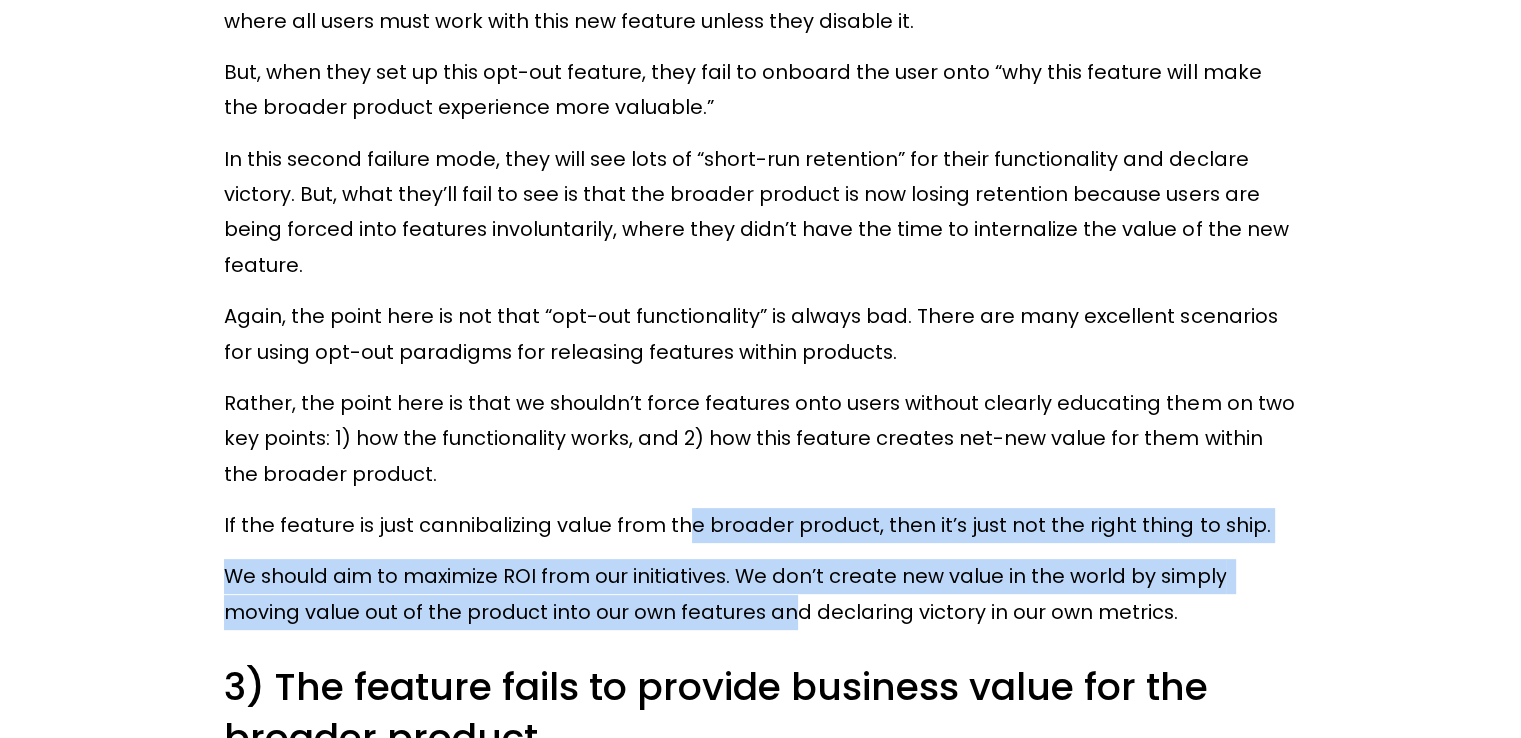 click on "Of course users would try the “like” button! After all, it’s the first button they see on the left-hand side. But it decreased the product’s overall retention because “it created confusion and clutter in the product” ( [PERSON_NAME] ). That’s why this feature had to be deprecated, because it was destroying value in the broader Pinterest product. Another problematic setup that feature teams might use is that they set up the feature as “opt-out” where all users must work with this new feature unless they disable it. But, when they set up this opt-out feature, they fail to onboard the user onto “why this feature will make the broader product experience more valuable.” Again, the point here is not that “opt-out functionality” is always bad. There are many excellent scenarios for using opt-out paradigms for releasing features within products. If the feature is just cannibalizing value from the broader product, then it’s just not the right thing to ship." at bounding box center [760, 713] 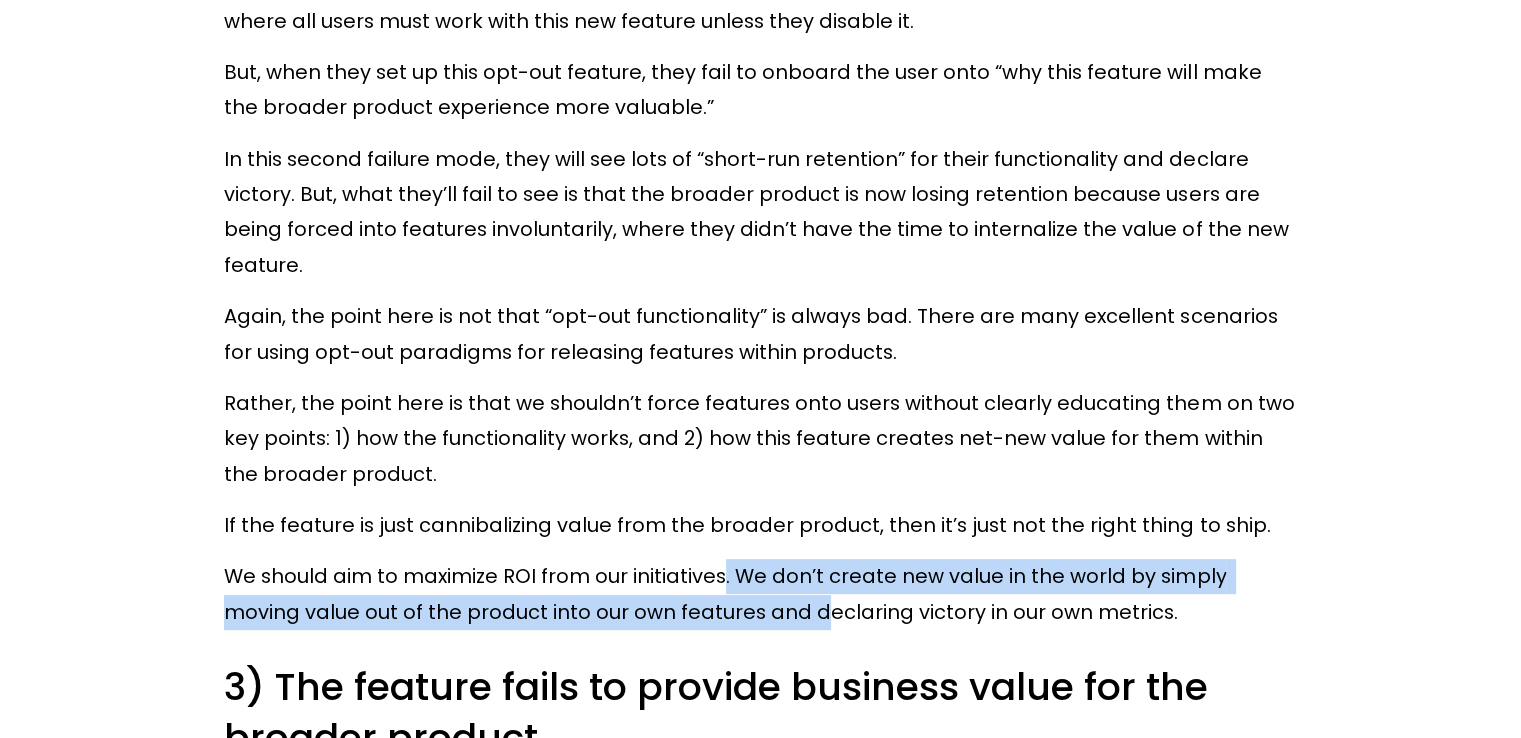 drag, startPoint x: 725, startPoint y: 553, endPoint x: 734, endPoint y: 585, distance: 33.24154 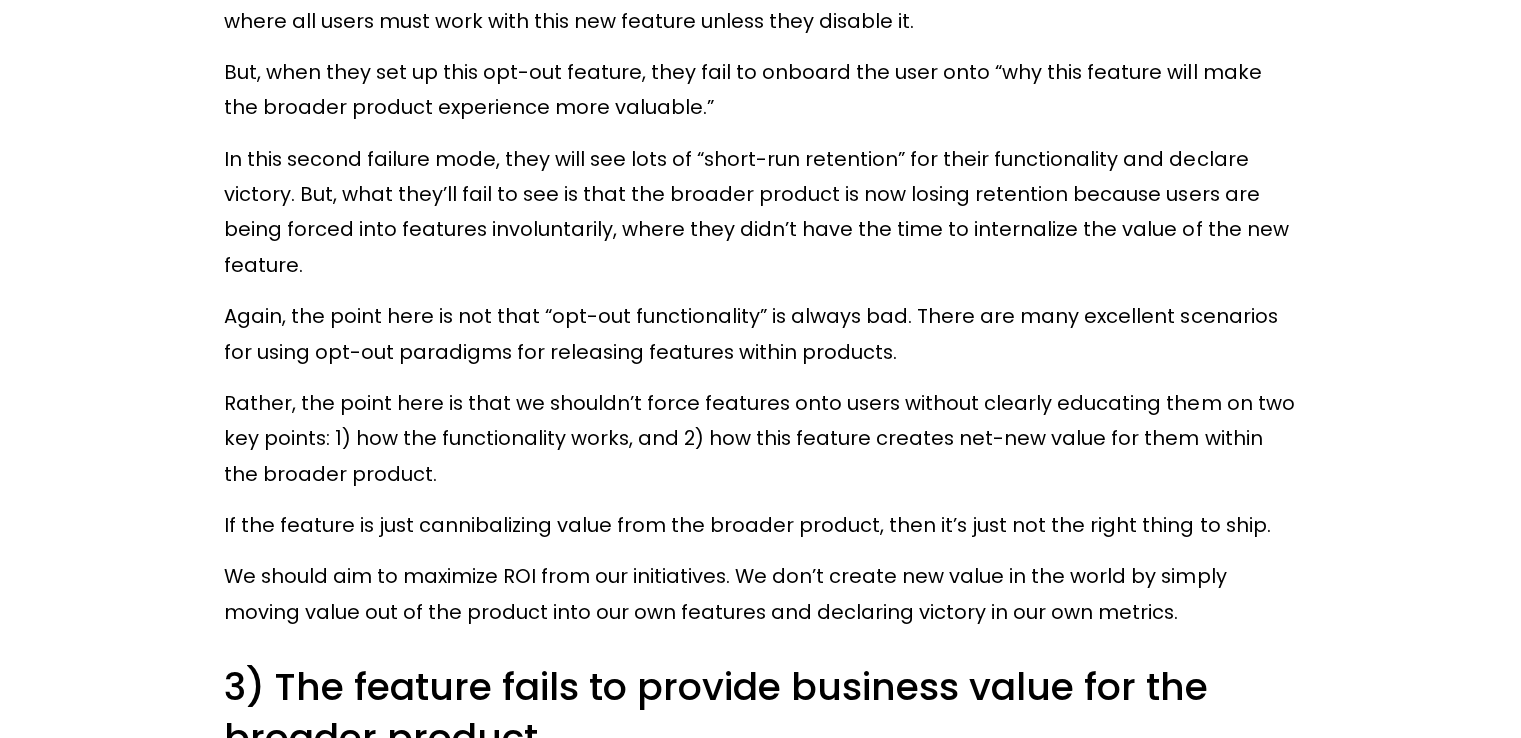 scroll, scrollTop: 8550, scrollLeft: 0, axis: vertical 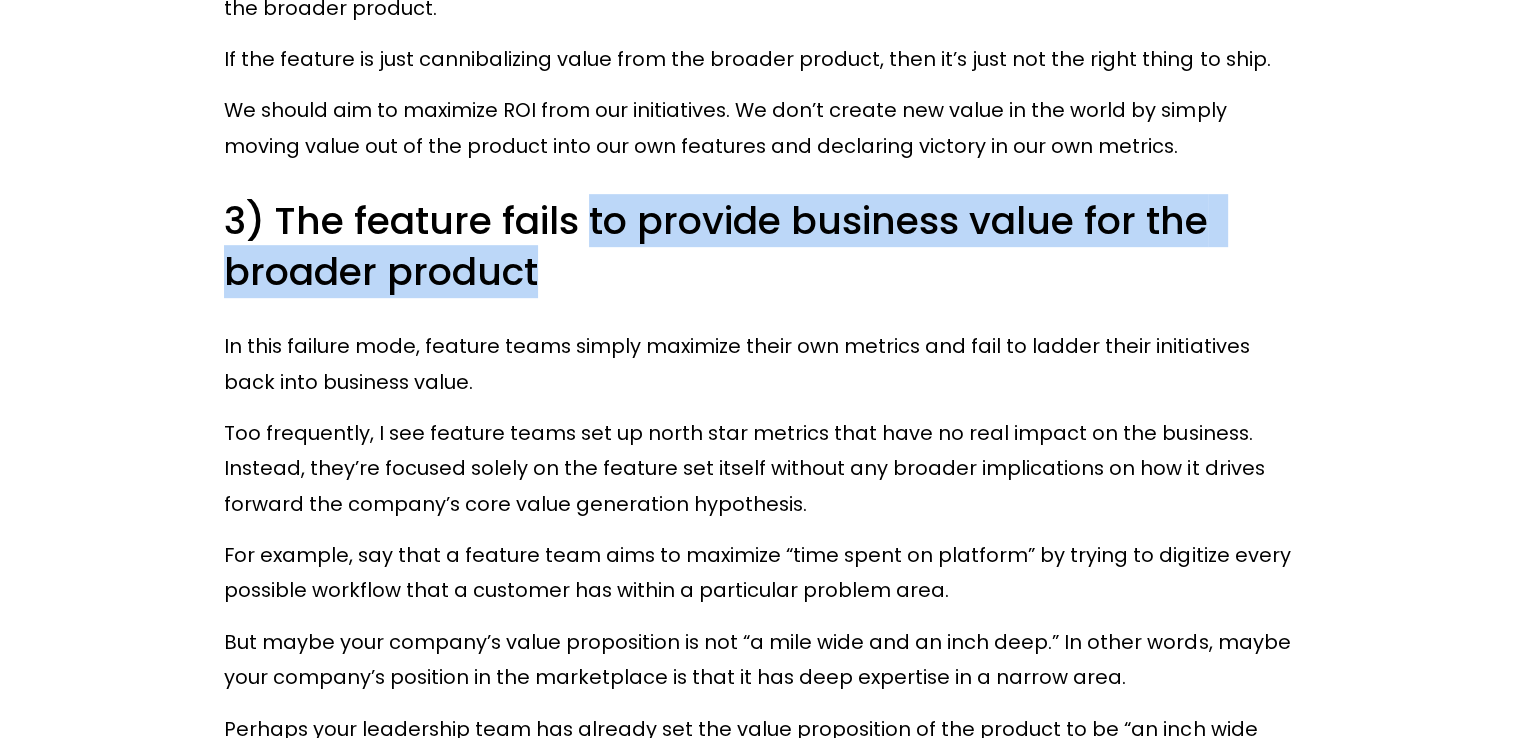 drag, startPoint x: 600, startPoint y: 214, endPoint x: 608, endPoint y: 269, distance: 55.578773 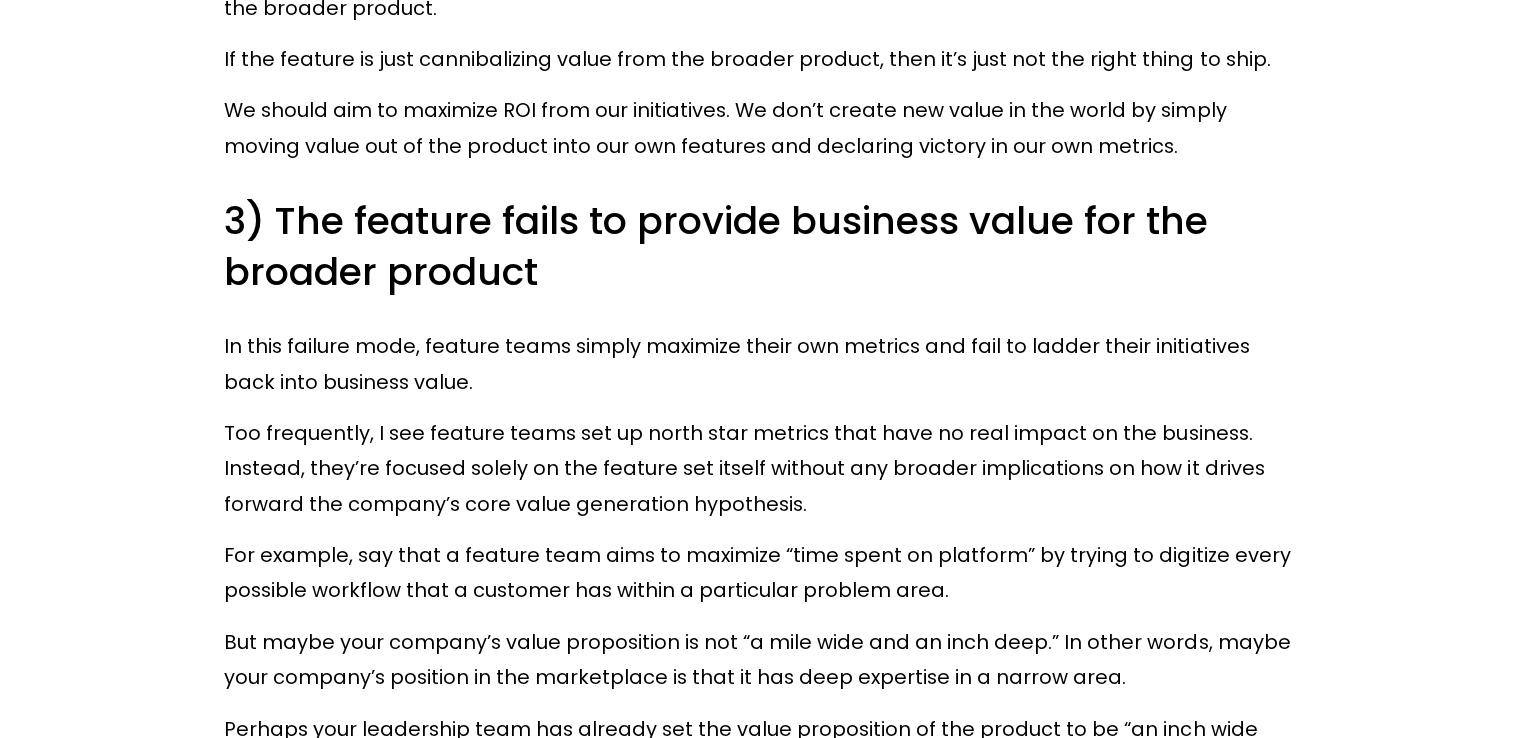 click on "Of course users would try the “like” button! After all, it’s the first button they see on the left-hand side. But it decreased the product’s overall retention because “it created confusion and clutter in the product” ( [PERSON_NAME] ). That’s why this feature had to be deprecated, because it was destroying value in the broader Pinterest product. Another problematic setup that feature teams might use is that they set up the feature as “opt-out” where all users must work with this new feature unless they disable it. But, when they set up this opt-out feature, they fail to onboard the user onto “why this feature will make the broader product experience more valuable.” Again, the point here is not that “opt-out functionality” is always bad. There are many excellent scenarios for using opt-out paradigms for releasing features within products. If the feature is just cannibalizing value from the broader product, then it’s just not the right thing to ship." at bounding box center (760, 247) 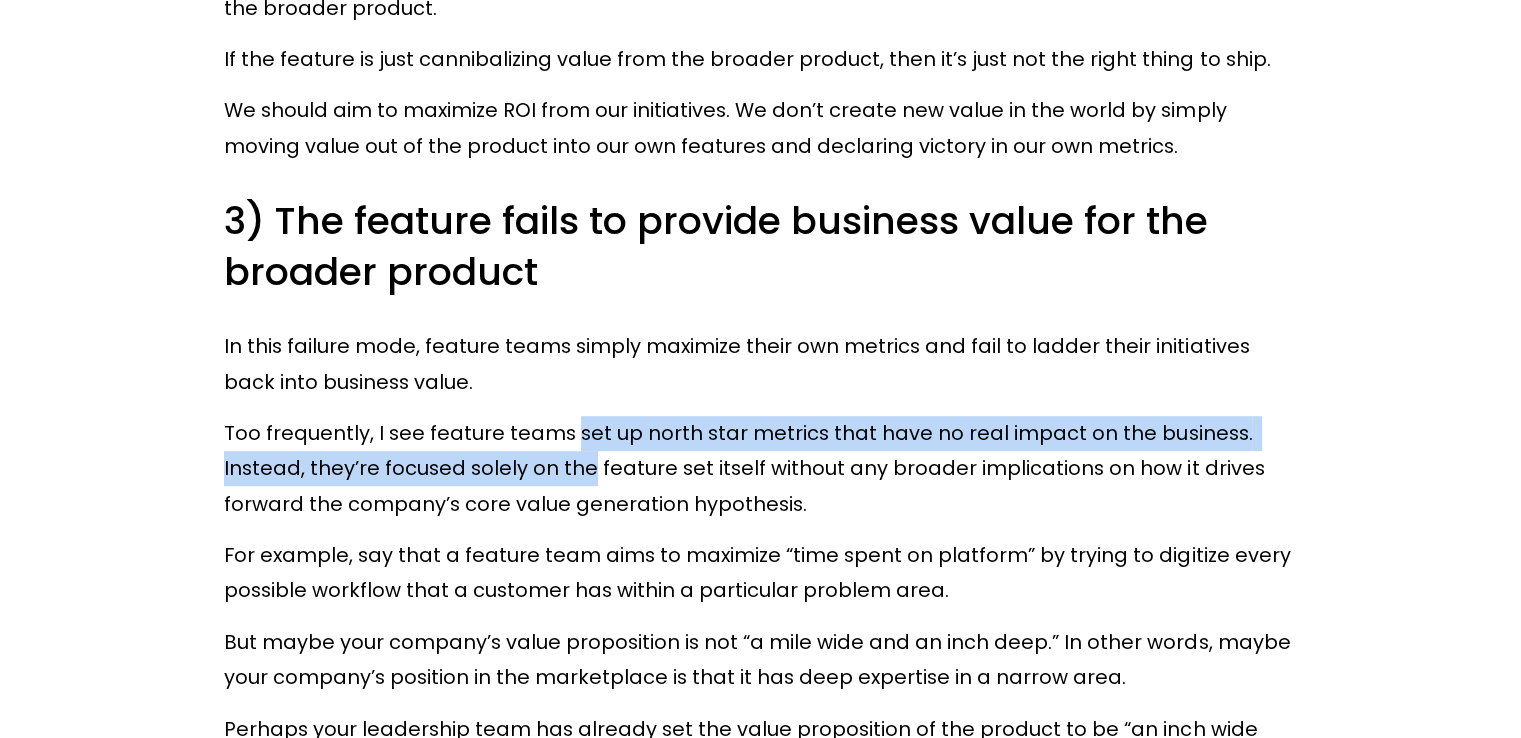 drag, startPoint x: 574, startPoint y: 423, endPoint x: 585, endPoint y: 463, distance: 41.484936 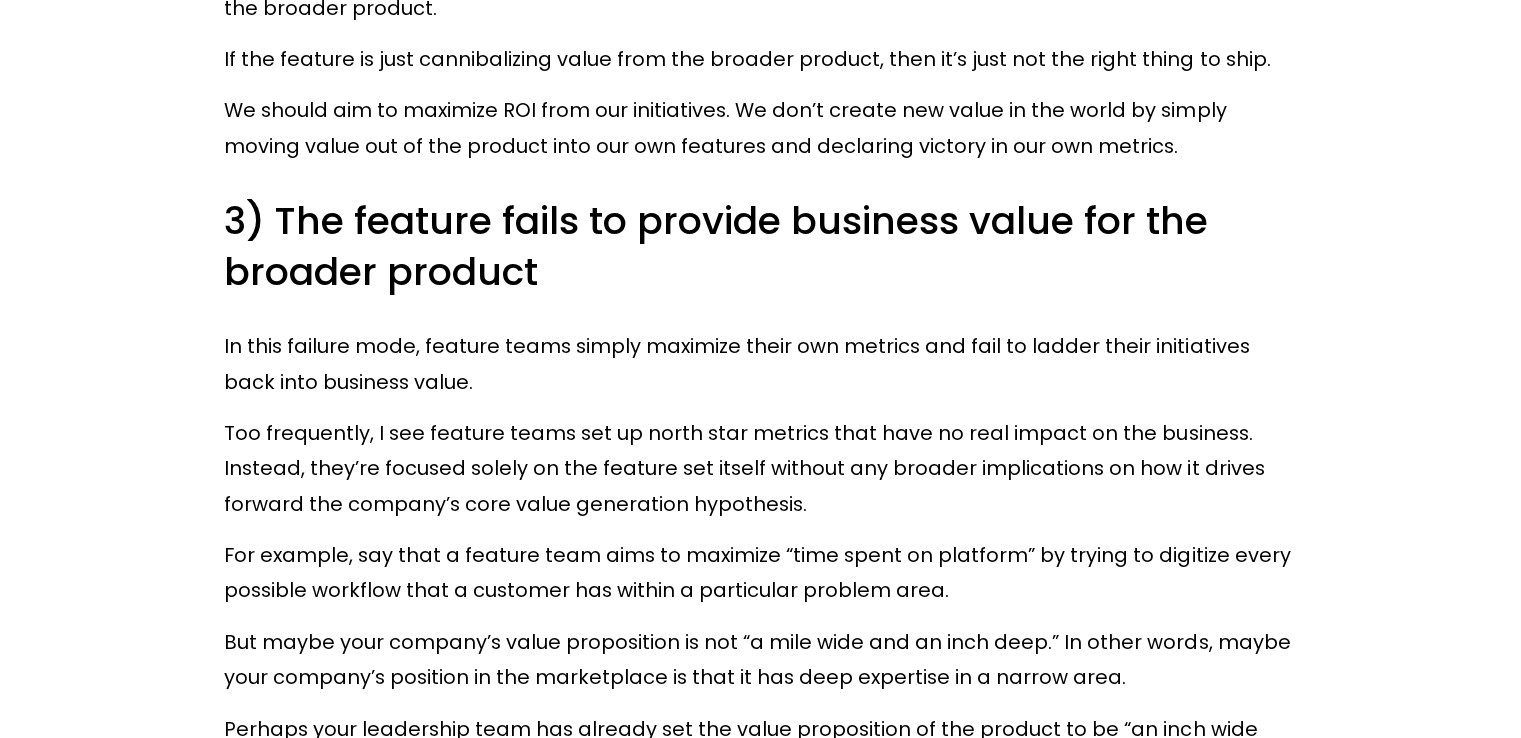 scroll, scrollTop: 8784, scrollLeft: 0, axis: vertical 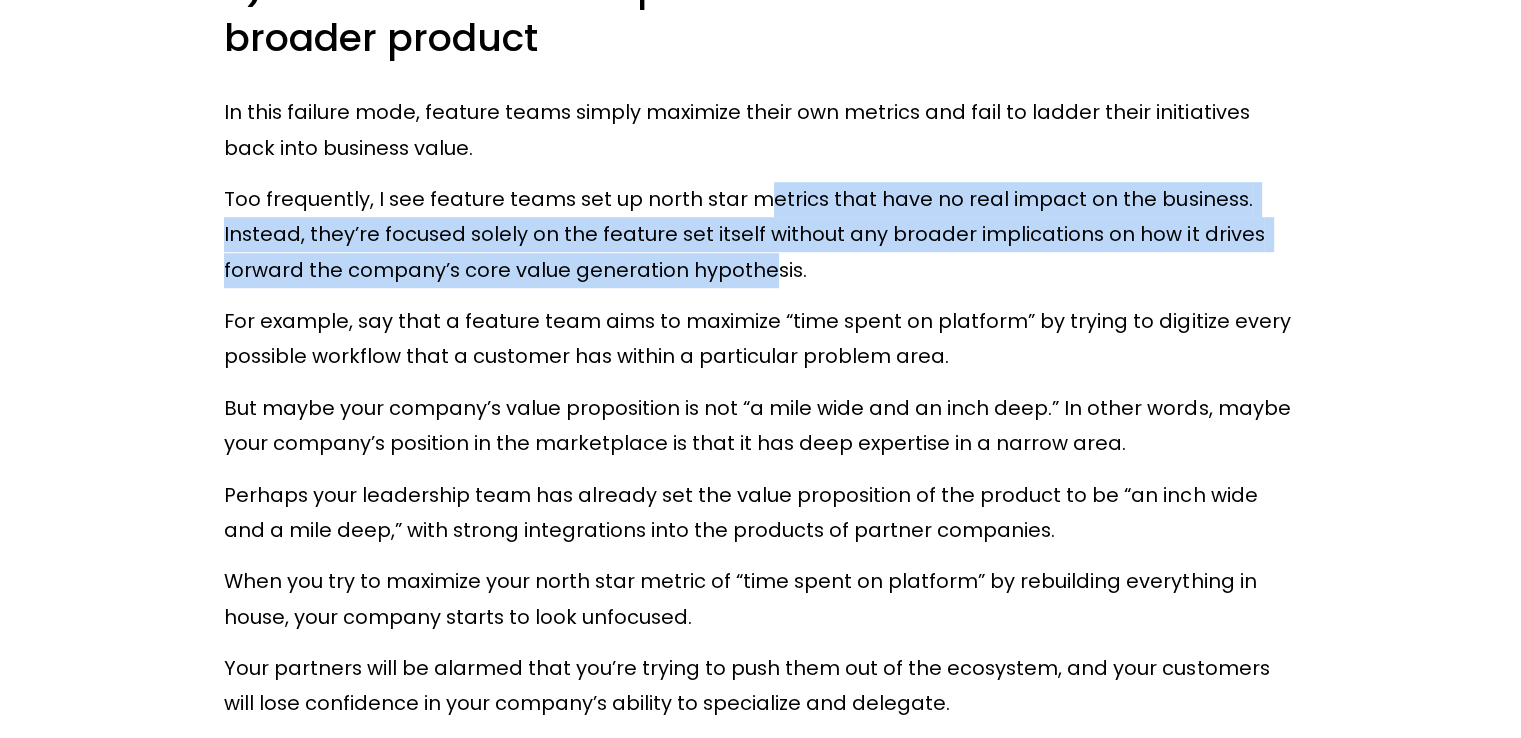 drag, startPoint x: 752, startPoint y: 196, endPoint x: 759, endPoint y: 268, distance: 72.33948 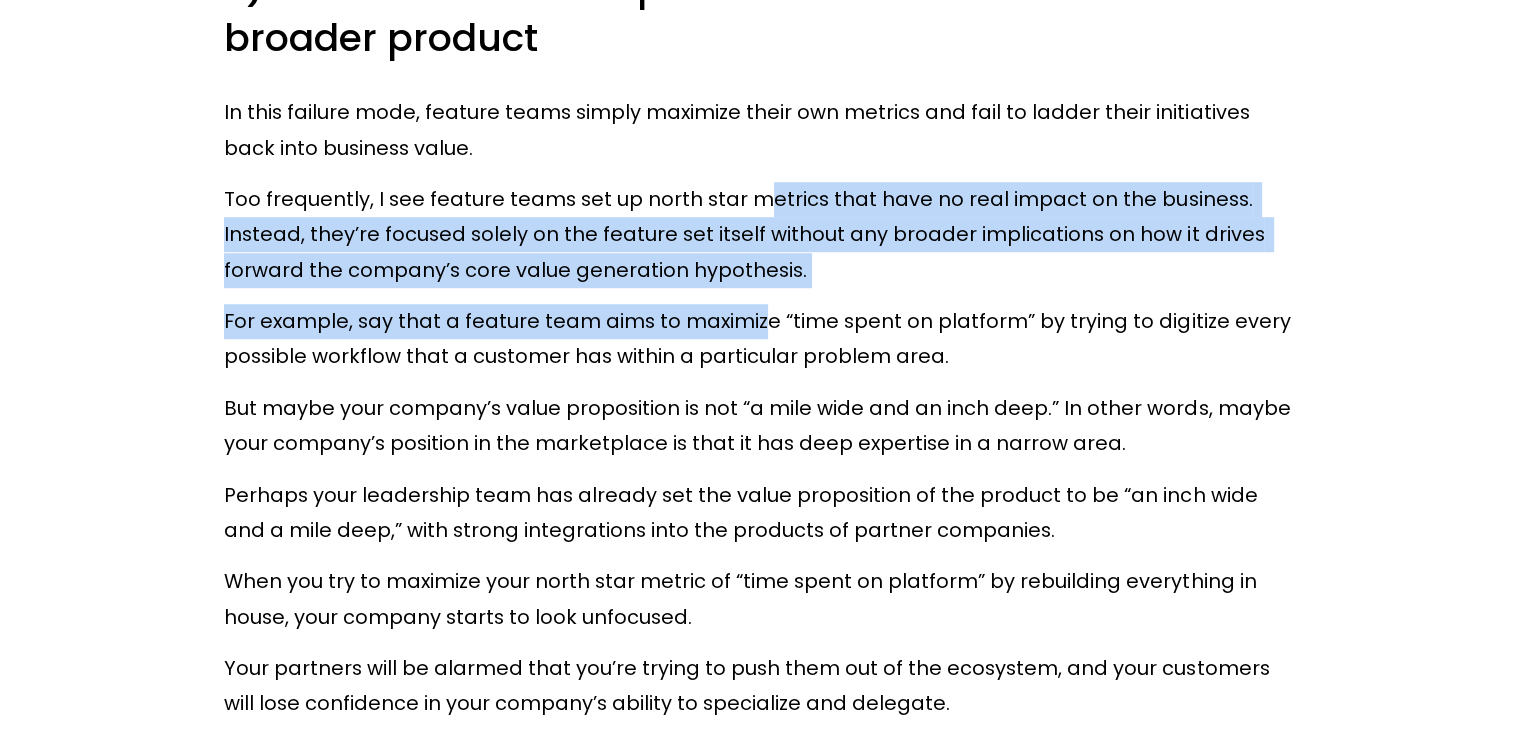 click on "Of course users would try the “like” button! After all, it’s the first button they see on the left-hand side. But it decreased the product’s overall retention because “it created confusion and clutter in the product” ( [PERSON_NAME] ). That’s why this feature had to be deprecated, because it was destroying value in the broader Pinterest product. Another problematic setup that feature teams might use is that they set up the feature as “opt-out” where all users must work with this new feature unless they disable it. But, when they set up this opt-out feature, they fail to onboard the user onto “why this feature will make the broader product experience more valuable.” Again, the point here is not that “opt-out functionality” is always bad. There are many excellent scenarios for using opt-out paradigms for releasing features within products. If the feature is just cannibalizing value from the broader product, then it’s just not the right thing to ship." at bounding box center [760, 13] 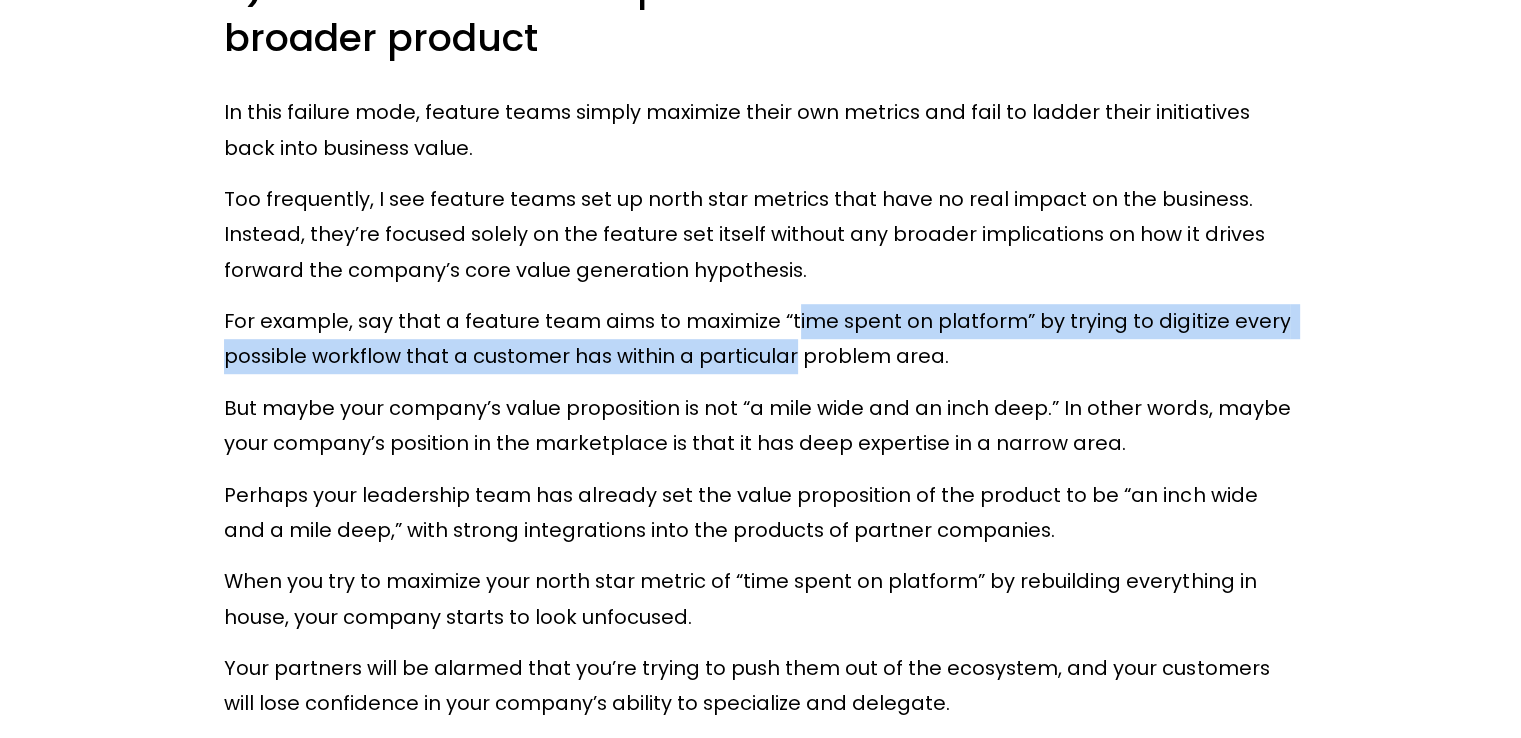 click on "For example, say that a feature team aims to maximize “time spent on platform” by trying to digitize every possible workflow that a customer has within a particular problem area." at bounding box center (760, 339) 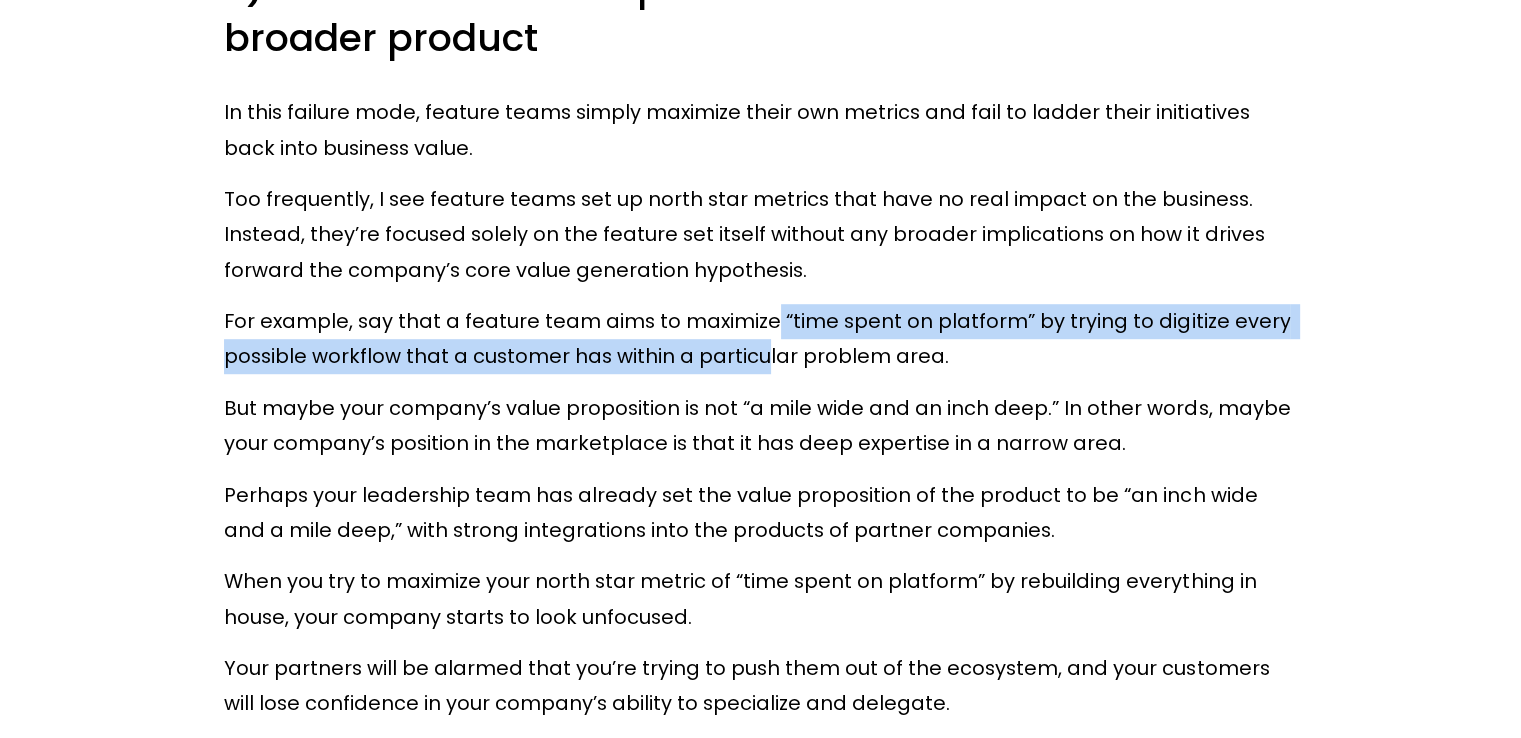 drag, startPoint x: 766, startPoint y: 293, endPoint x: 762, endPoint y: 342, distance: 49.162994 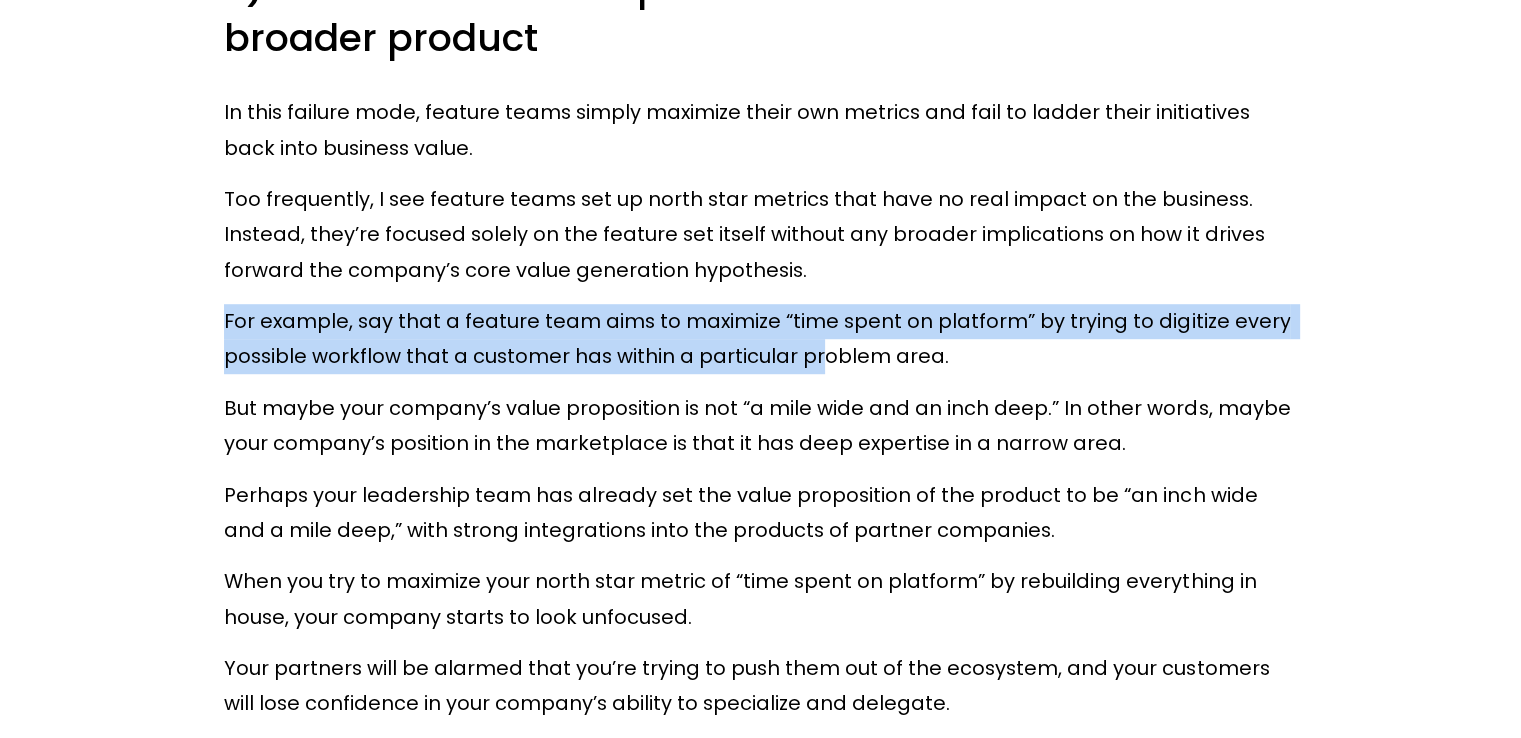 drag, startPoint x: 799, startPoint y: 250, endPoint x: 817, endPoint y: 330, distance: 82 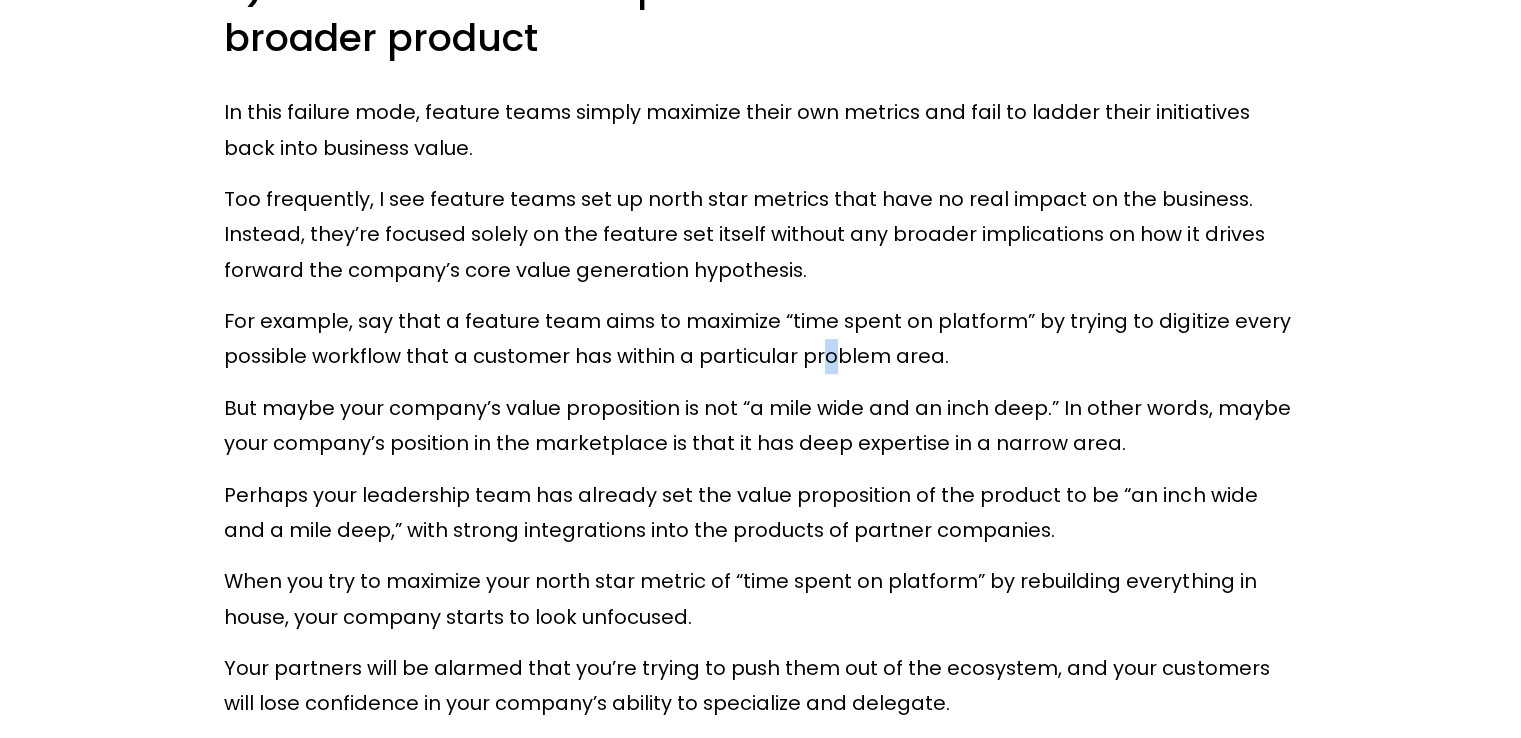 drag, startPoint x: 817, startPoint y: 321, endPoint x: 823, endPoint y: 346, distance: 25.70992 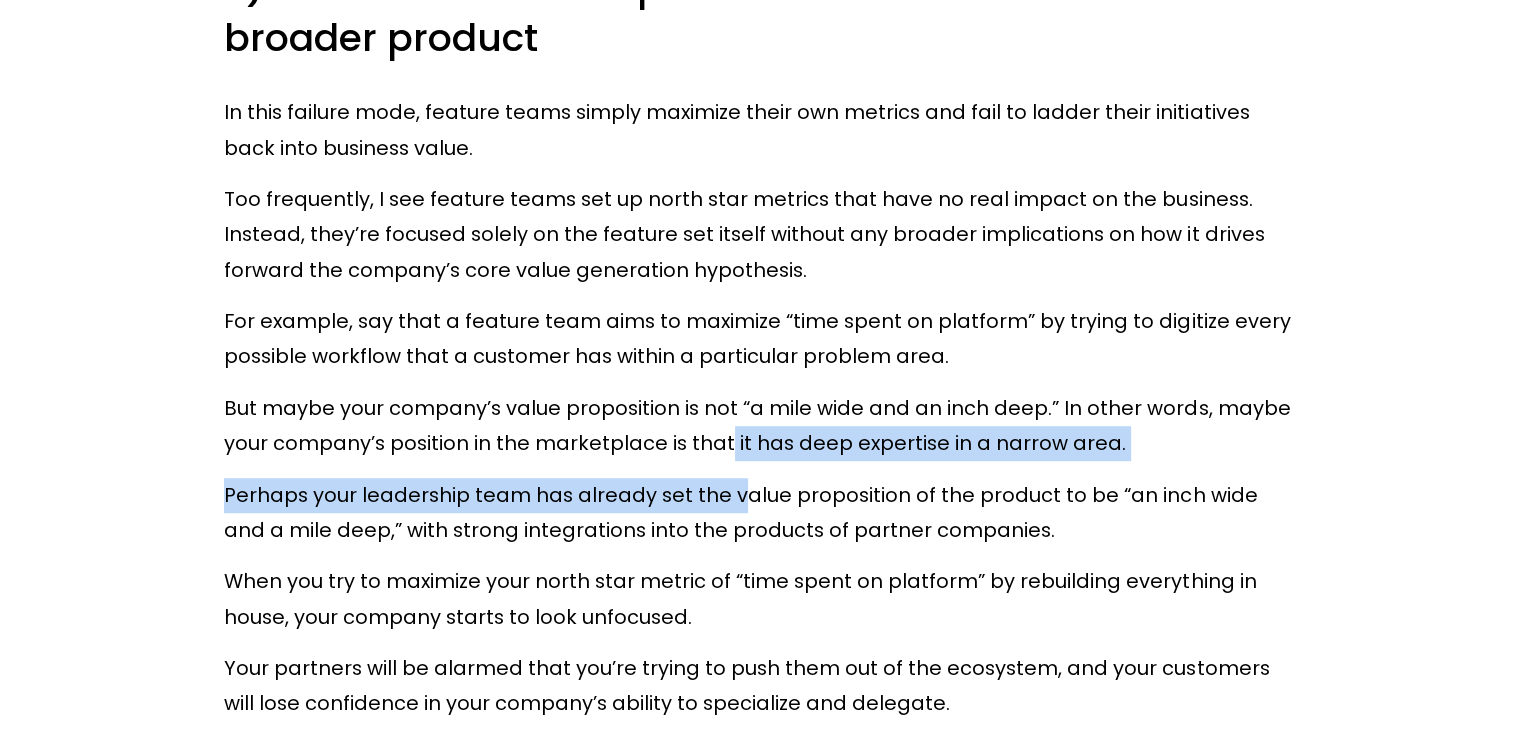 click on "Of course users would try the “like” button! After all, it’s the first button they see on the left-hand side. But it decreased the product’s overall retention because “it created confusion and clutter in the product” ( [PERSON_NAME] ). That’s why this feature had to be deprecated, because it was destroying value in the broader Pinterest product. Another problematic setup that feature teams might use is that they set up the feature as “opt-out” where all users must work with this new feature unless they disable it. But, when they set up this opt-out feature, they fail to onboard the user onto “why this feature will make the broader product experience more valuable.” Again, the point here is not that “opt-out functionality” is always bad. There are many excellent scenarios for using opt-out paradigms for releasing features within products. If the feature is just cannibalizing value from the broader product, then it’s just not the right thing to ship." at bounding box center (760, 13) 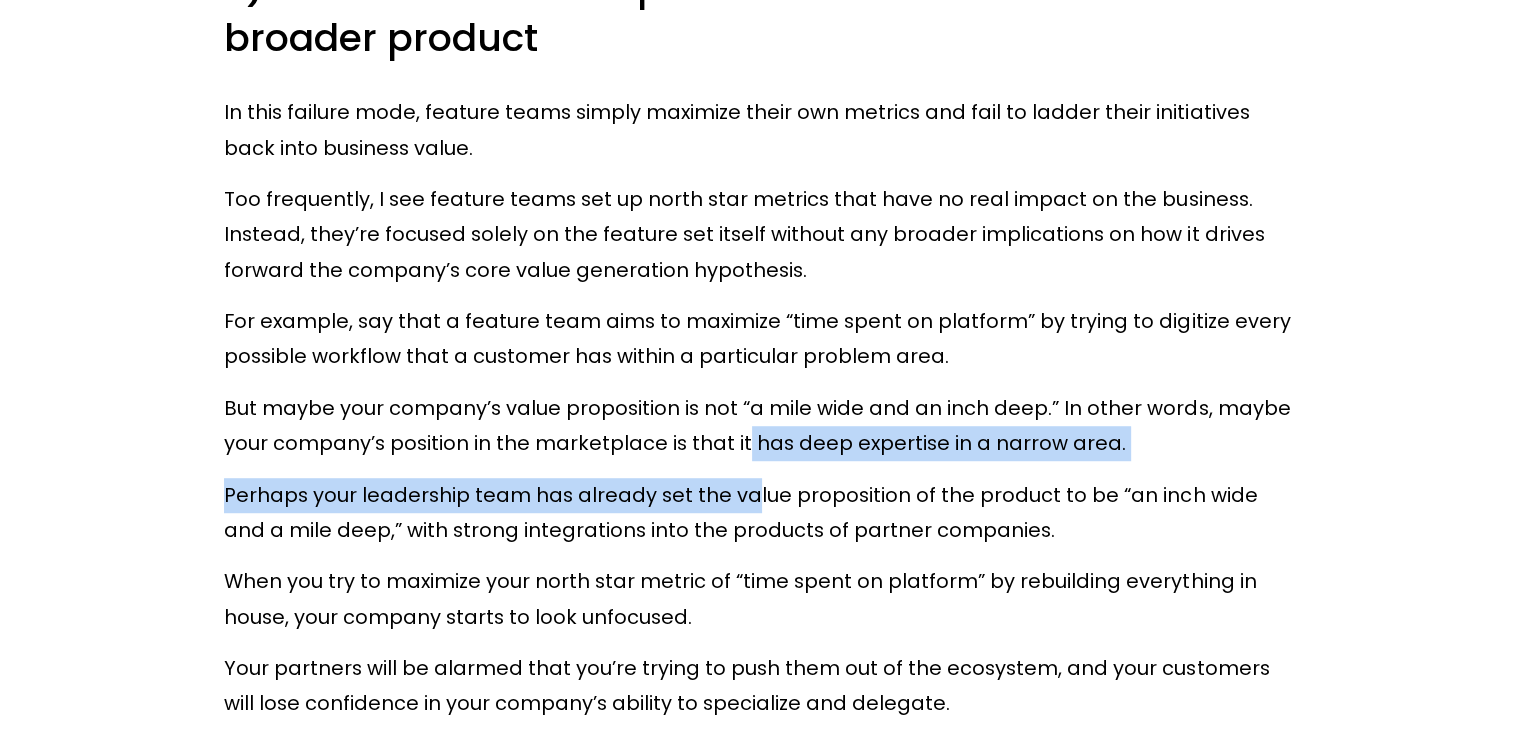 drag, startPoint x: 740, startPoint y: 408, endPoint x: 741, endPoint y: 454, distance: 46.010868 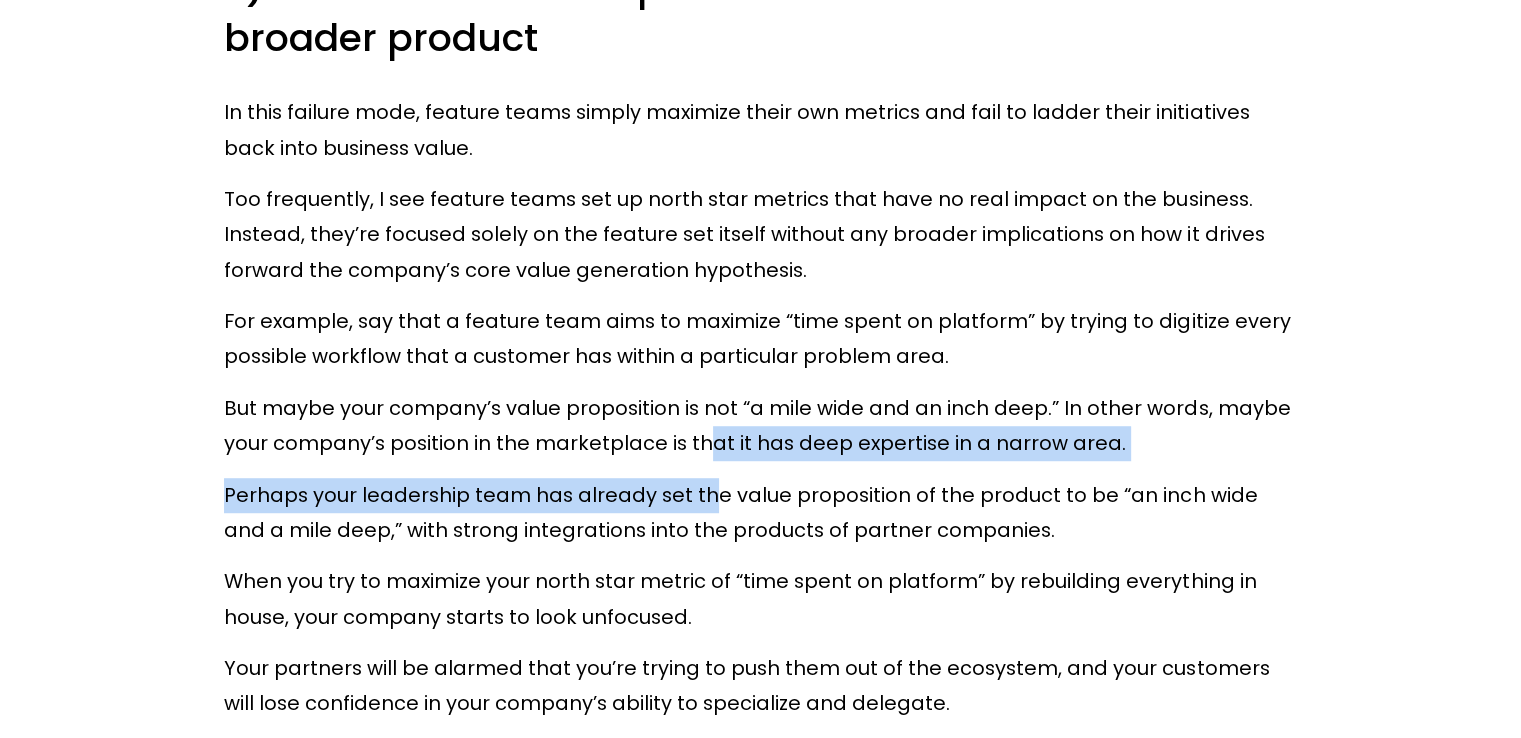 drag, startPoint x: 705, startPoint y: 420, endPoint x: 705, endPoint y: 458, distance: 38 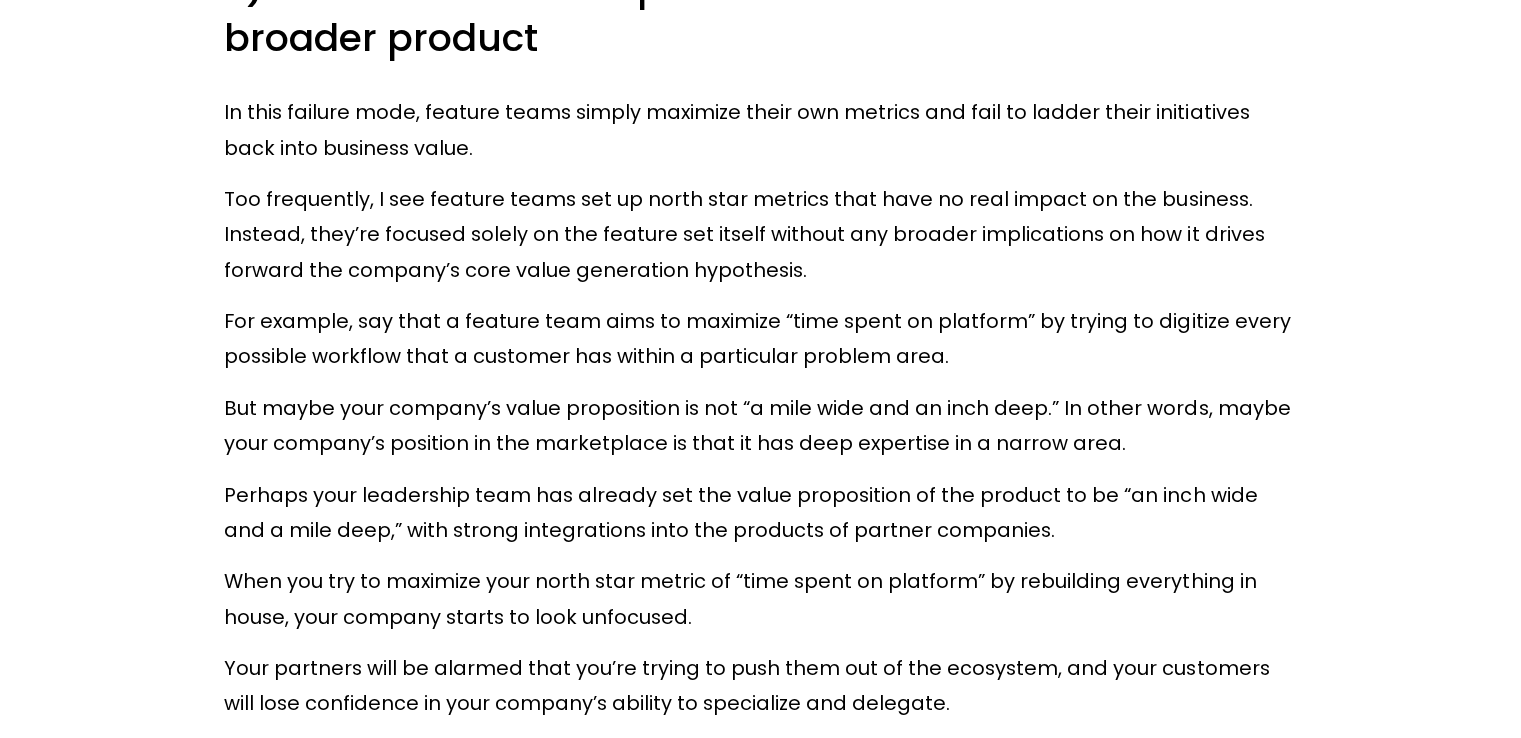drag, startPoint x: 705, startPoint y: 473, endPoint x: 705, endPoint y: 488, distance: 15 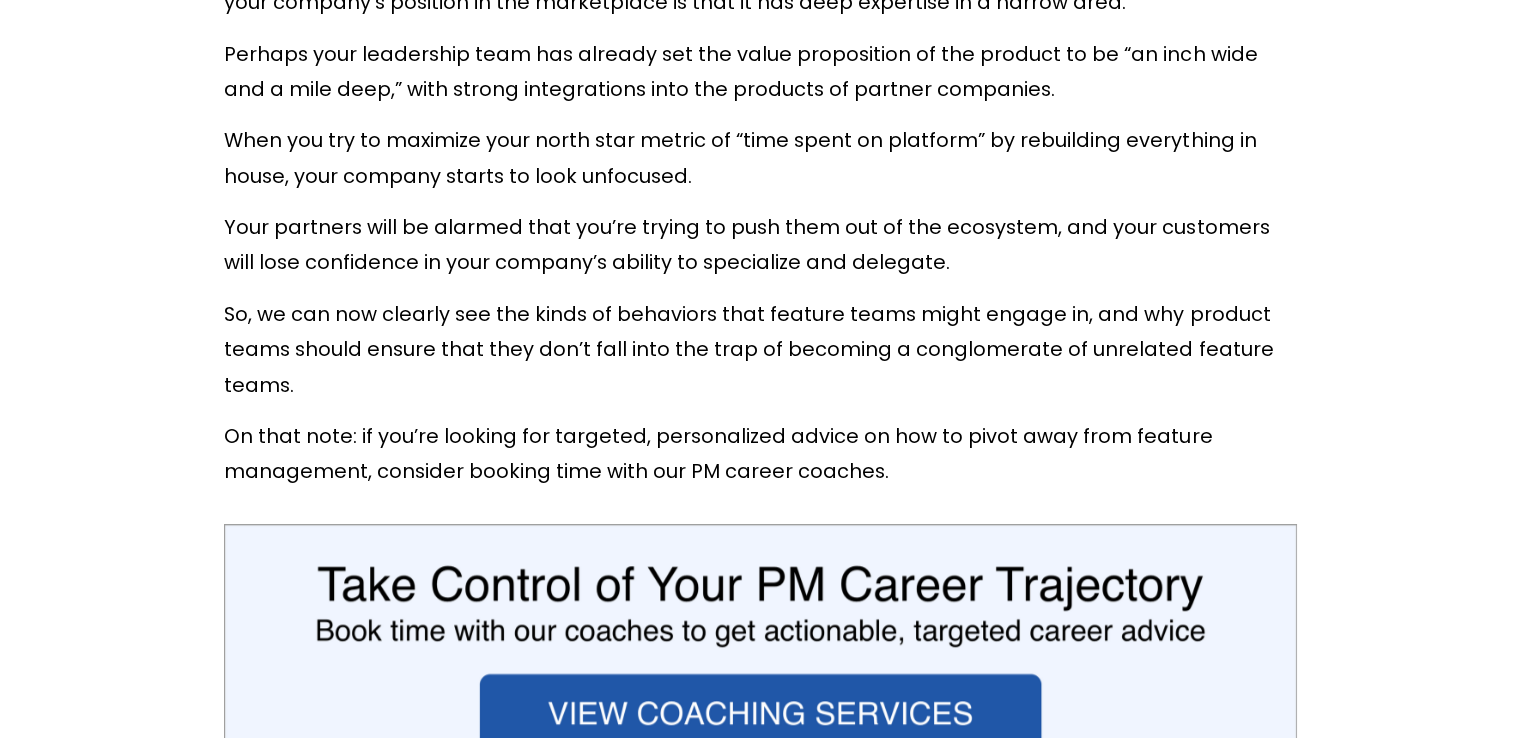 scroll, scrollTop: 9250, scrollLeft: 0, axis: vertical 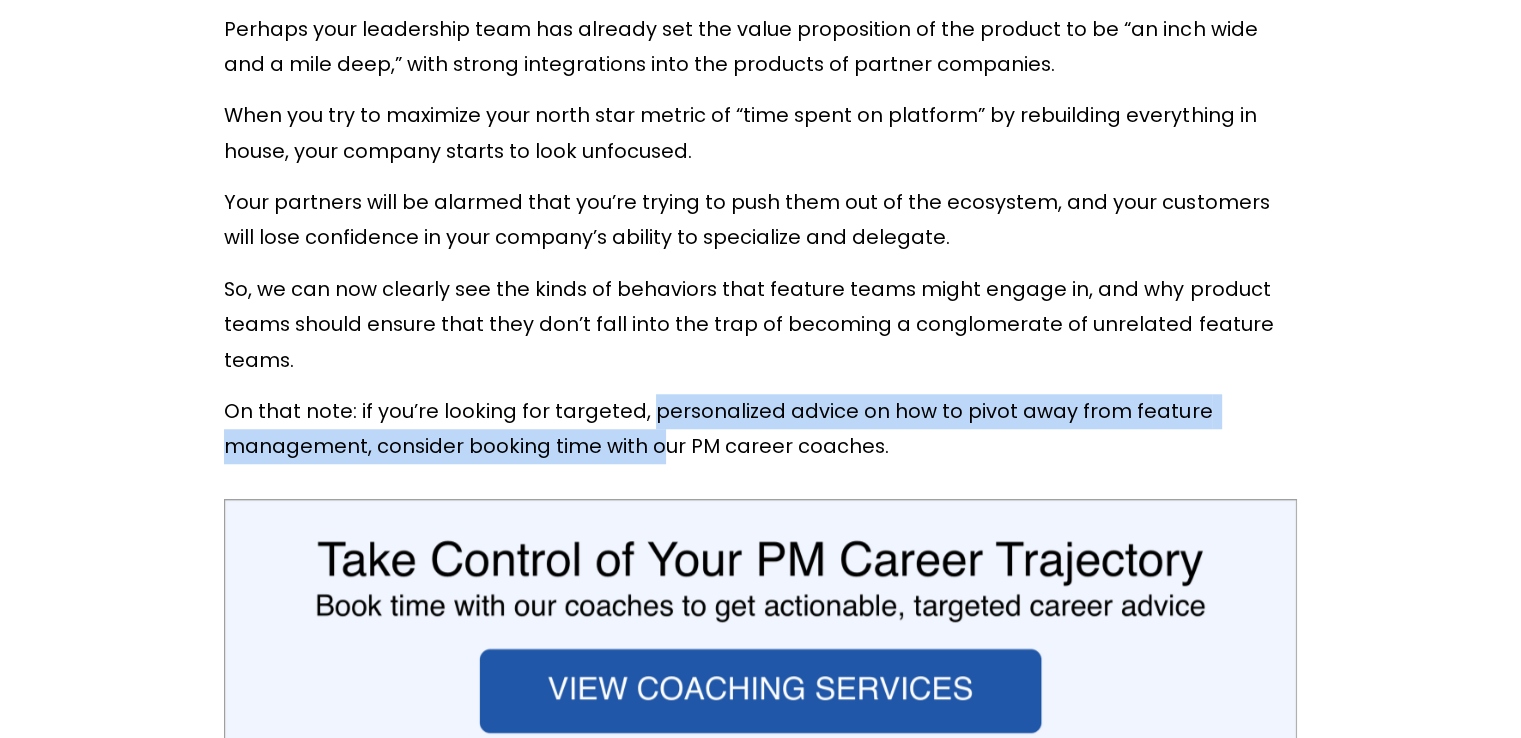 drag, startPoint x: 648, startPoint y: 411, endPoint x: 651, endPoint y: 423, distance: 12.369317 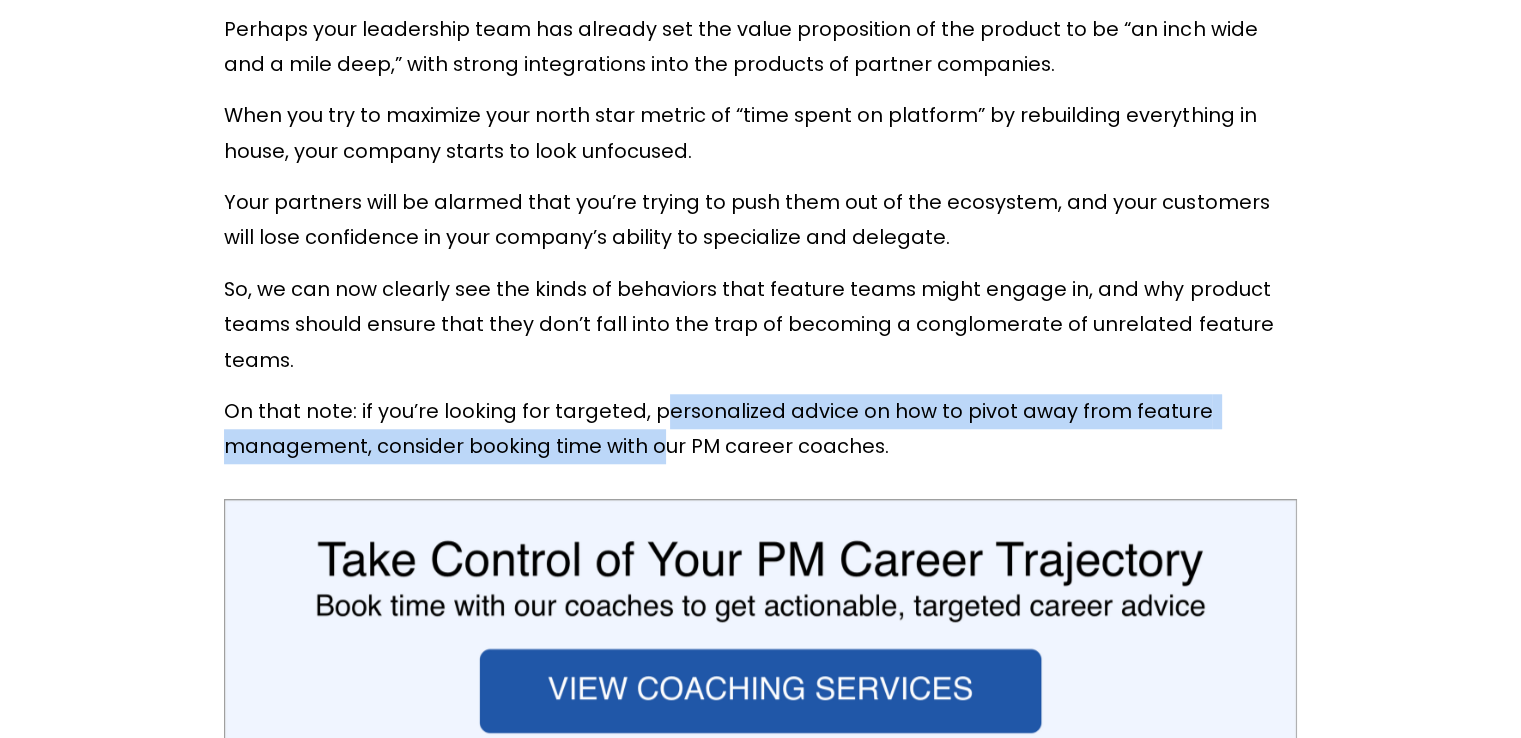drag, startPoint x: 652, startPoint y: 385, endPoint x: 659, endPoint y: 421, distance: 36.67424 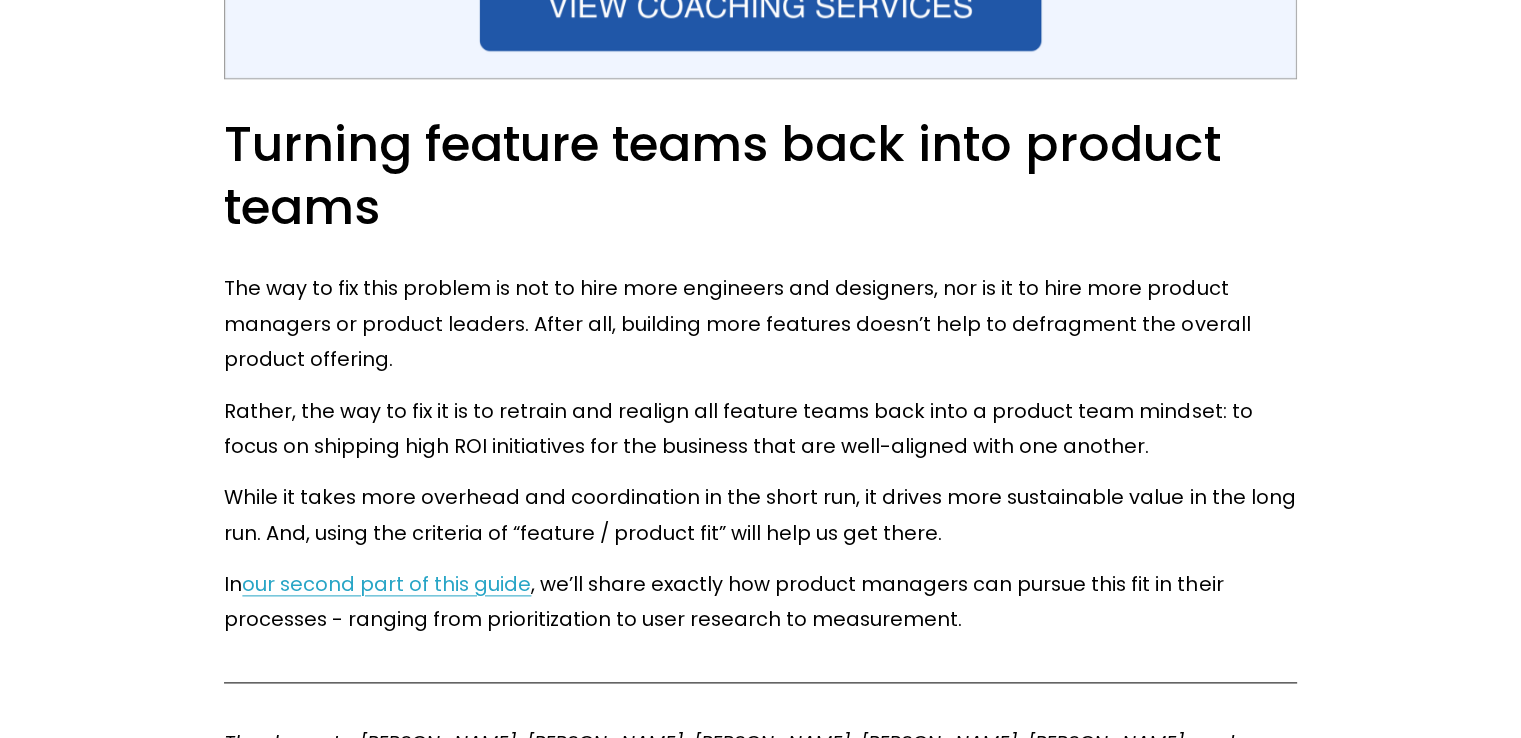 scroll, scrollTop: 9950, scrollLeft: 0, axis: vertical 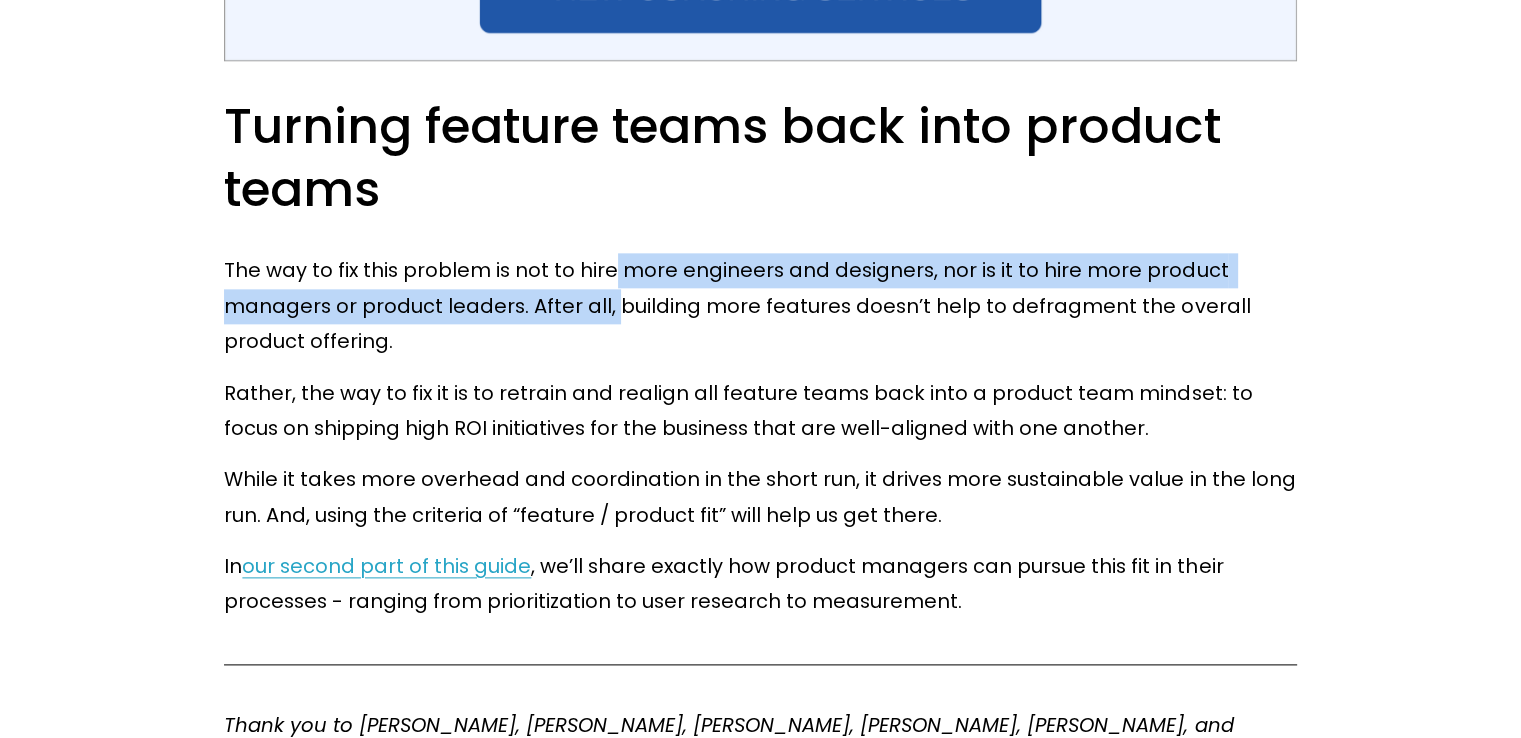 drag, startPoint x: 609, startPoint y: 266, endPoint x: 610, endPoint y: 303, distance: 37.01351 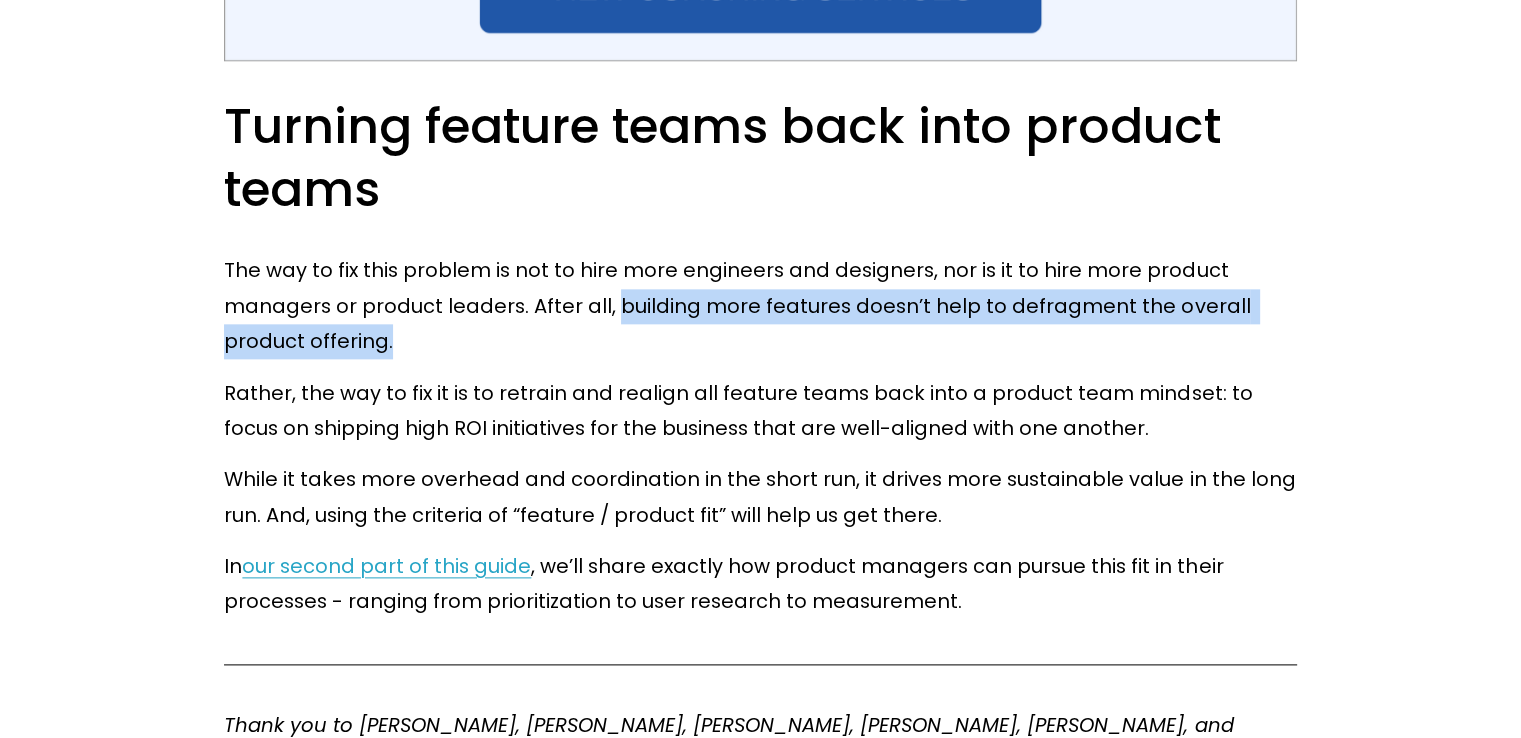 drag, startPoint x: 612, startPoint y: 273, endPoint x: 617, endPoint y: 333, distance: 60.207973 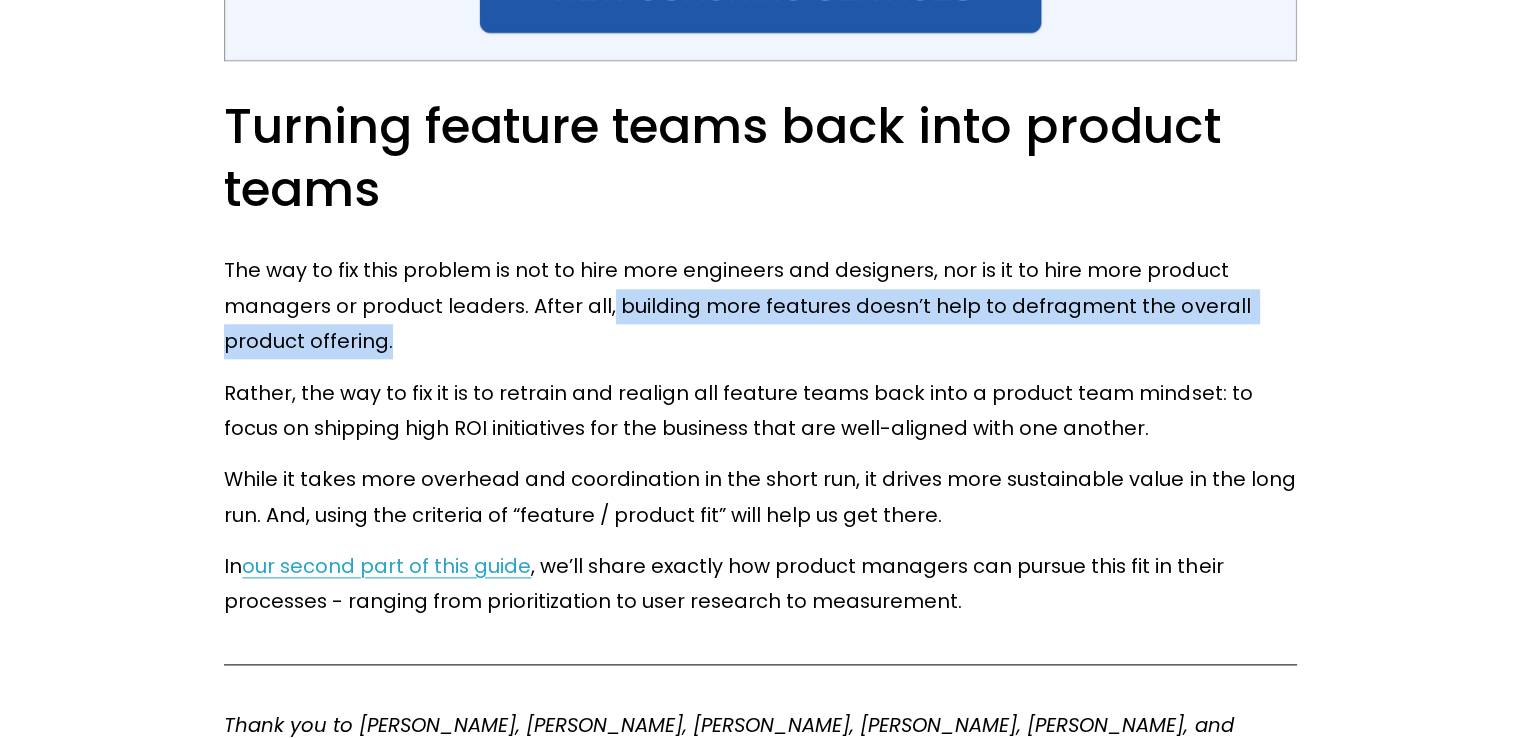 click on "The way to fix this problem is not to hire more engineers and designers, nor is it to hire more product managers or product leaders. After all, building more features doesn’t help to defragment the overall product offering." at bounding box center (760, 306) 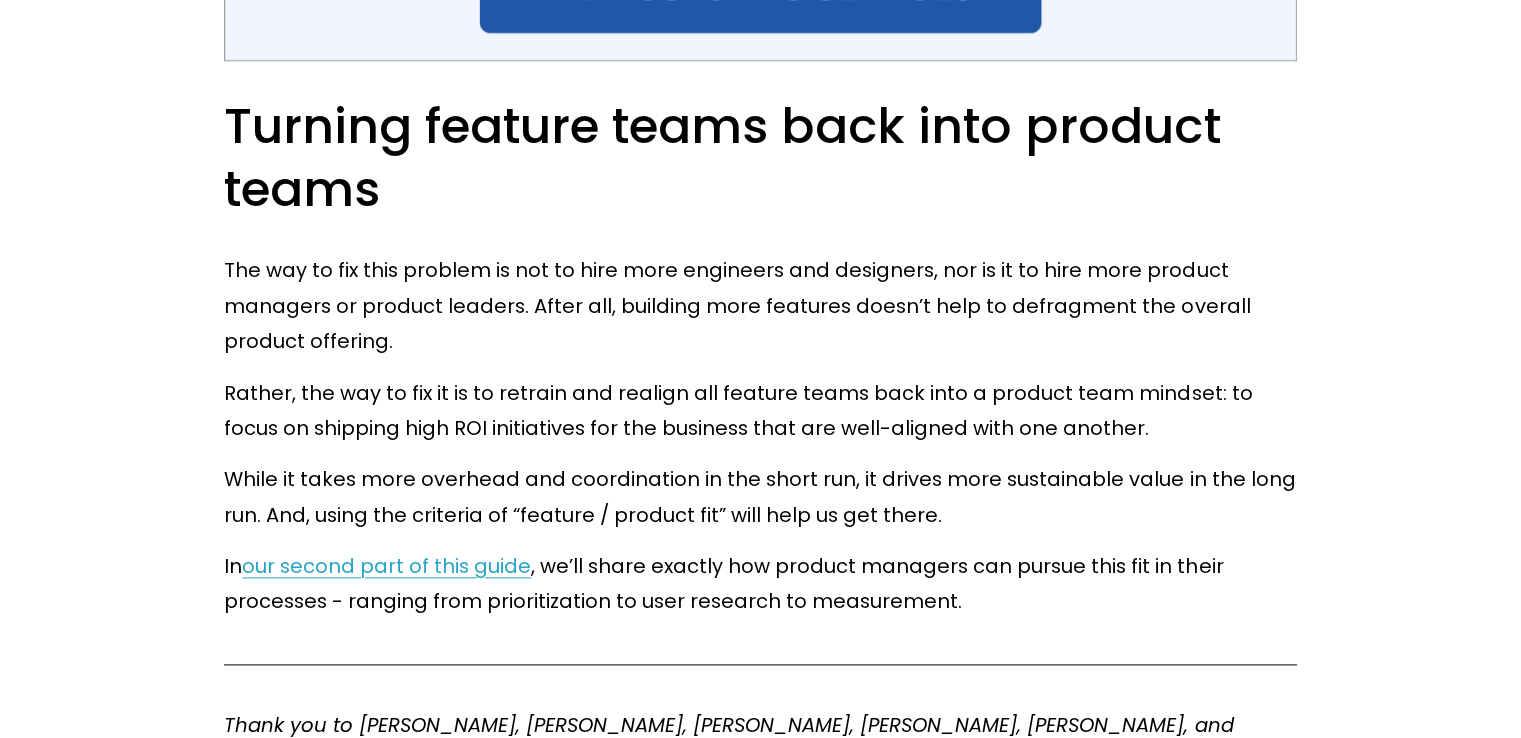 click on "Rather, the way to fix it is to retrain and realign all feature teams back into a product team mindset: to focus on shipping high ROI initiatives for the business that are well-aligned with one another." at bounding box center [760, 411] 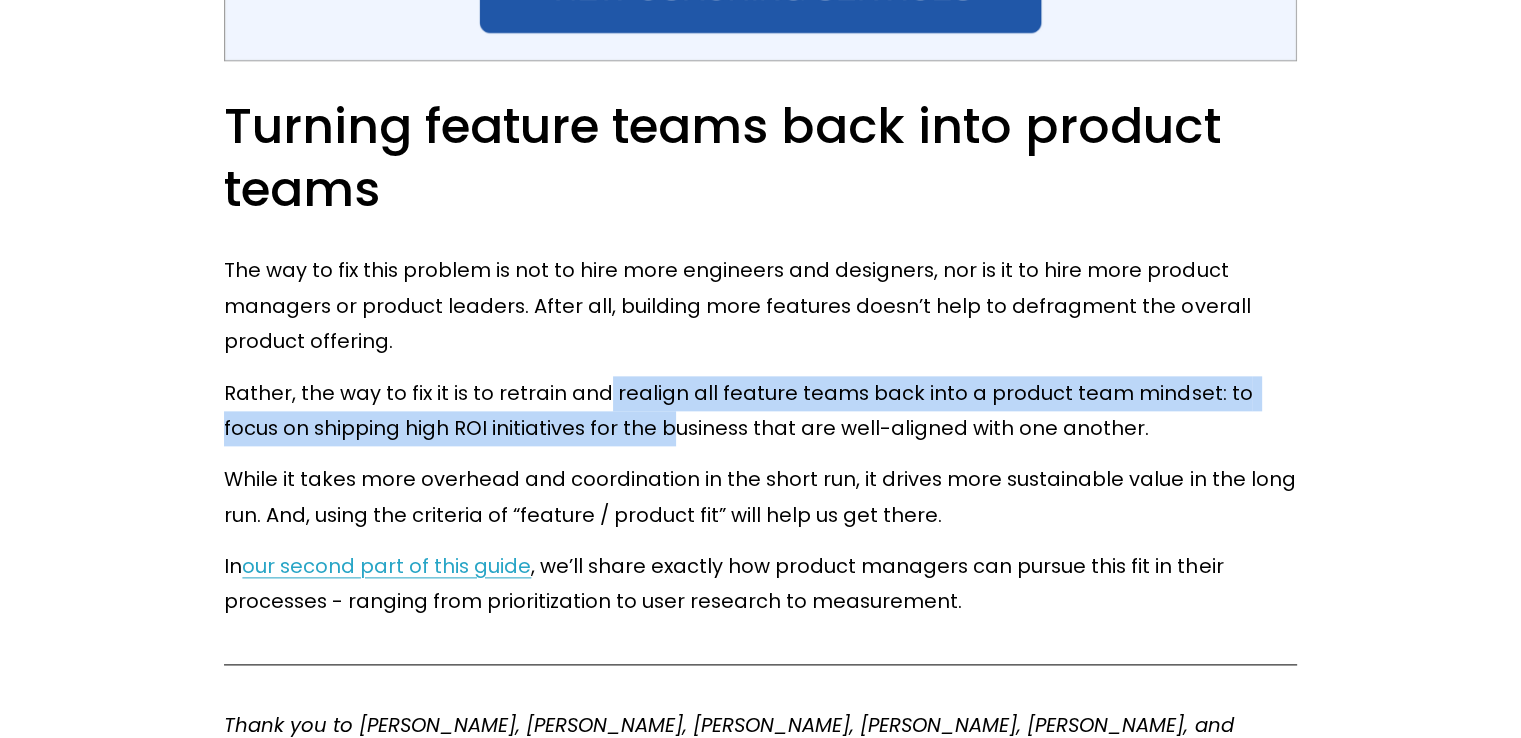 drag, startPoint x: 604, startPoint y: 390, endPoint x: 611, endPoint y: 409, distance: 20.248457 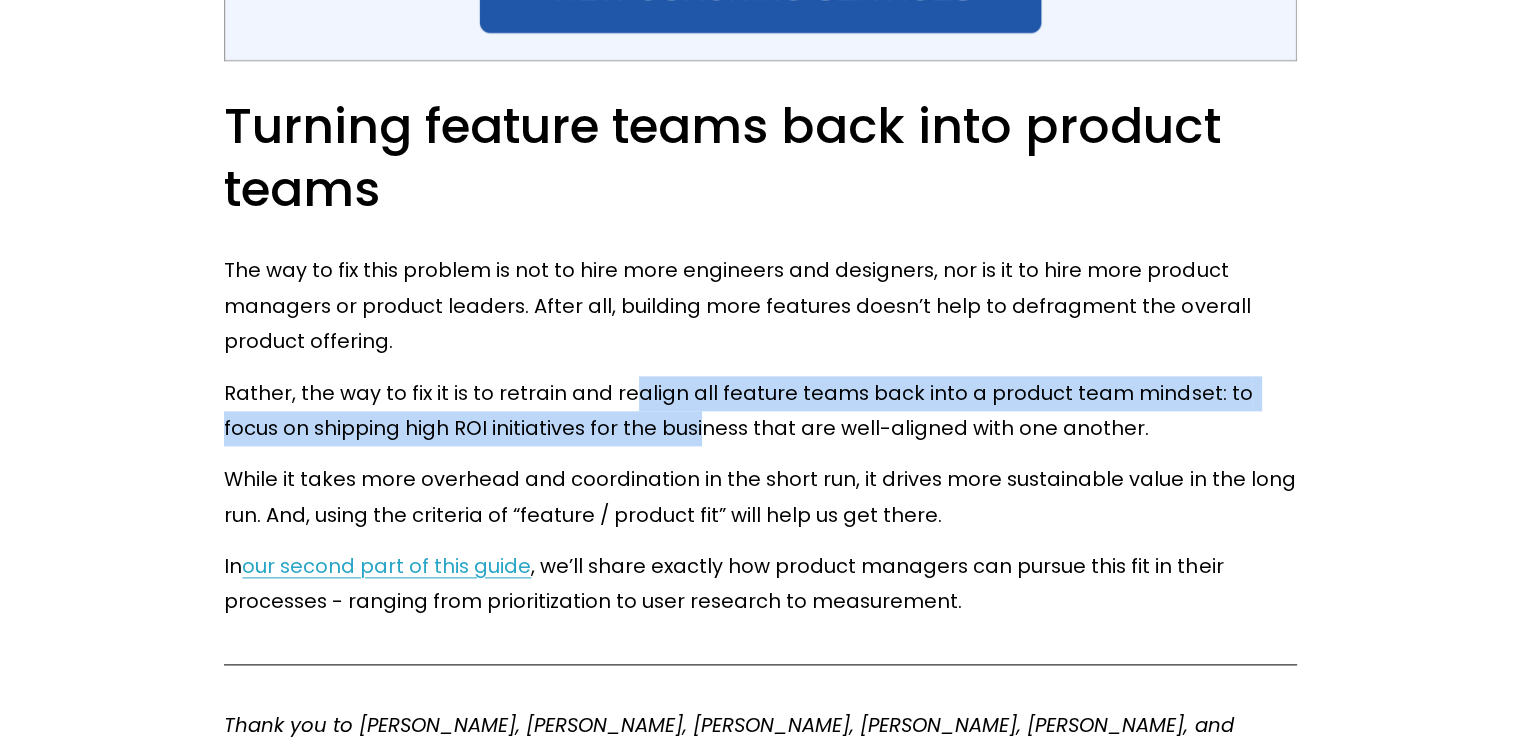 click on "Rather, the way to fix it is to retrain and realign all feature teams back into a product team mindset: to focus on shipping high ROI initiatives for the business that are well-aligned with one another." at bounding box center (760, 411) 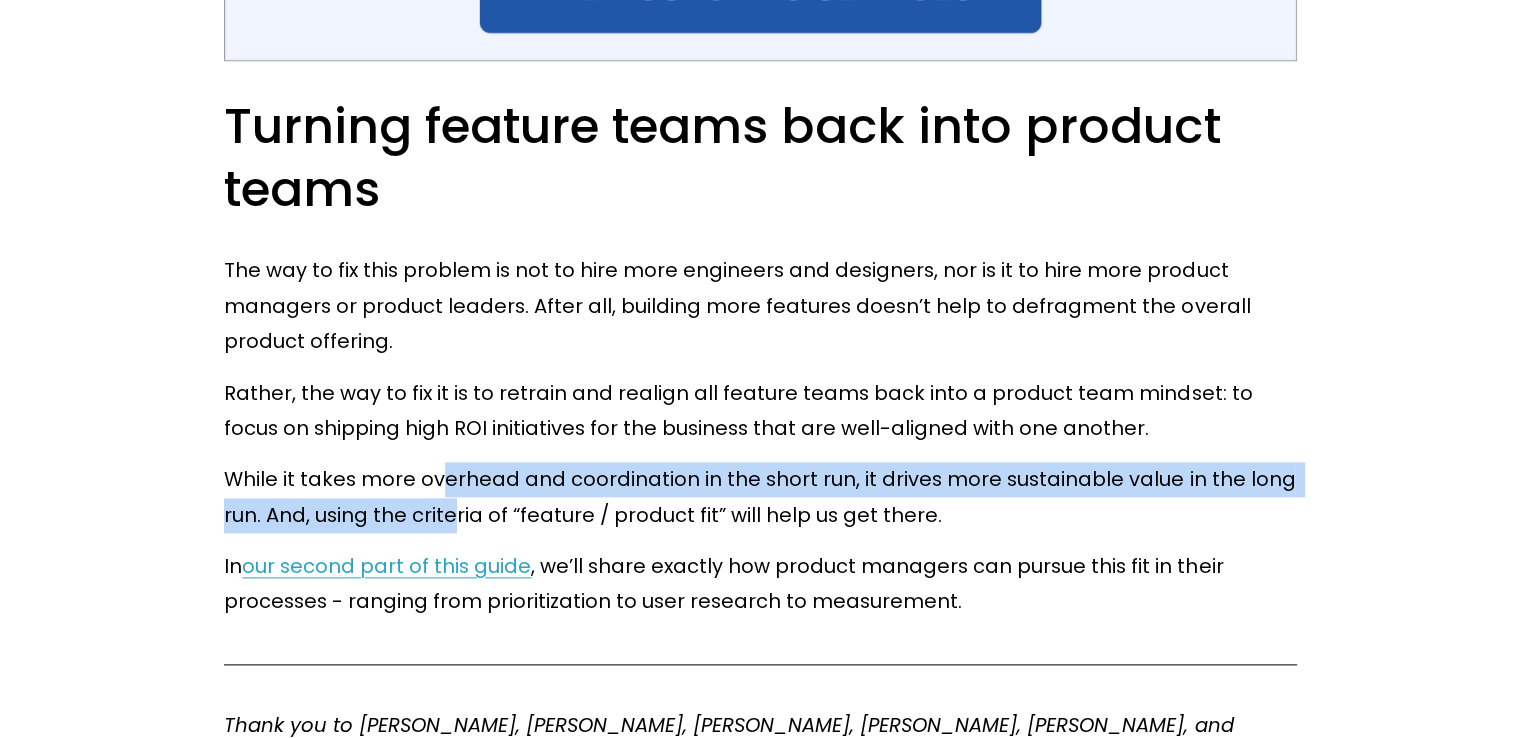 click on "While it takes more overhead and coordination in the short run, it drives more sustainable value in the long run. And, using the criteria of “feature / product fit” will help us get there." at bounding box center (760, 497) 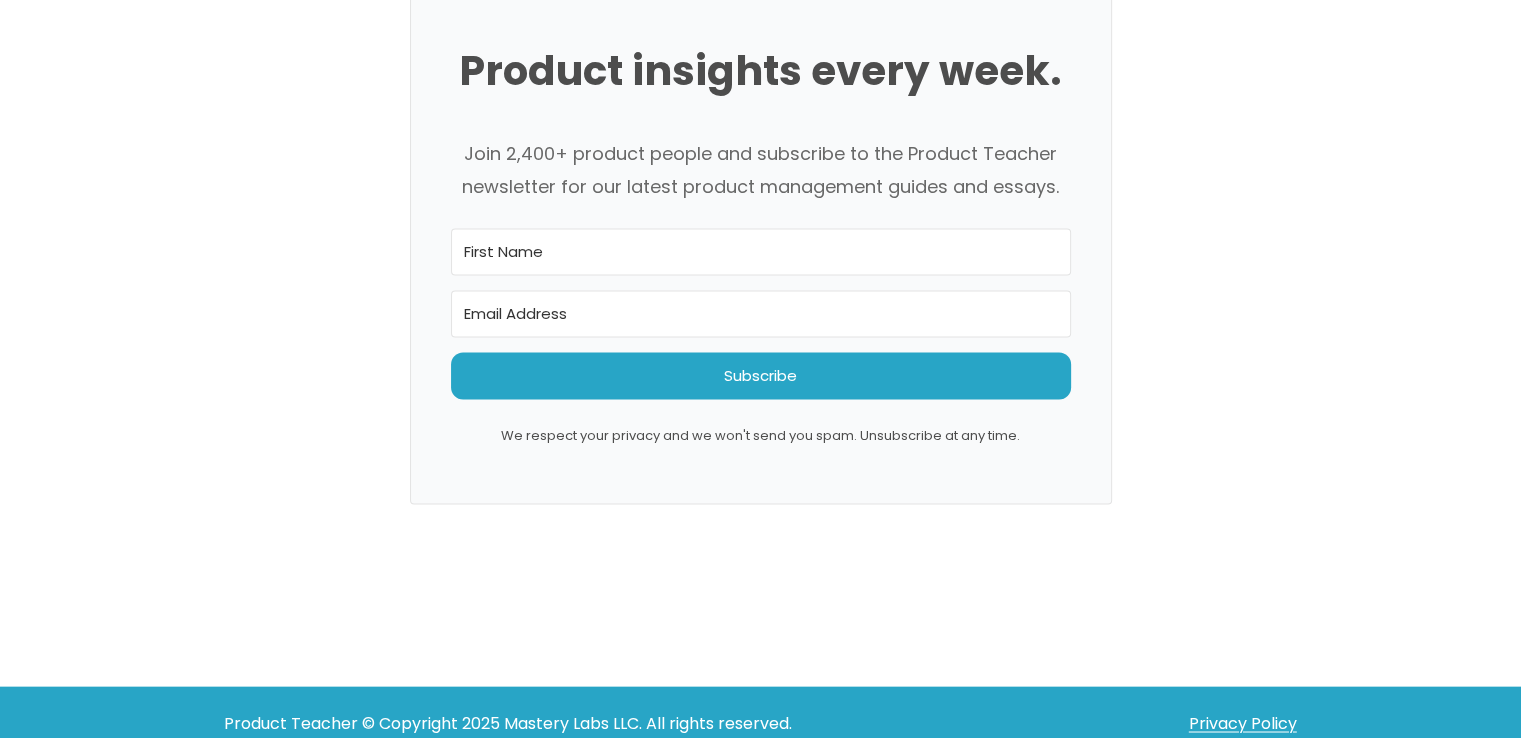 scroll, scrollTop: 10833, scrollLeft: 0, axis: vertical 